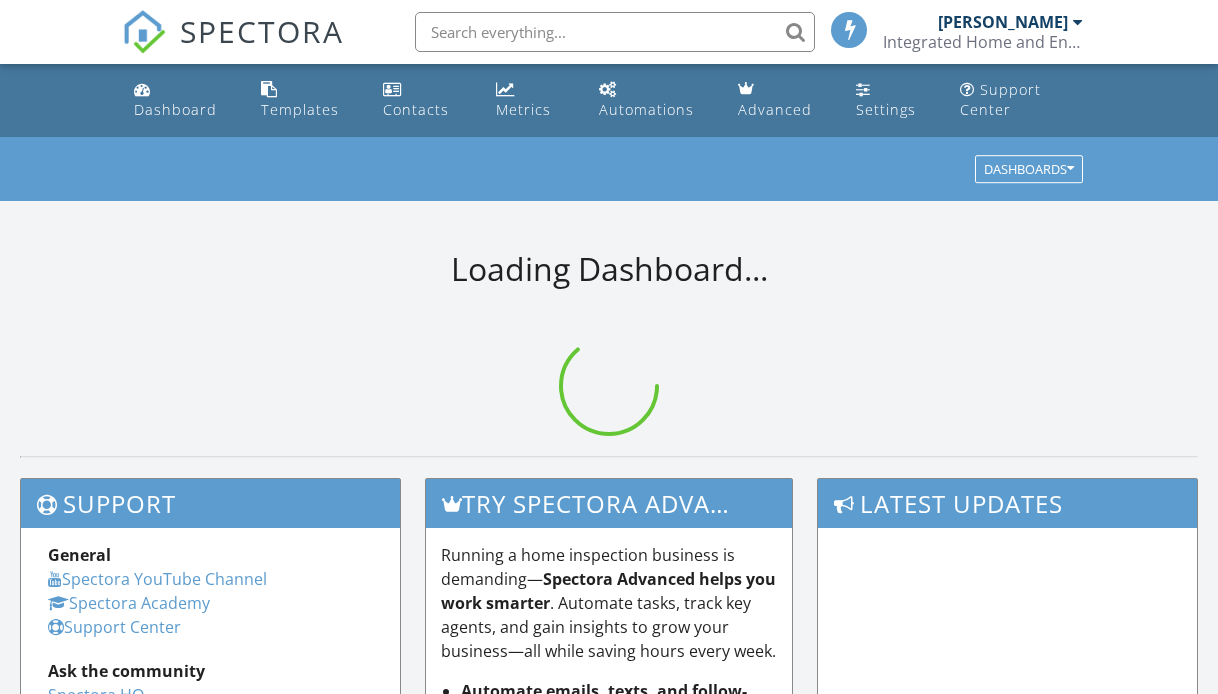 scroll, scrollTop: 0, scrollLeft: 0, axis: both 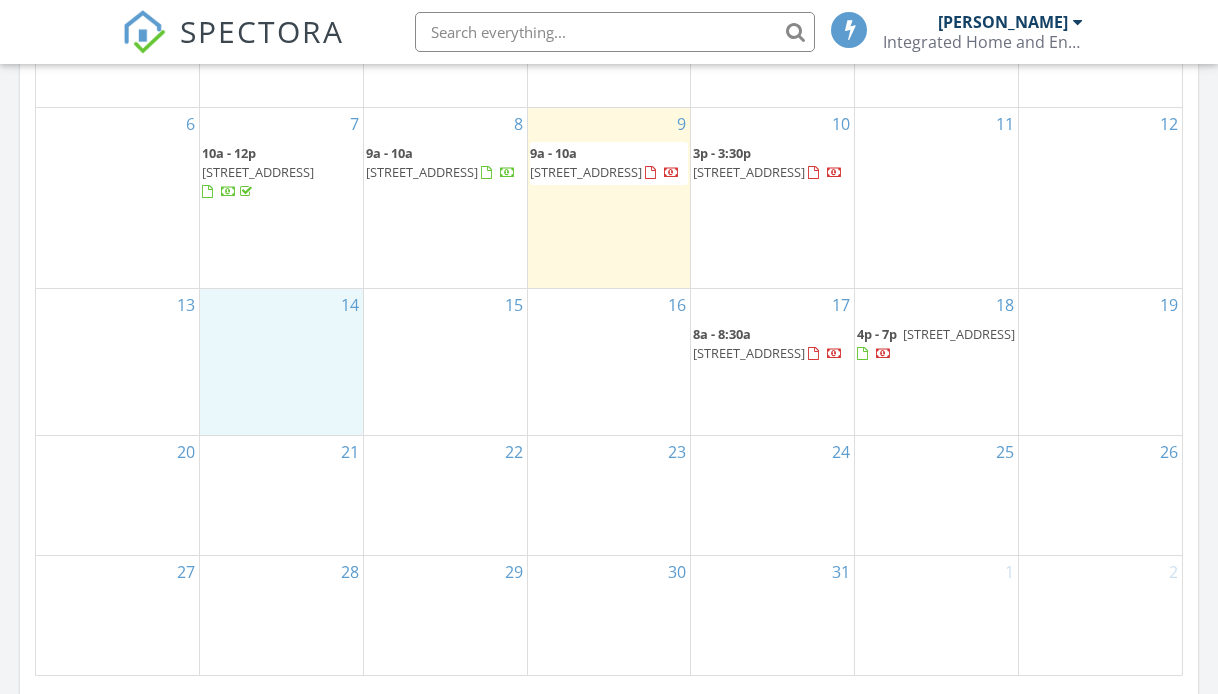 click on "14" at bounding box center [281, 361] 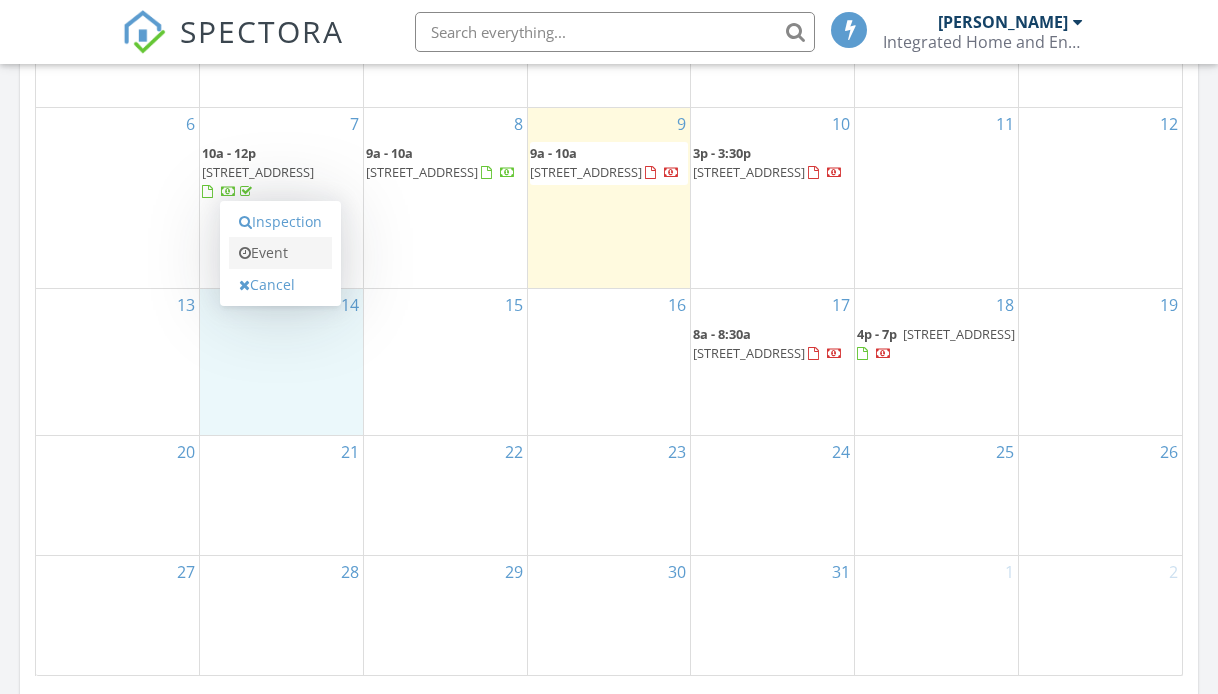 click on "Event" at bounding box center [280, 253] 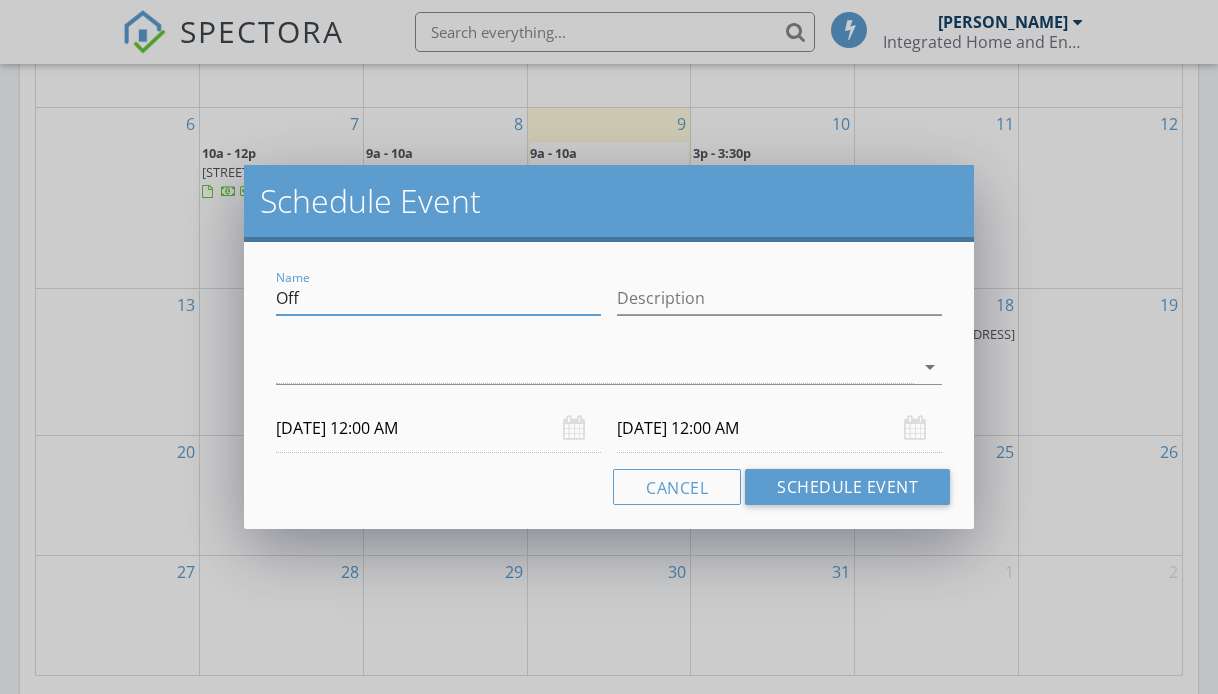 click on "Off" at bounding box center [438, 298] 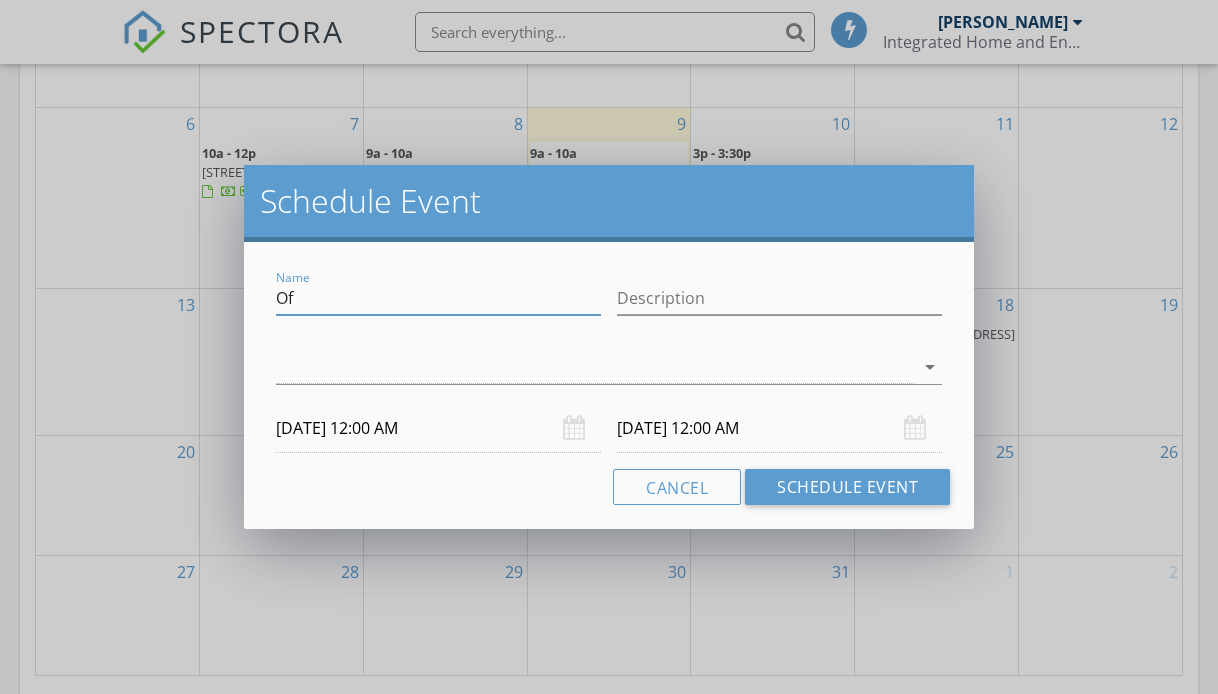type on "O" 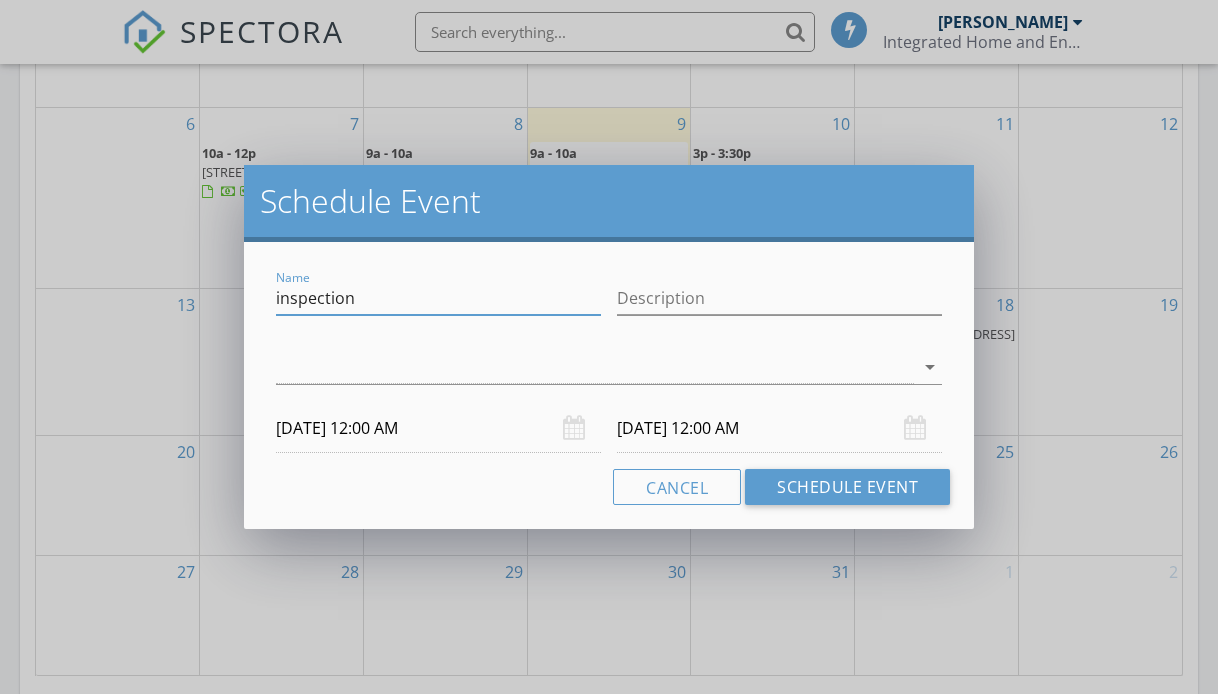 type on "inspection" 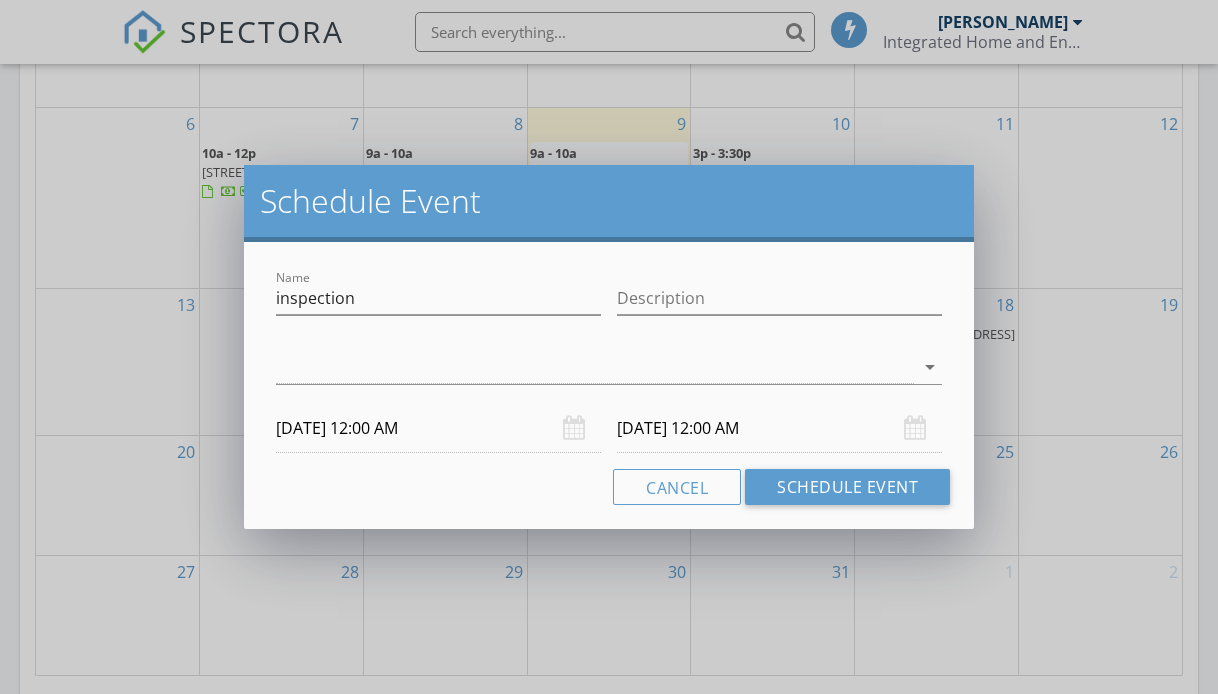 click on "check_box_outline_blank   Ron Long   arrow_drop_down" at bounding box center [609, 371] 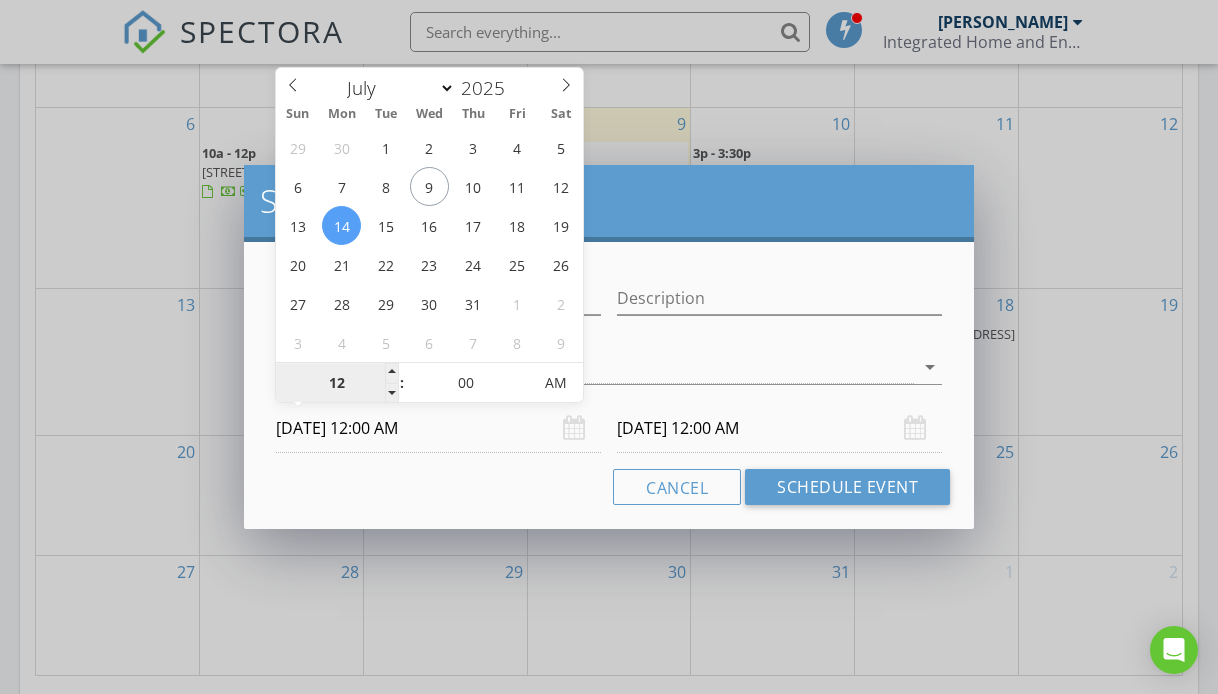 click on "12" at bounding box center (337, 384) 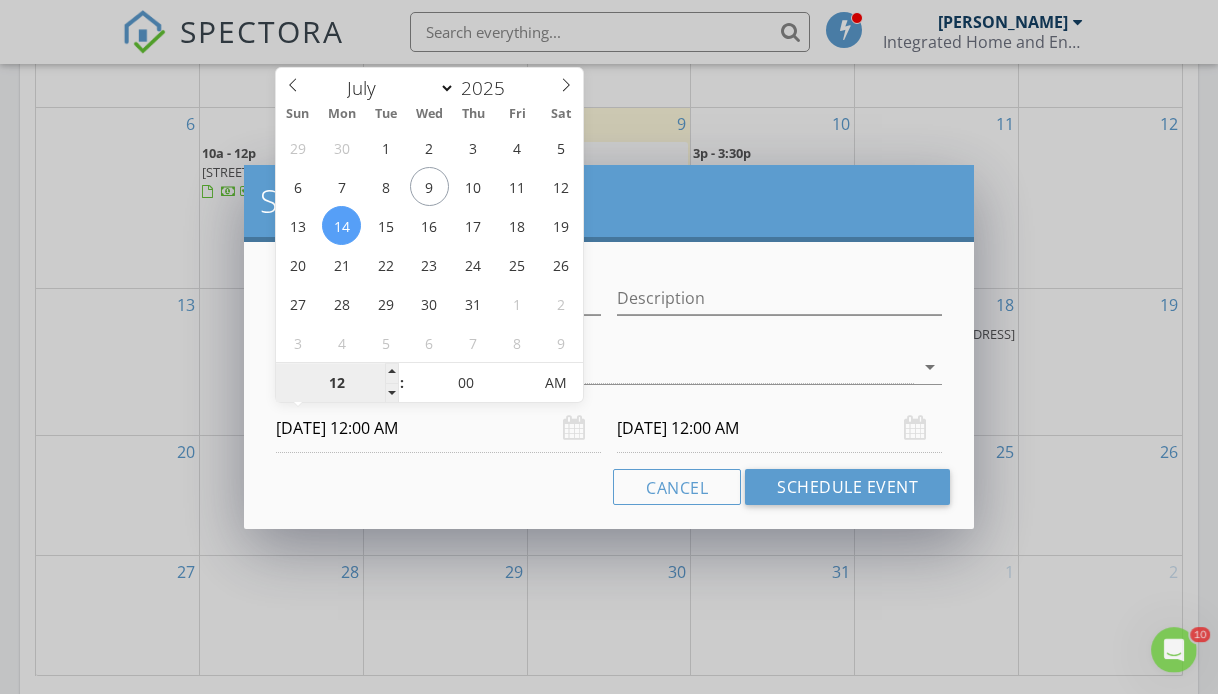 scroll, scrollTop: 0, scrollLeft: 0, axis: both 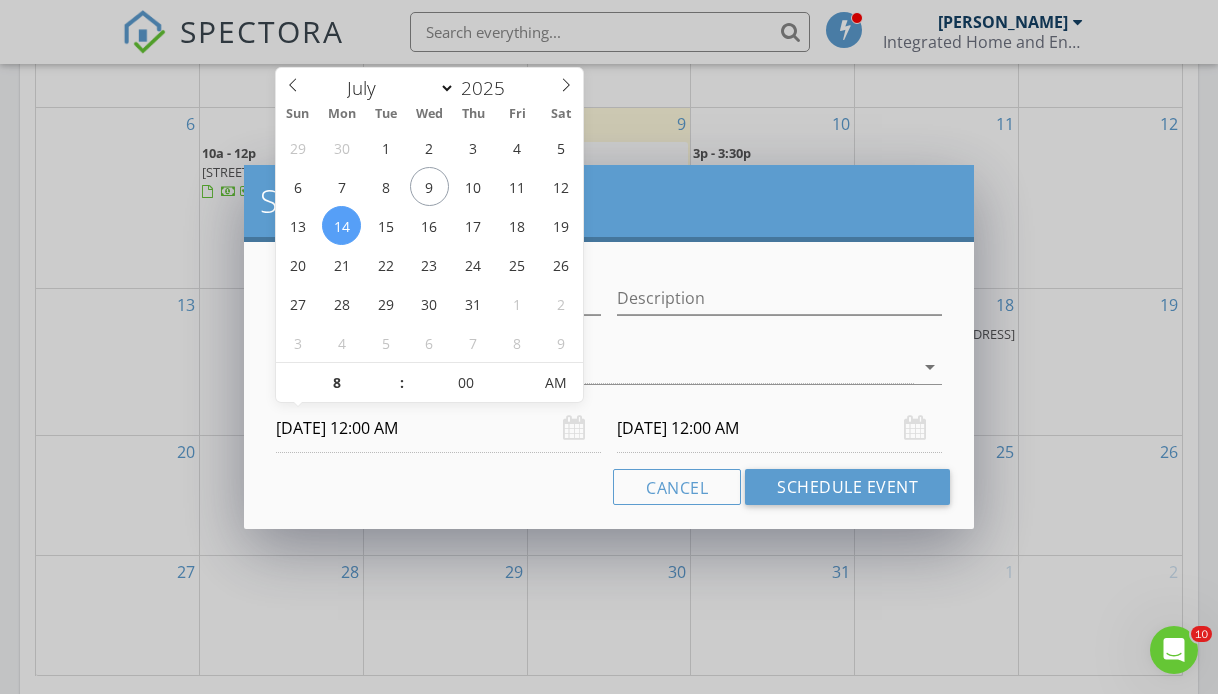 type on "08" 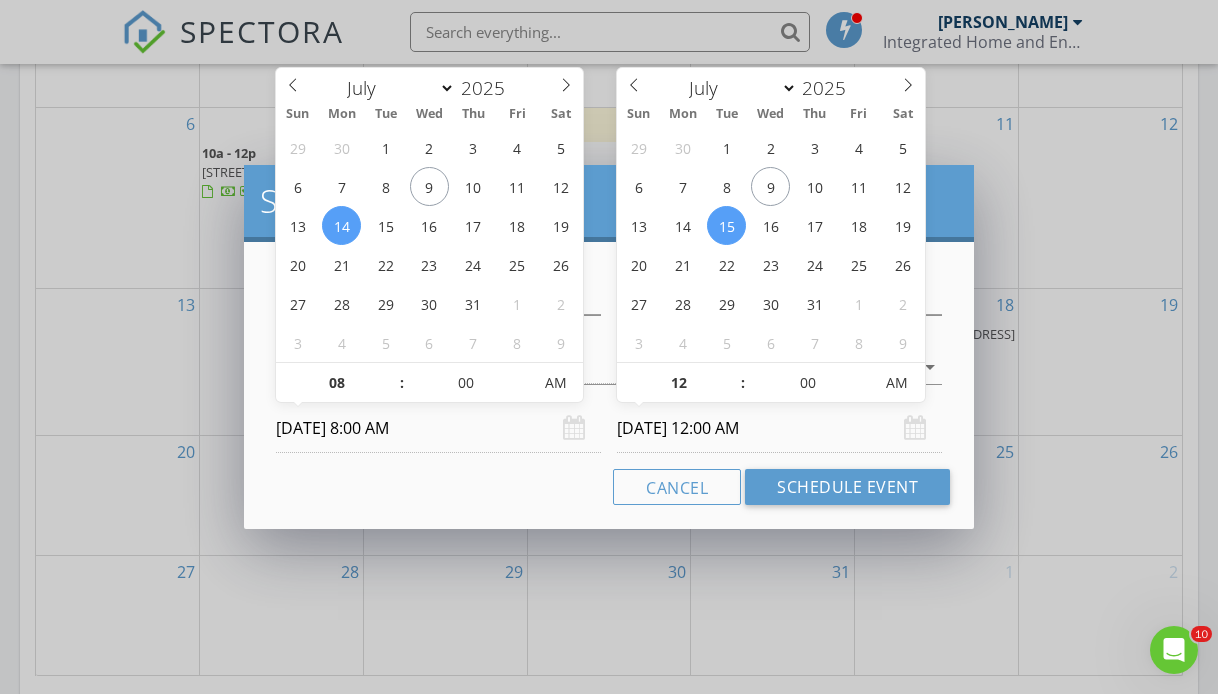 click on "07/15/2025 12:00 AM" at bounding box center (779, 428) 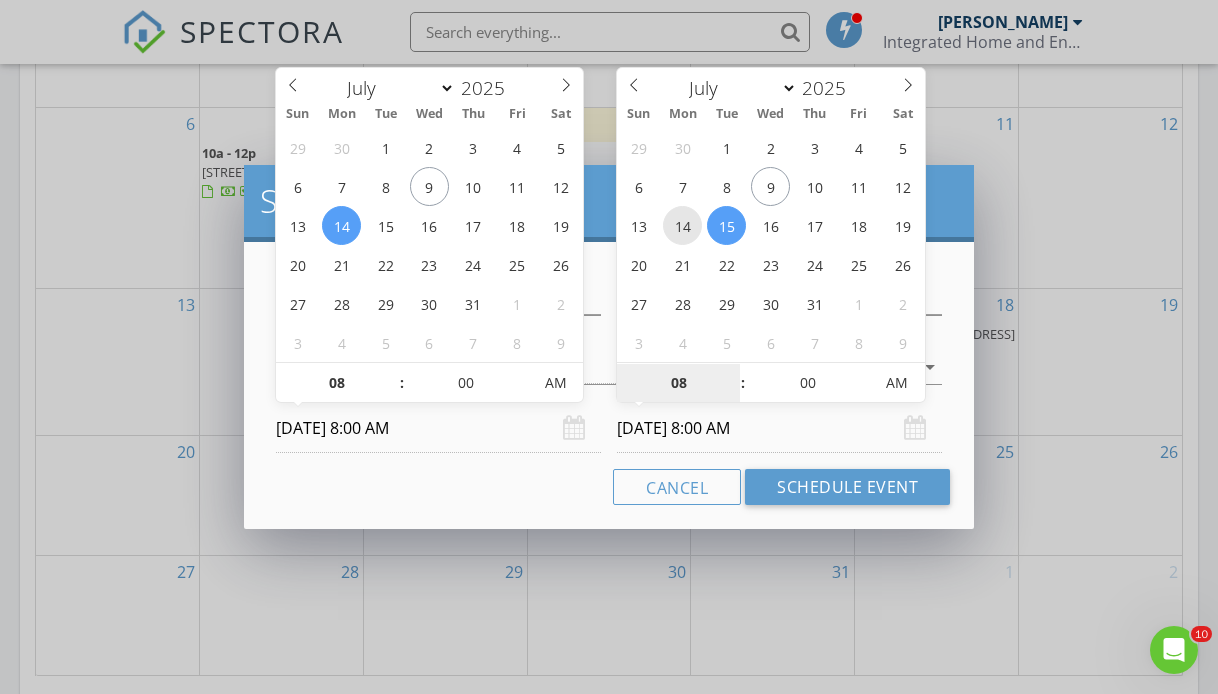 type on "07/14/2025 8:00 AM" 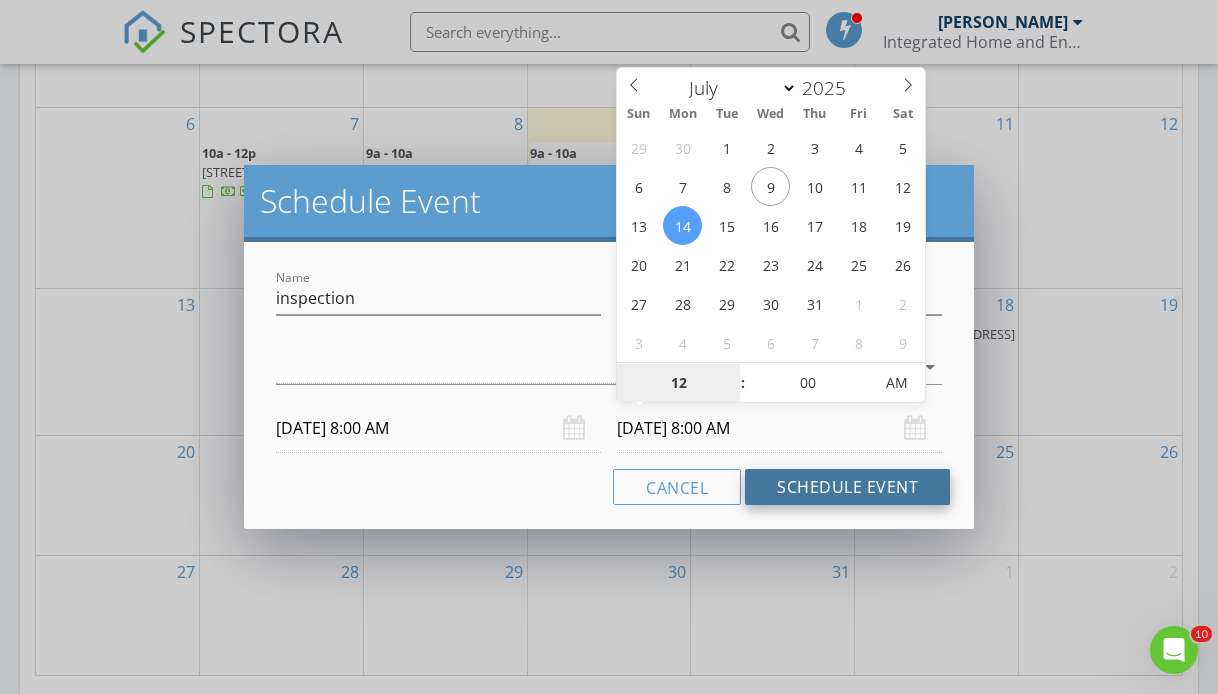 type on "12" 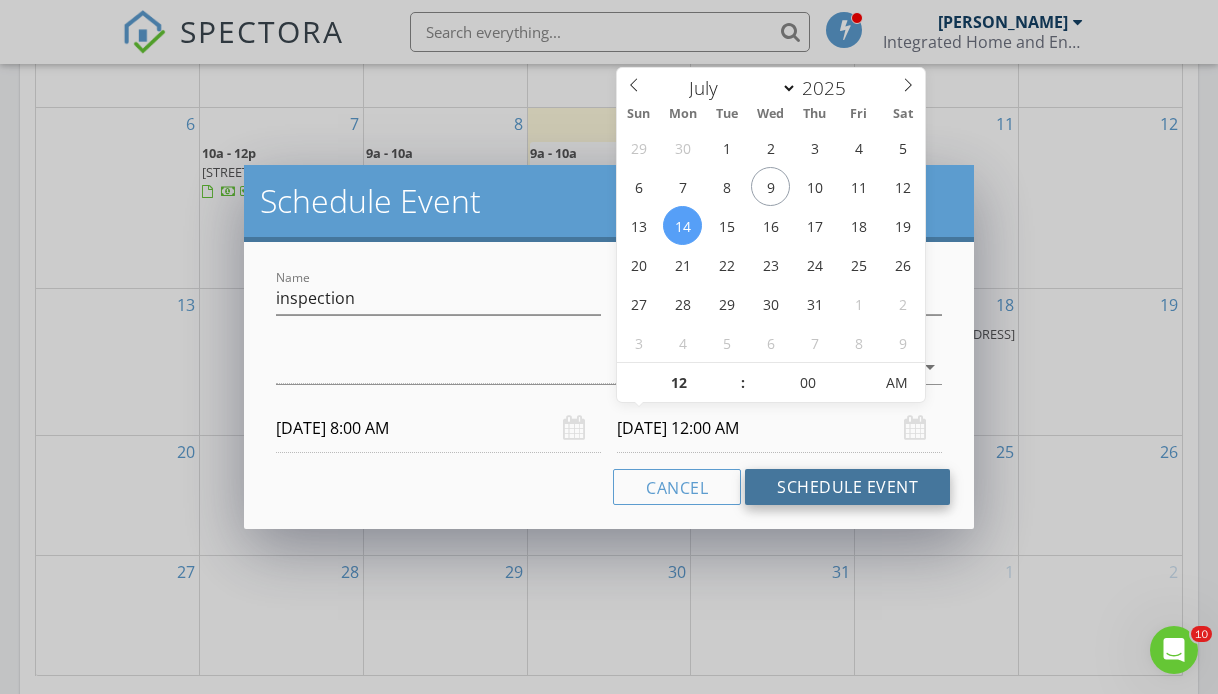 click on "Schedule Event" at bounding box center (847, 487) 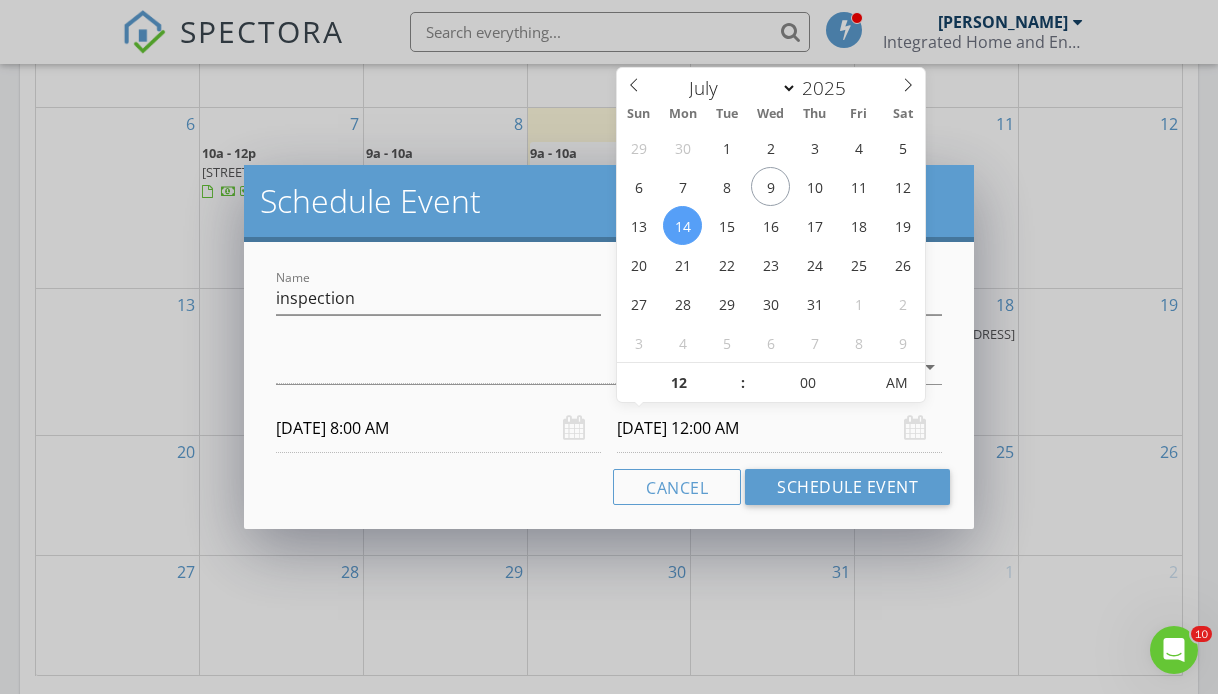 click on "07/14/2025 12:00 AM" at bounding box center (779, 428) 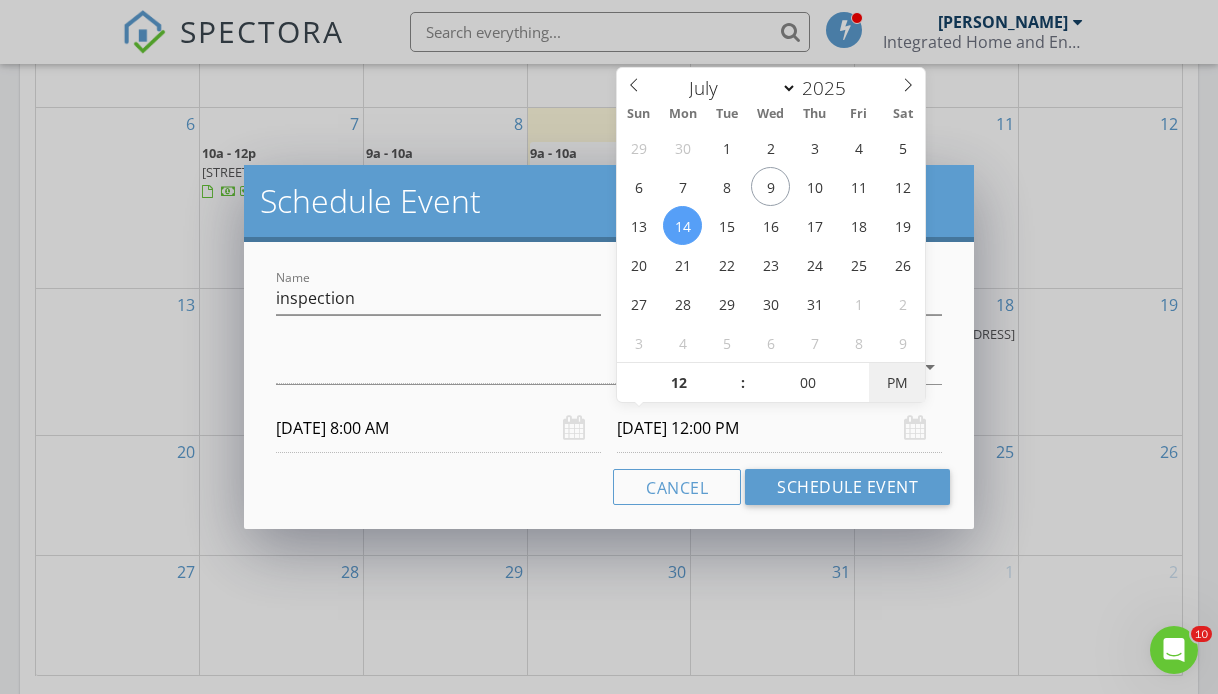 click on "PM" at bounding box center [896, 383] 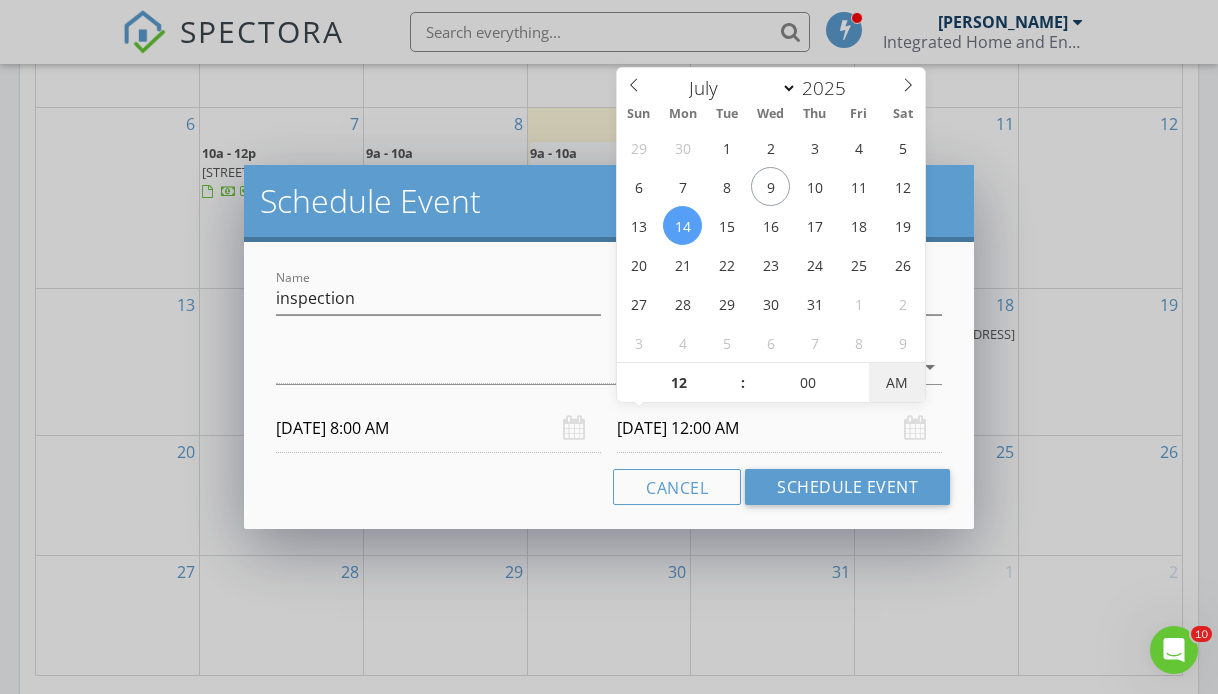 click on "AM" at bounding box center [896, 383] 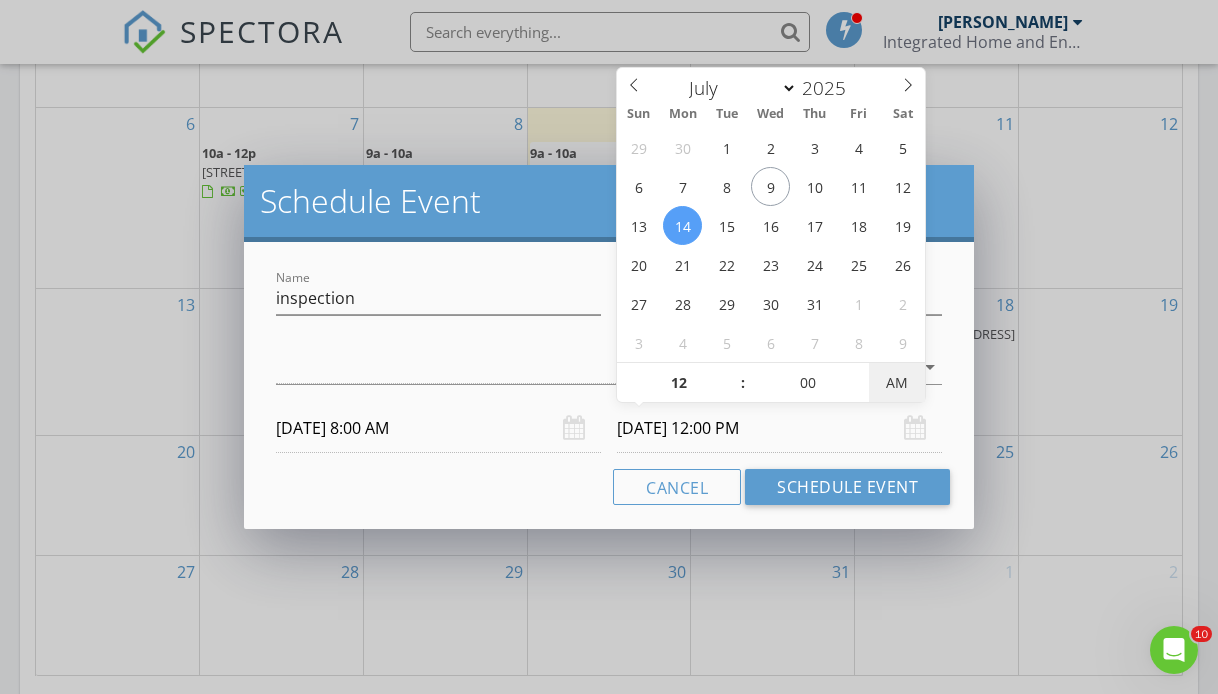 click on "AM" at bounding box center (896, 383) 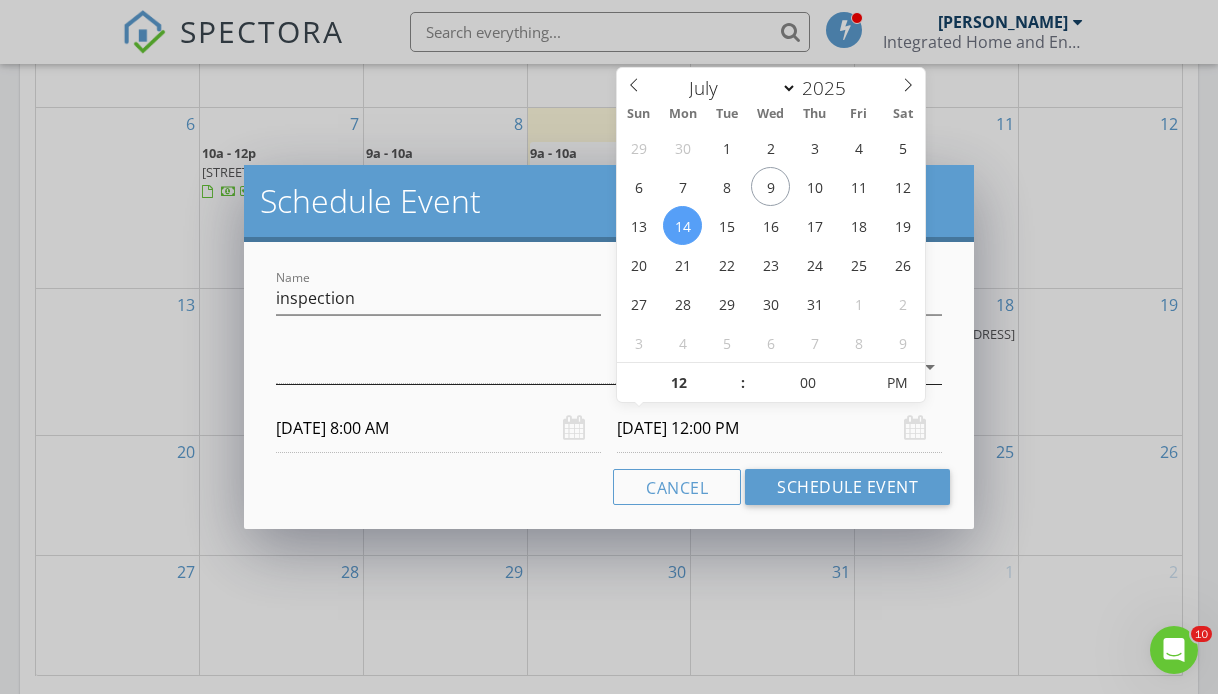 click at bounding box center [595, 367] 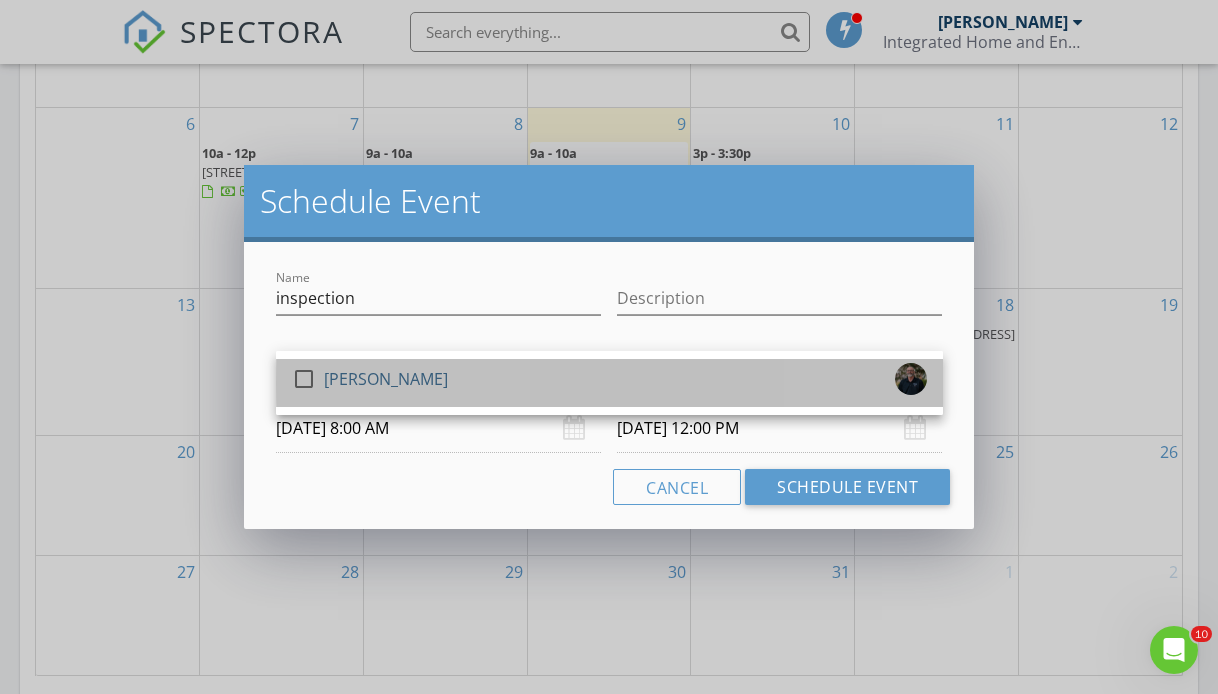 click on "check_box_outline_blank   Ron Long" at bounding box center (609, 383) 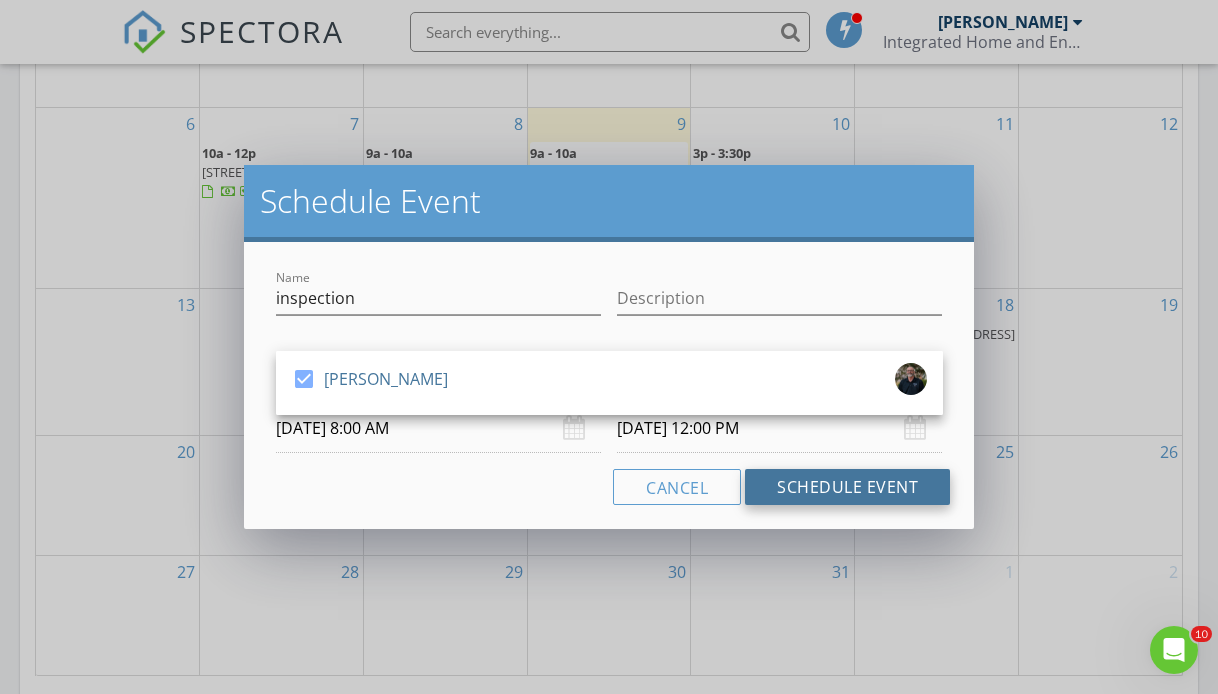 click on "Schedule Event" at bounding box center [847, 487] 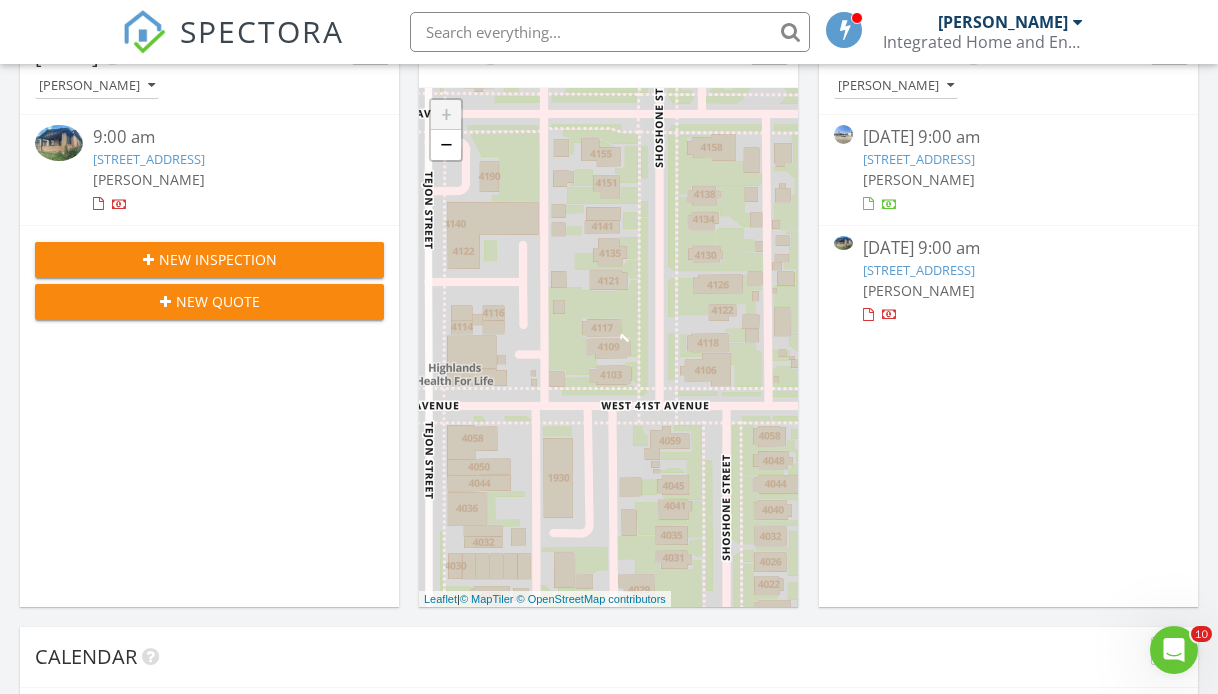 scroll, scrollTop: 234, scrollLeft: 0, axis: vertical 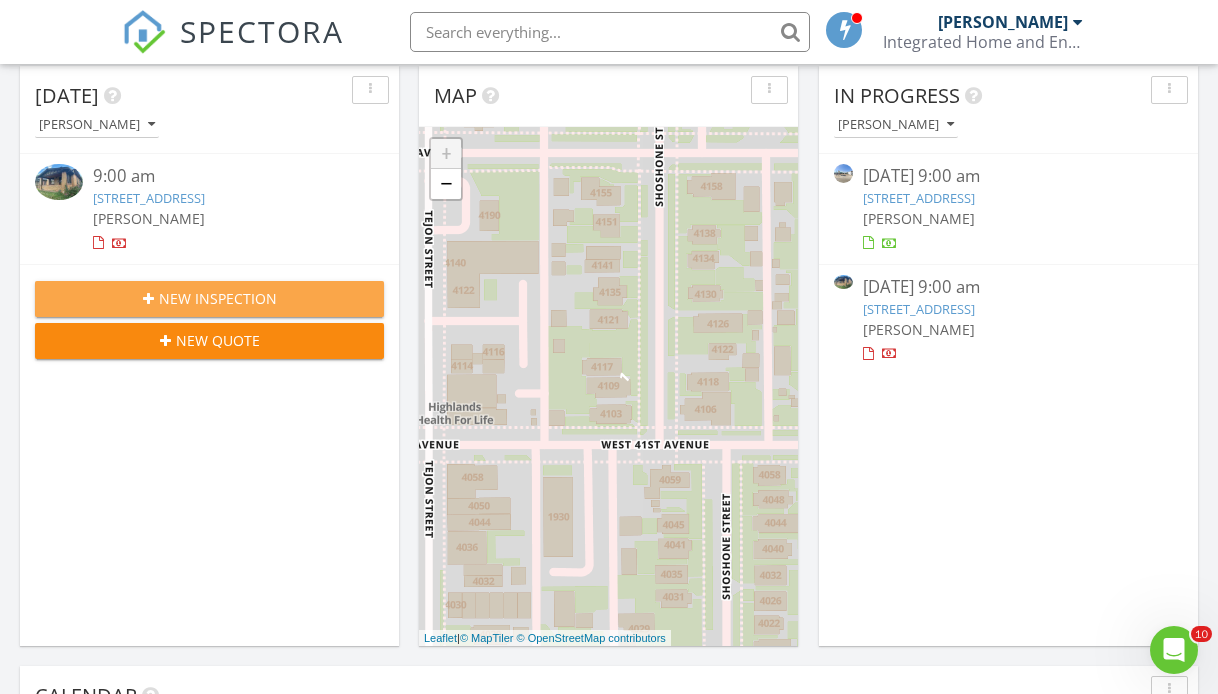 click on "New Inspection" at bounding box center (218, 298) 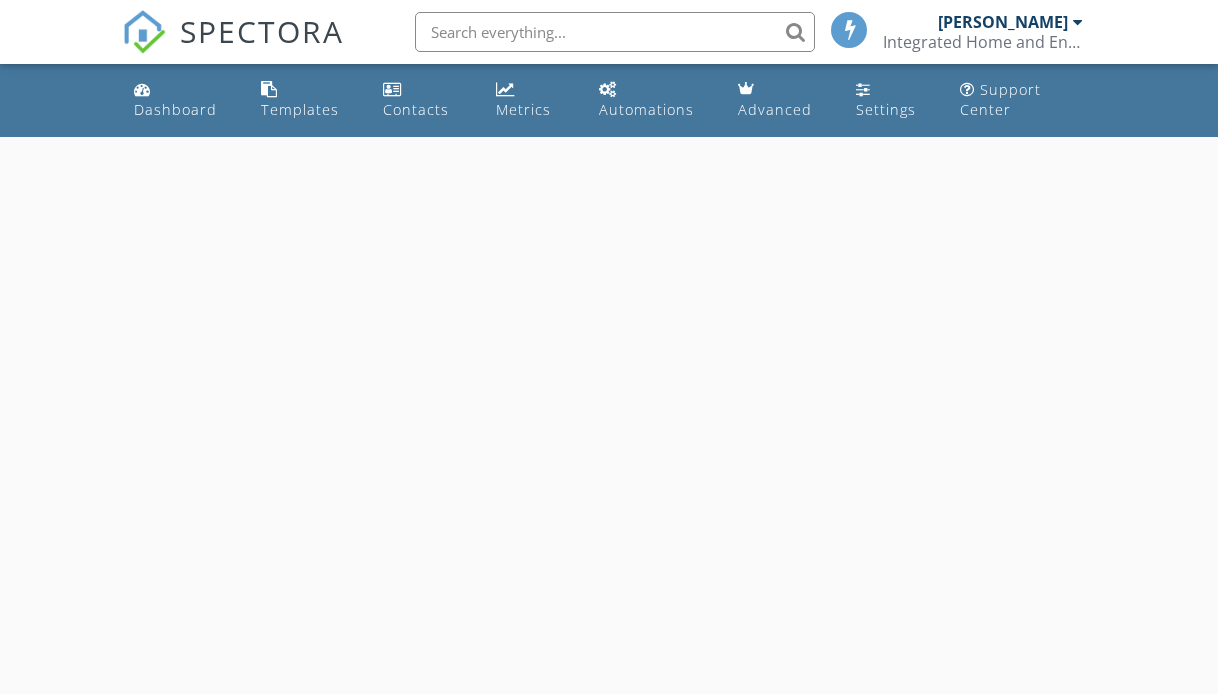 scroll, scrollTop: 0, scrollLeft: 0, axis: both 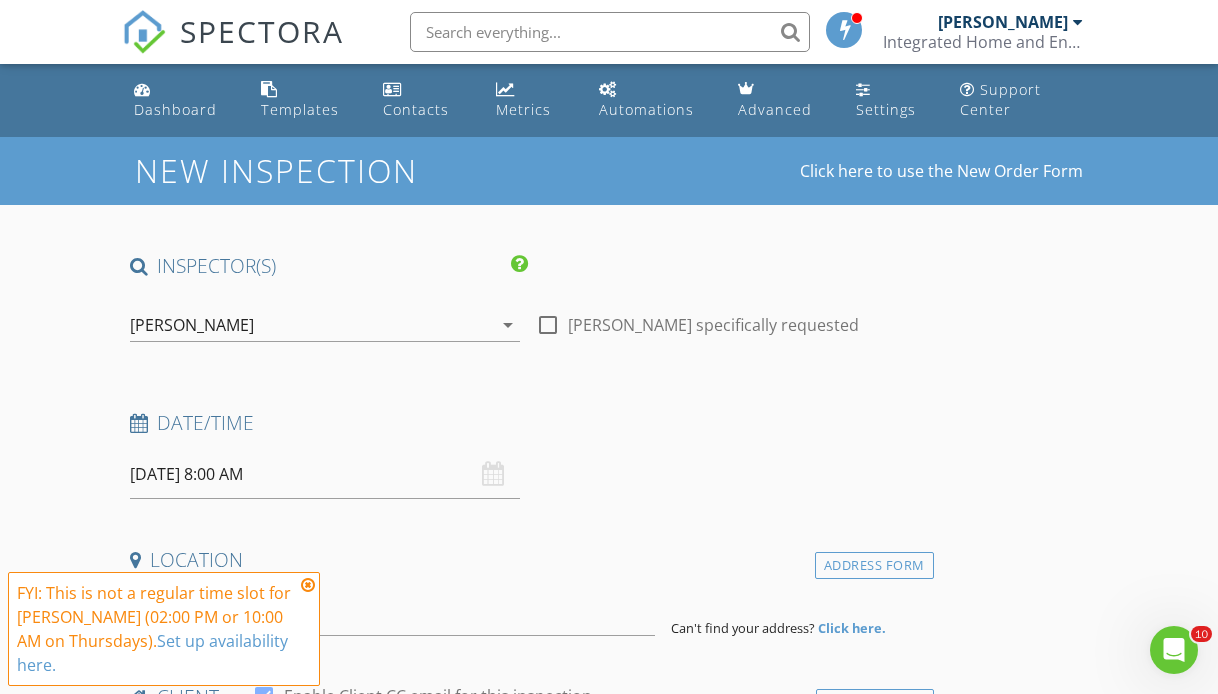 click on "07/10/2025 8:00 AM" at bounding box center (325, 474) 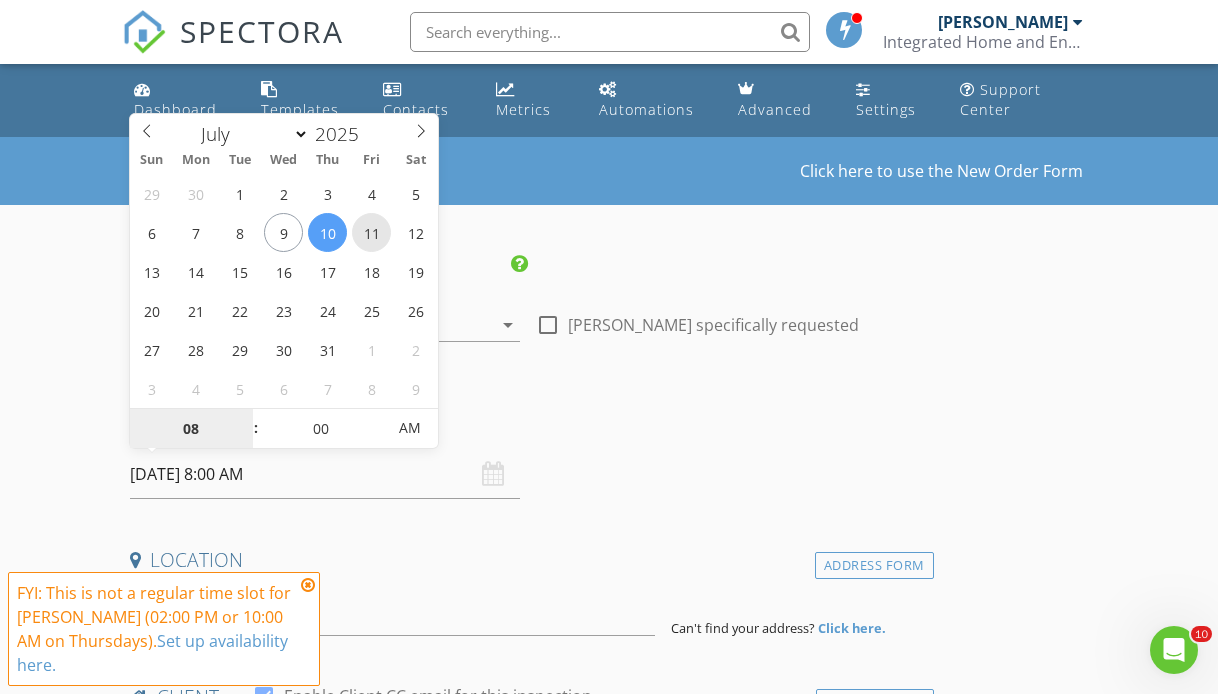 type on "07/11/2025 8:00 AM" 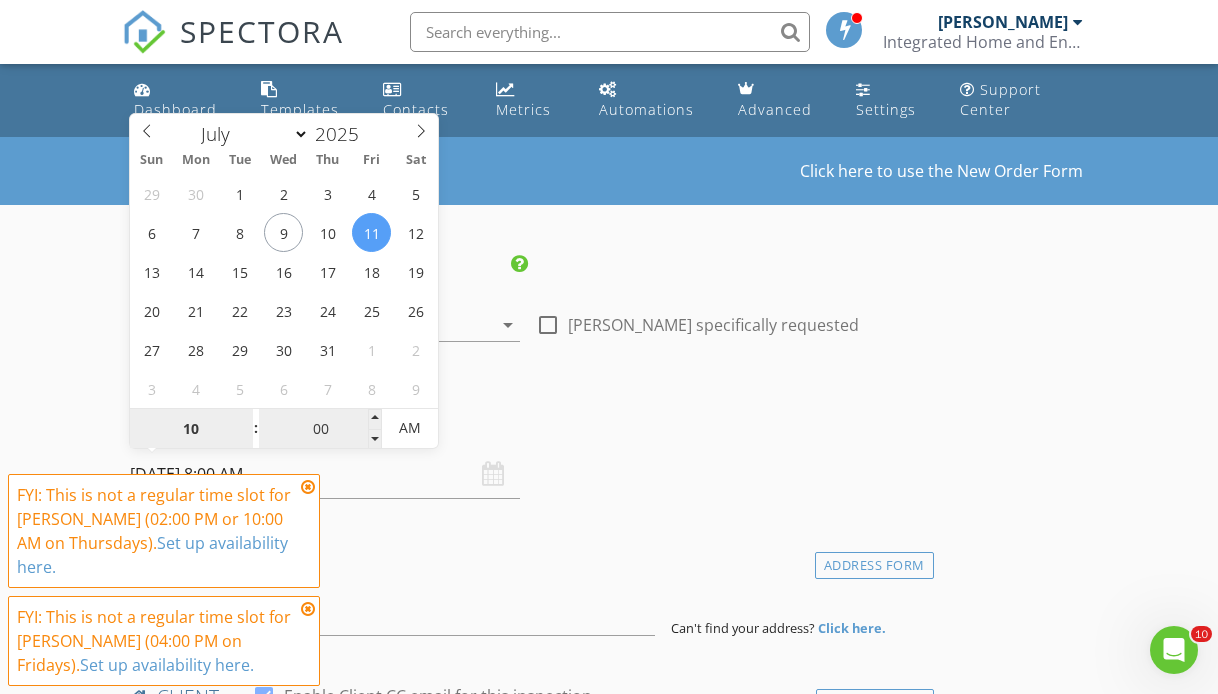 type on "10" 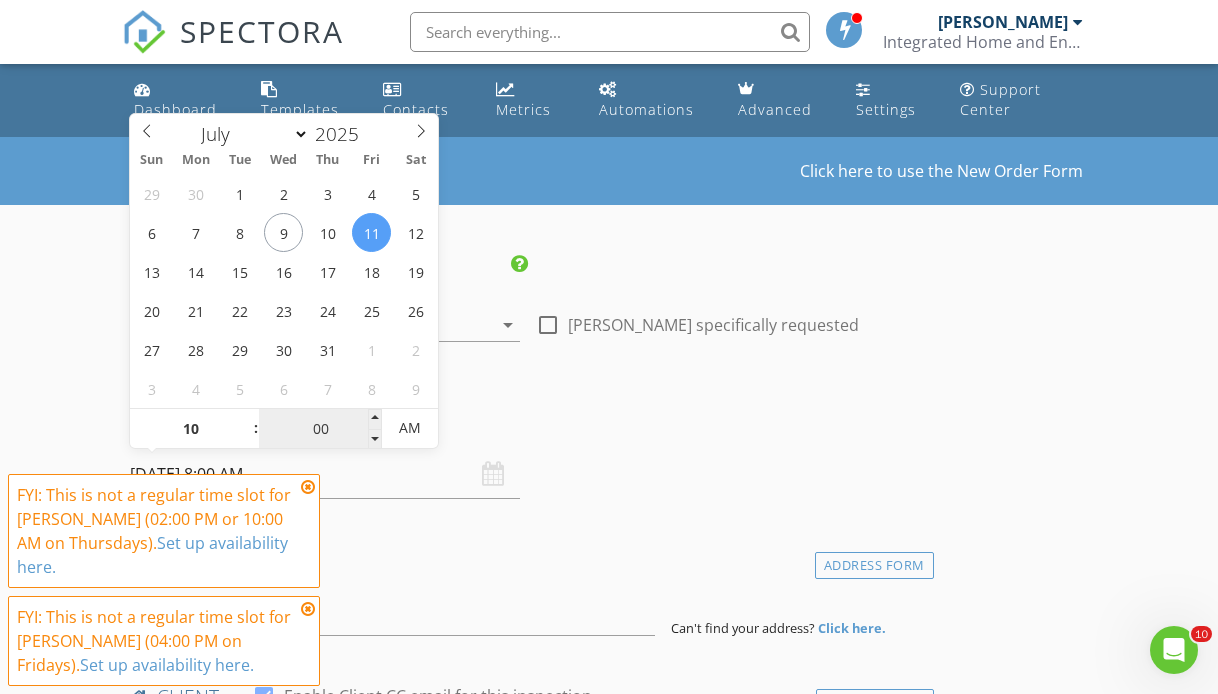 type on "07/11/2025 10:00 AM" 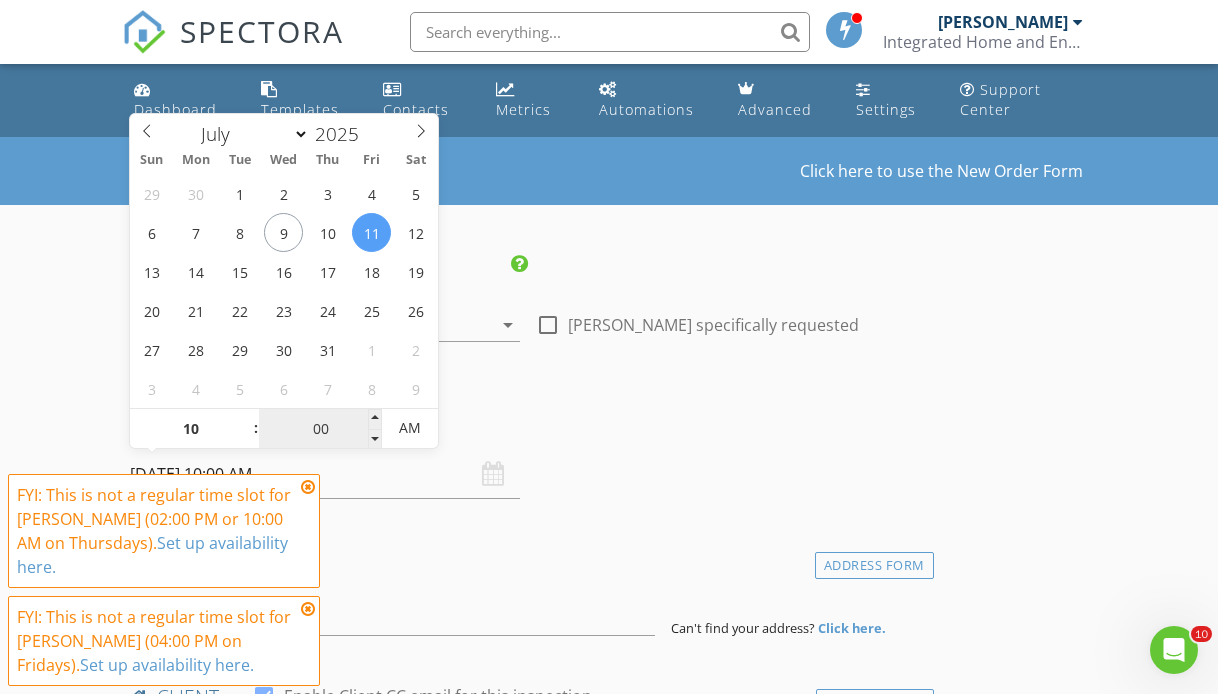 click on "00" at bounding box center [320, 429] 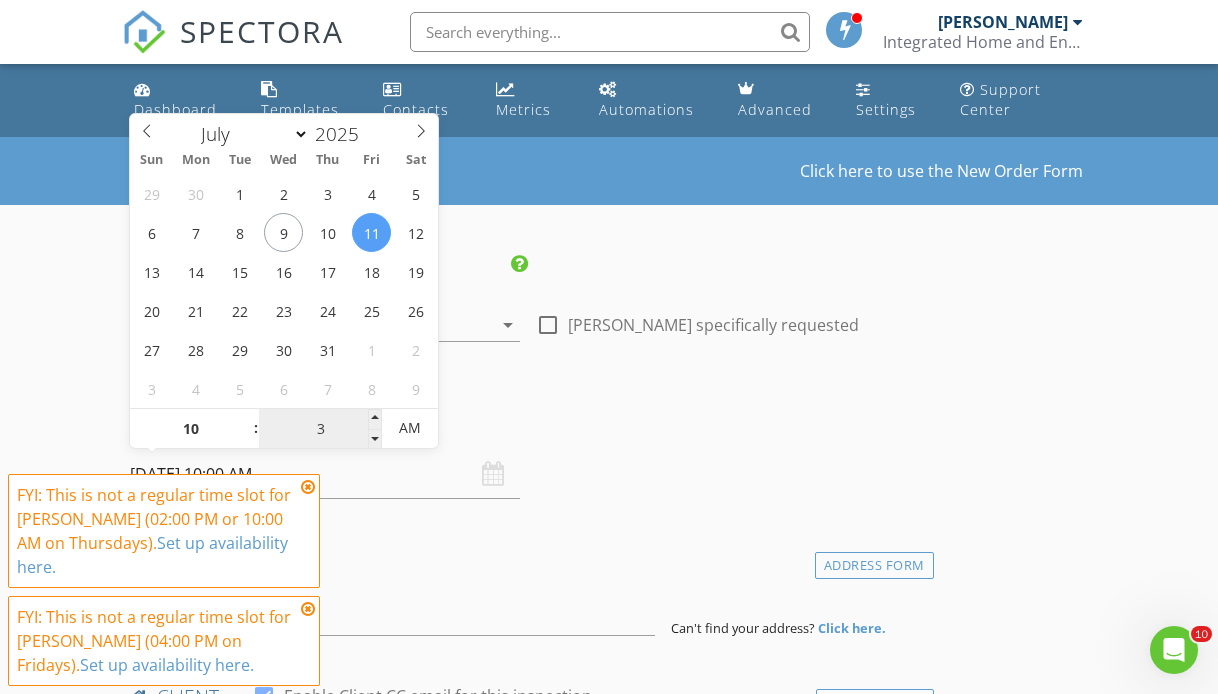 type on "30" 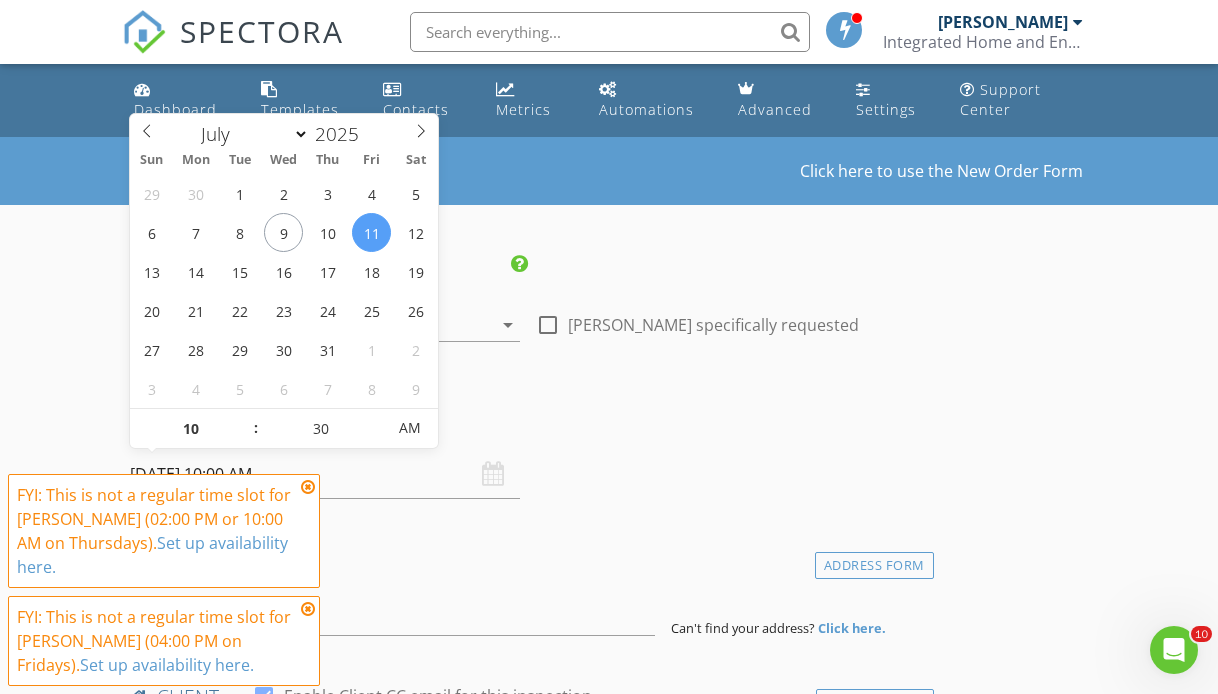 type on "07/11/2025 10:30 AM" 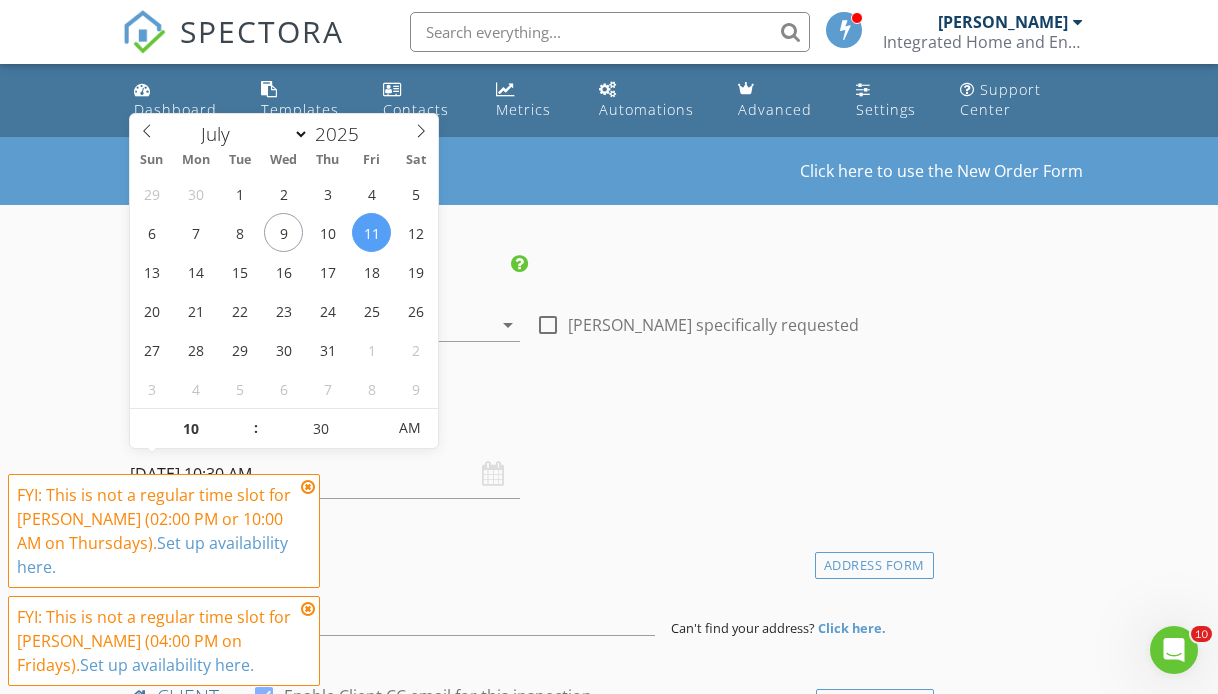 click on "Date/Time" at bounding box center (528, 430) 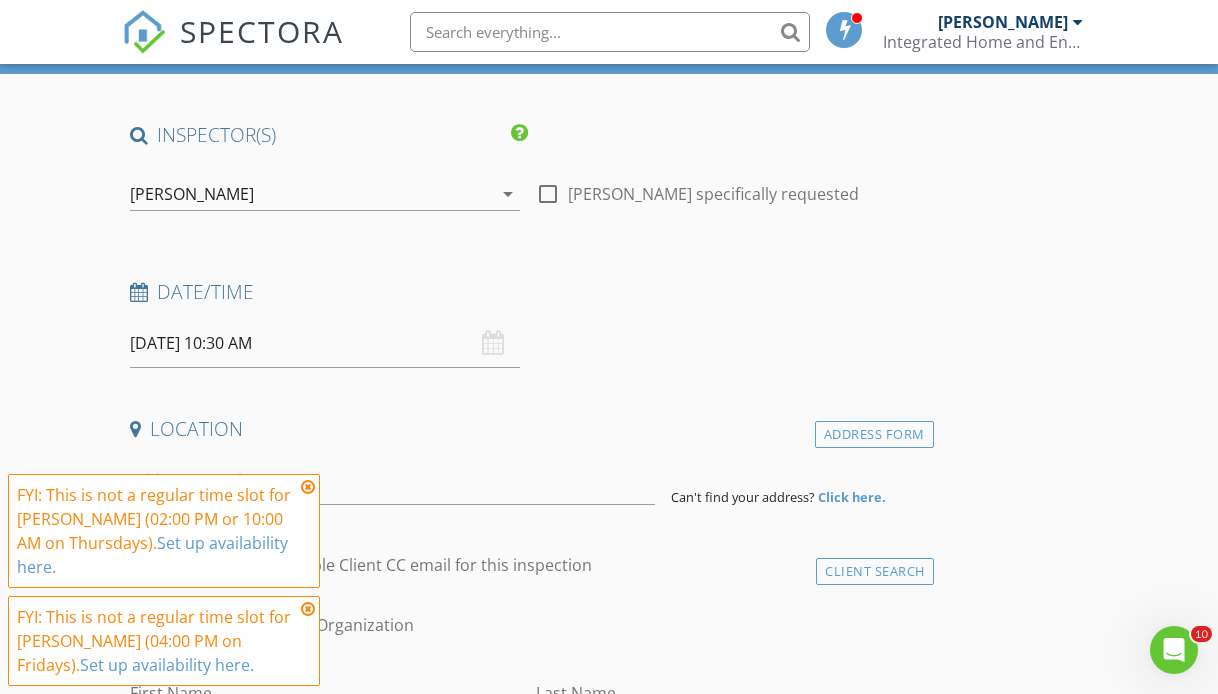 scroll, scrollTop: 173, scrollLeft: 0, axis: vertical 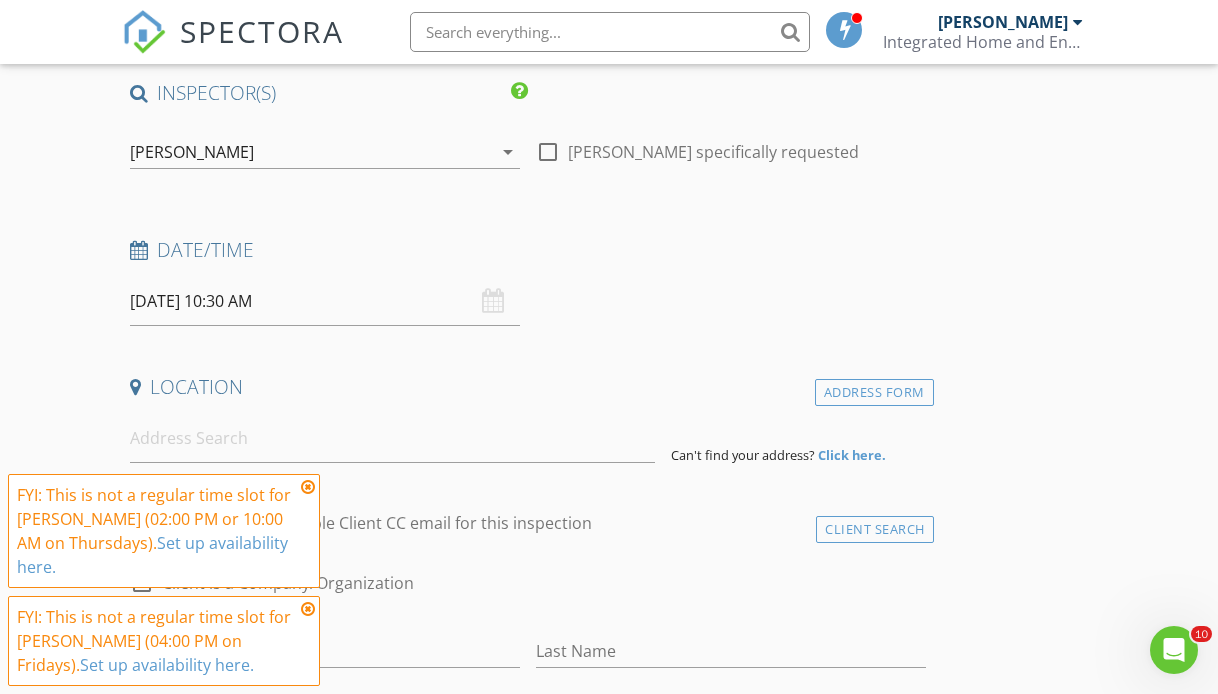 click at bounding box center (308, 487) 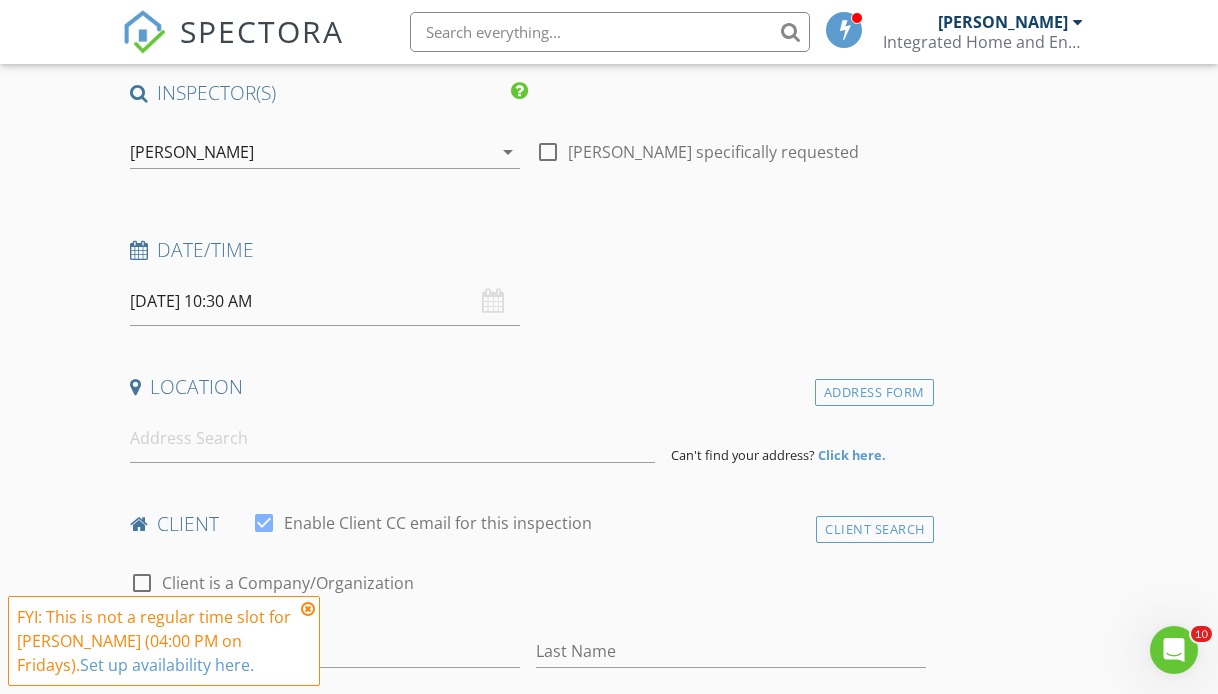 click at bounding box center [308, 609] 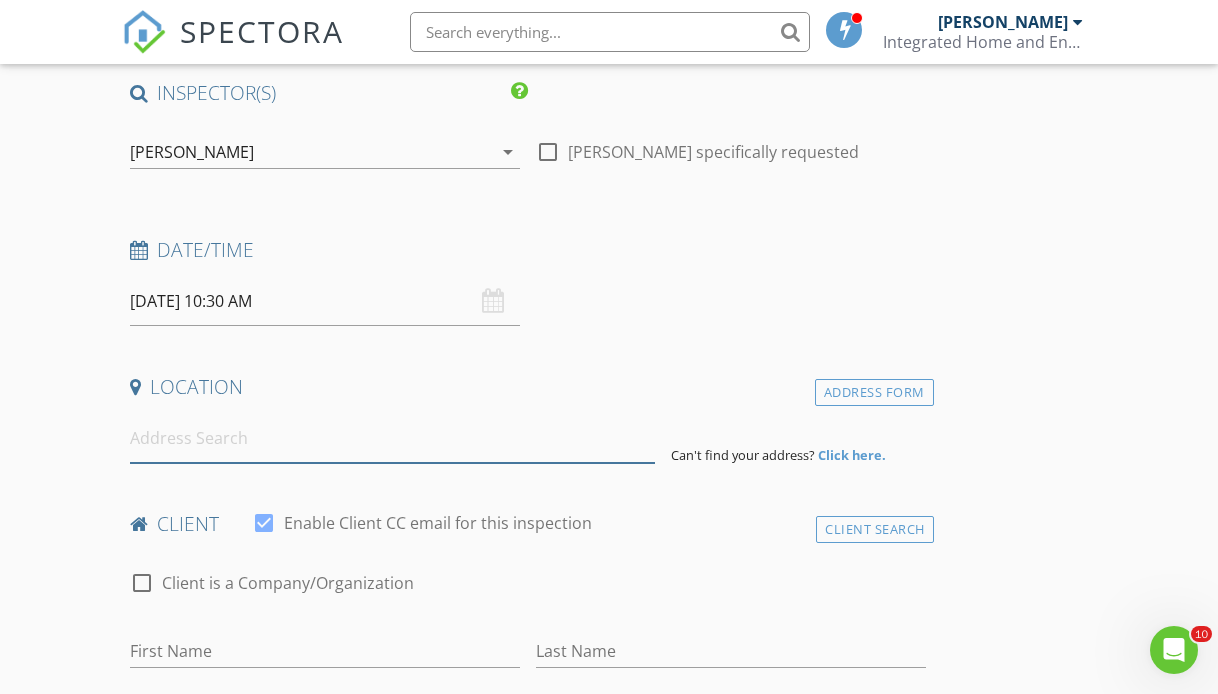 click at bounding box center [392, 438] 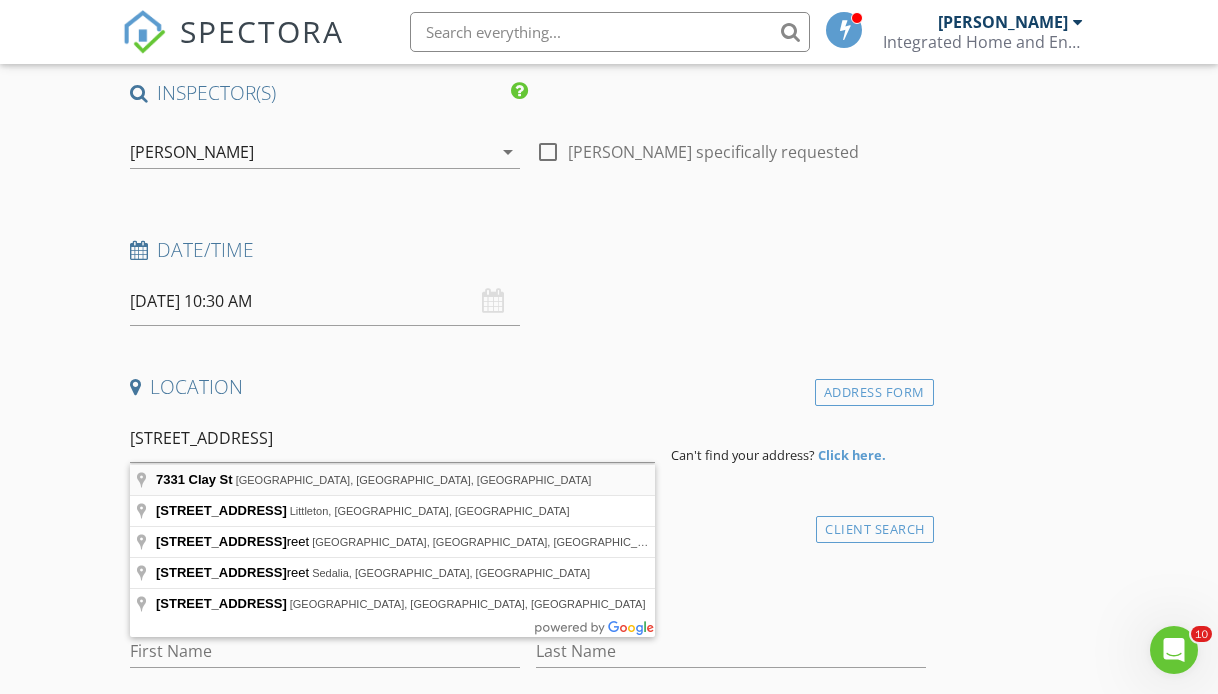 type on "7331 Clay St, Westminster, CO, USA" 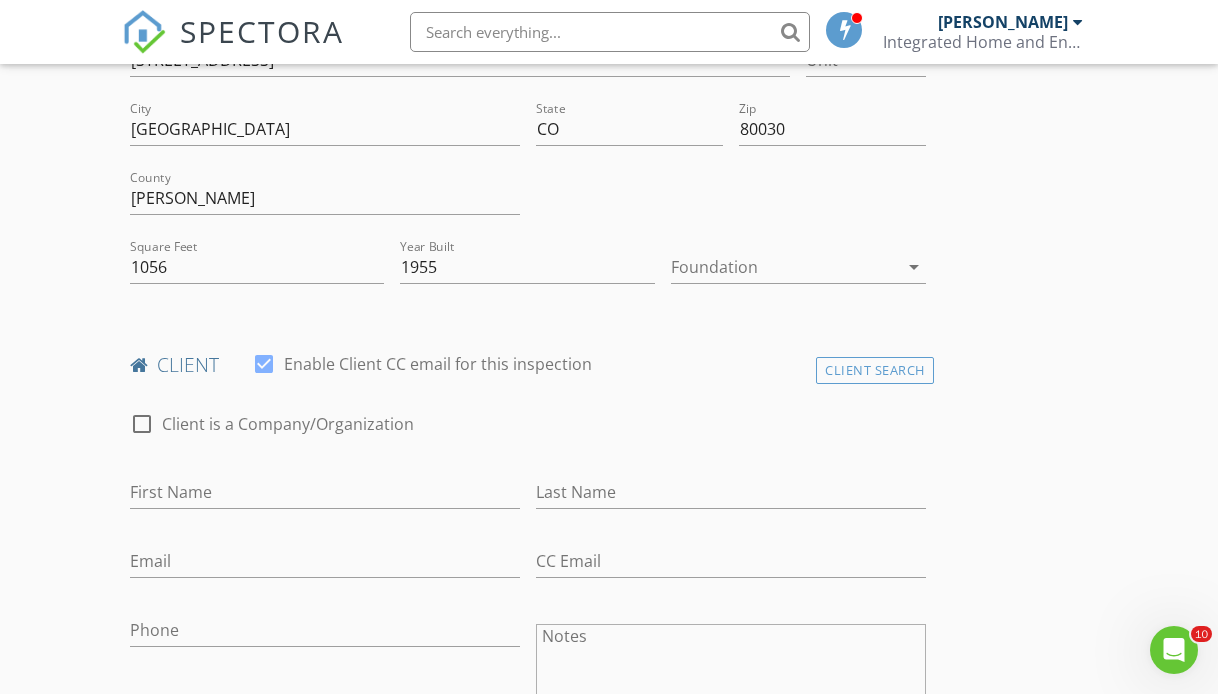 scroll, scrollTop: 575, scrollLeft: 0, axis: vertical 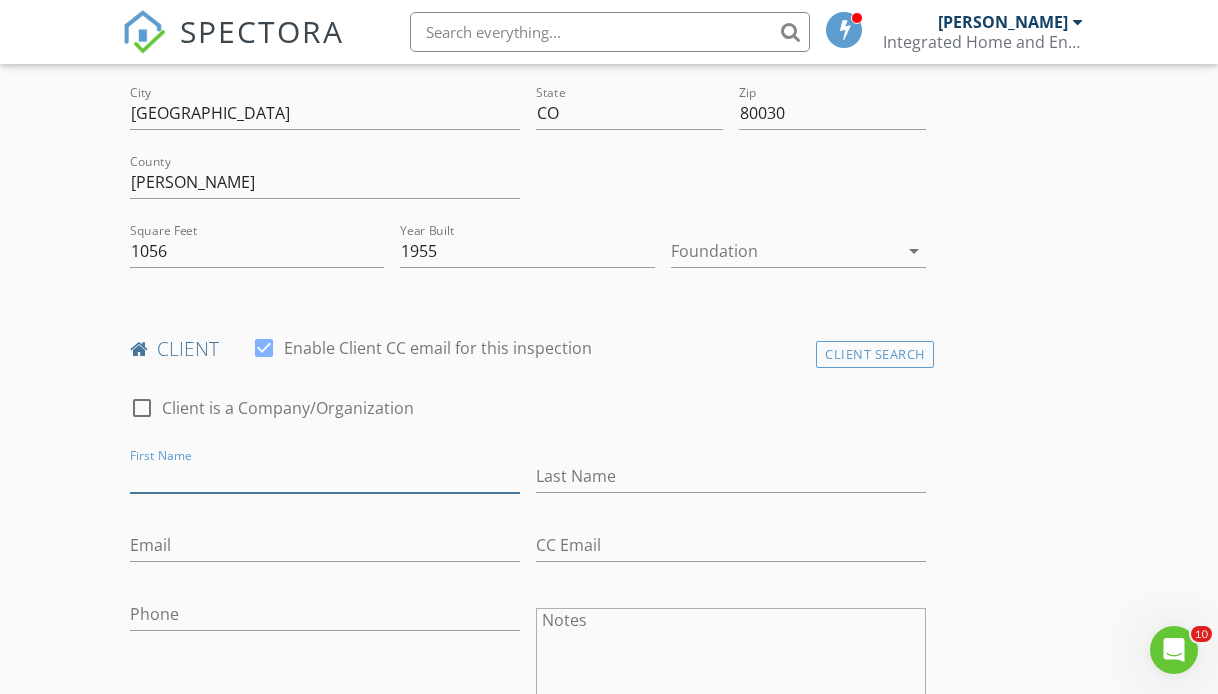 click on "First Name" at bounding box center (325, 476) 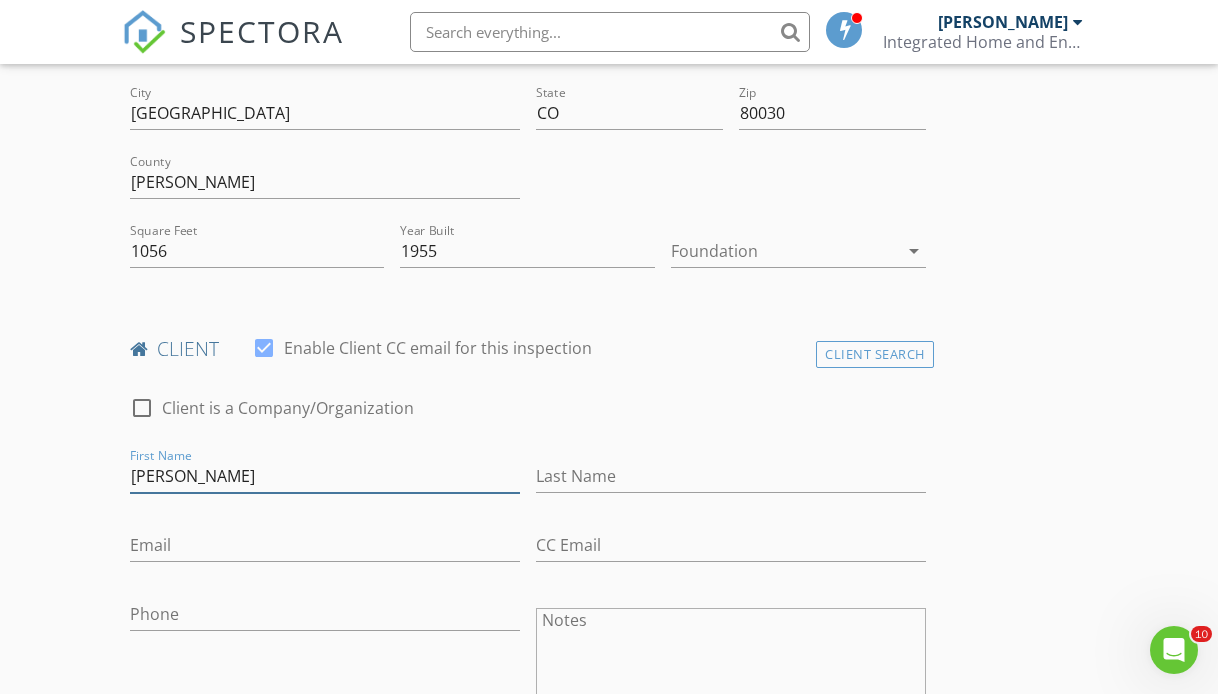 type on "Stephen" 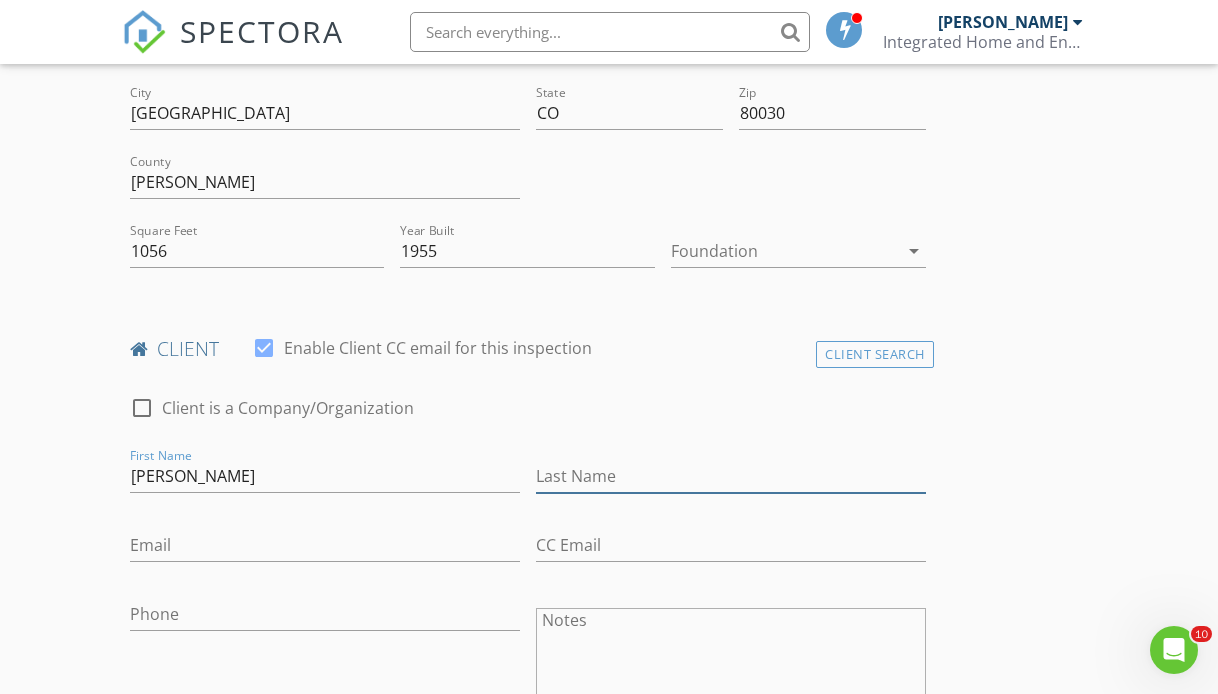 click on "Last Name" at bounding box center (731, 476) 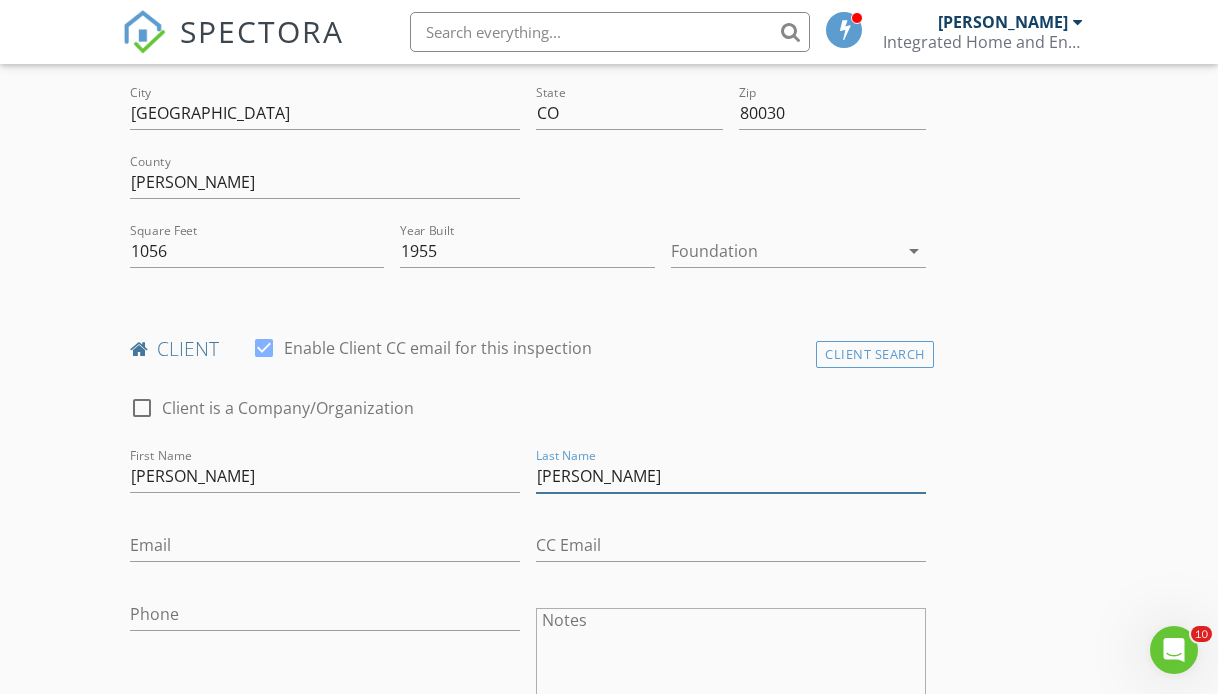 type on "Kalish" 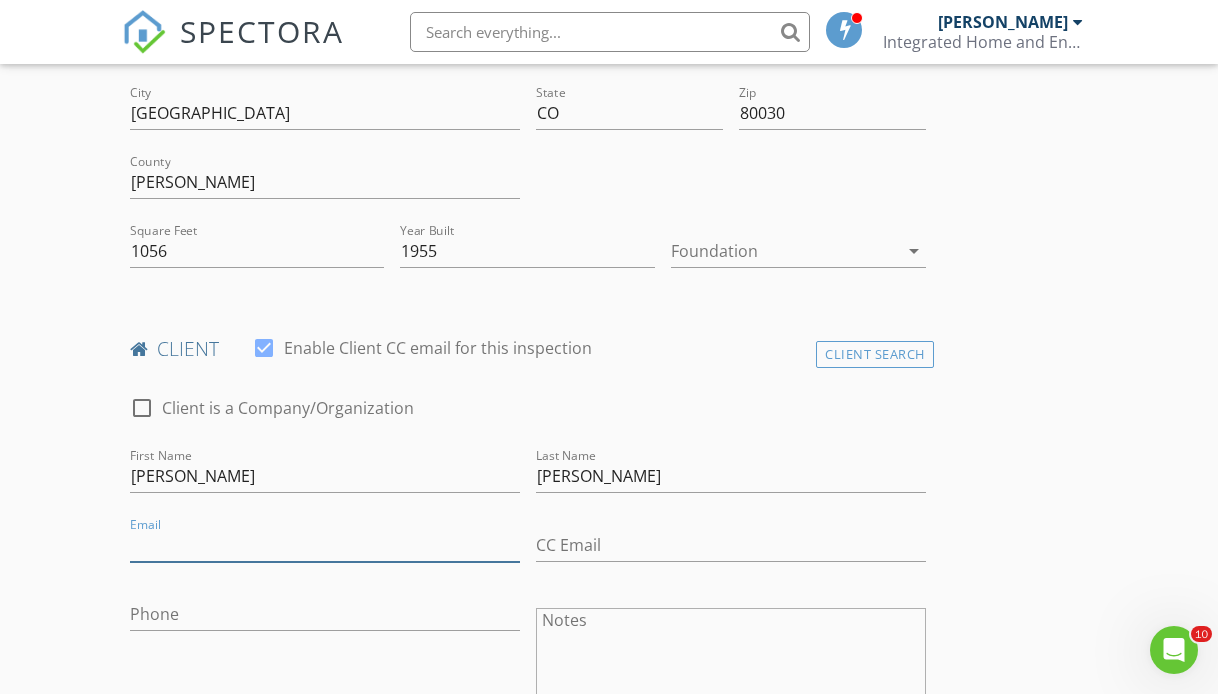click on "Email" at bounding box center (325, 545) 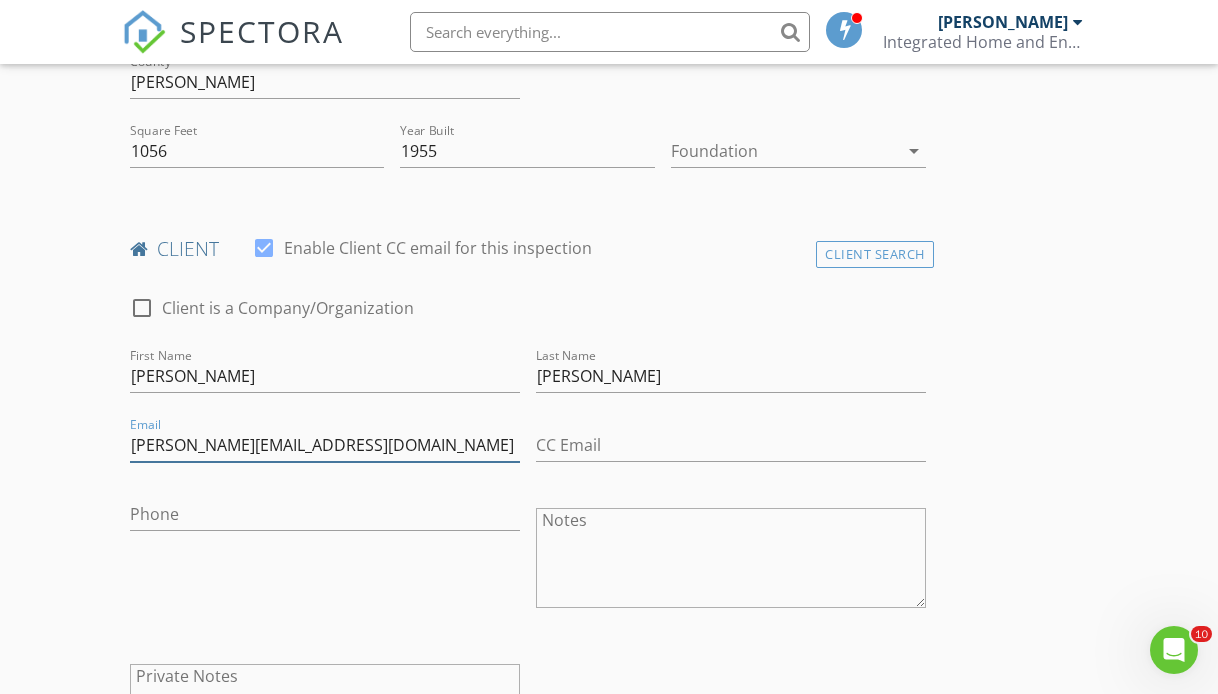scroll, scrollTop: 674, scrollLeft: 0, axis: vertical 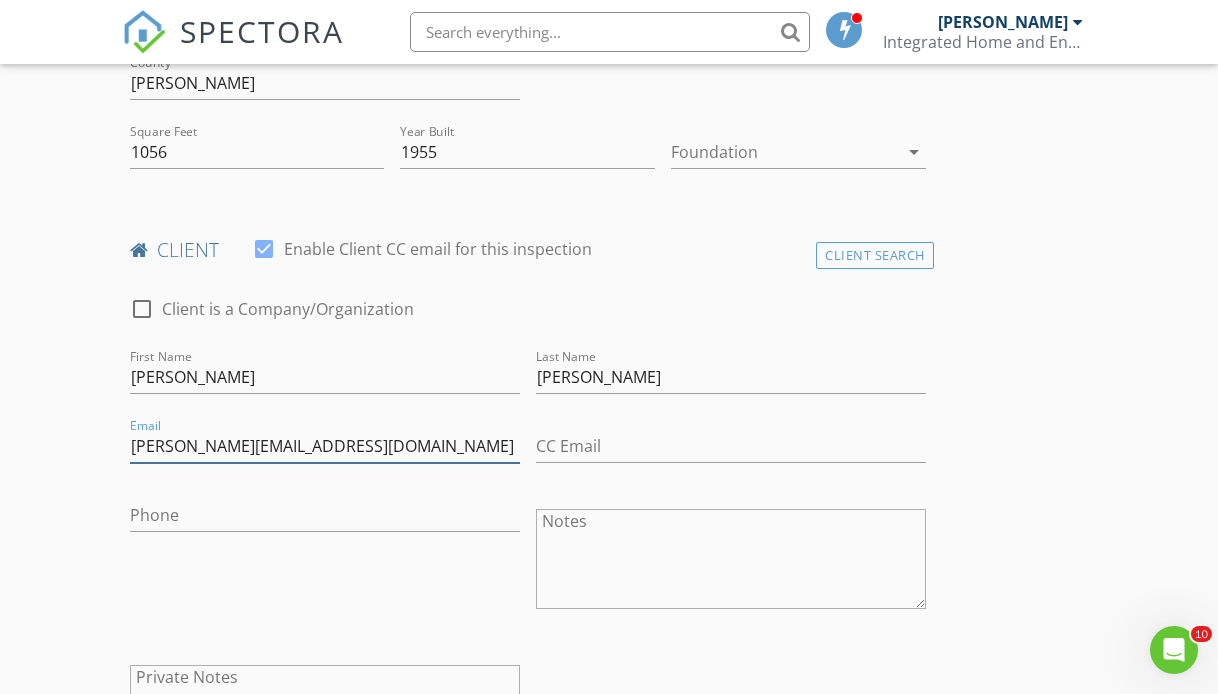 type on "steve_kalish@icloud.com" 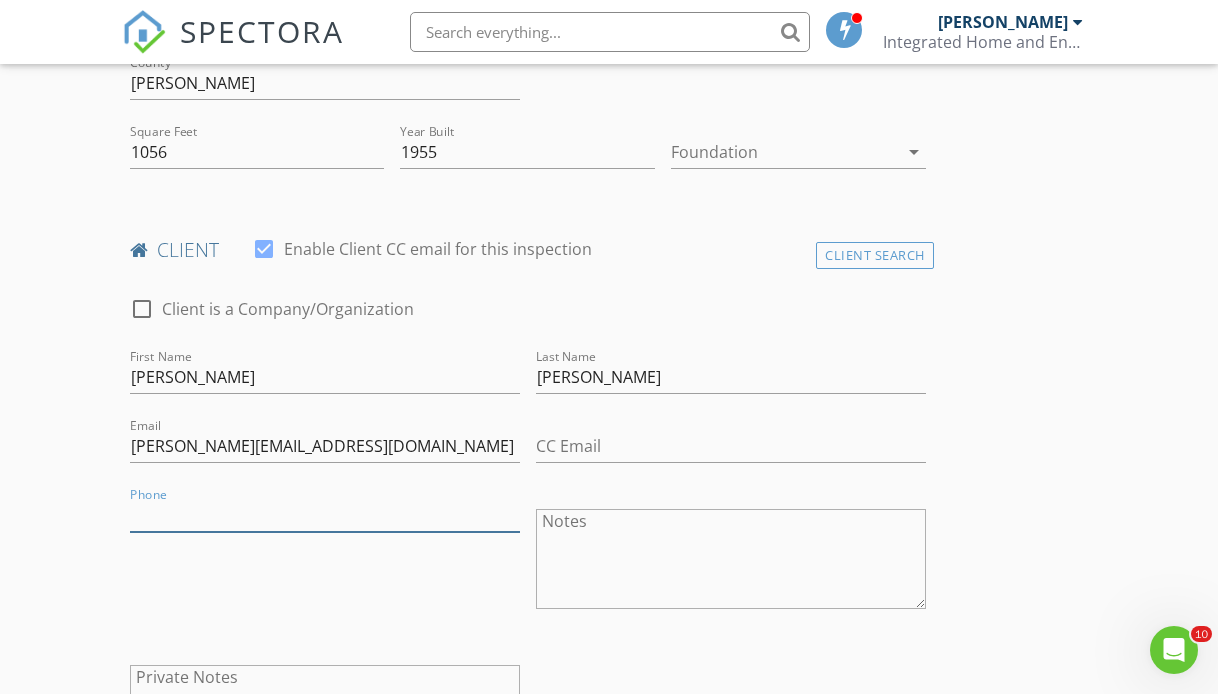 click on "Phone" at bounding box center [325, 515] 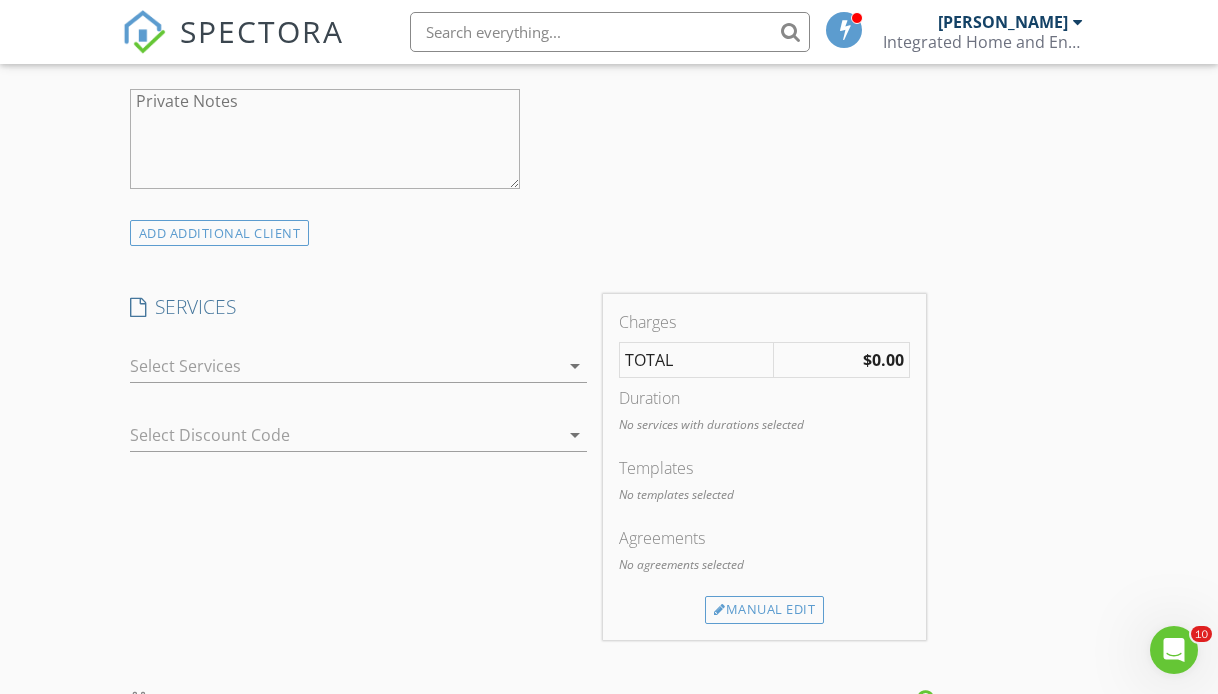 scroll, scrollTop: 1253, scrollLeft: 0, axis: vertical 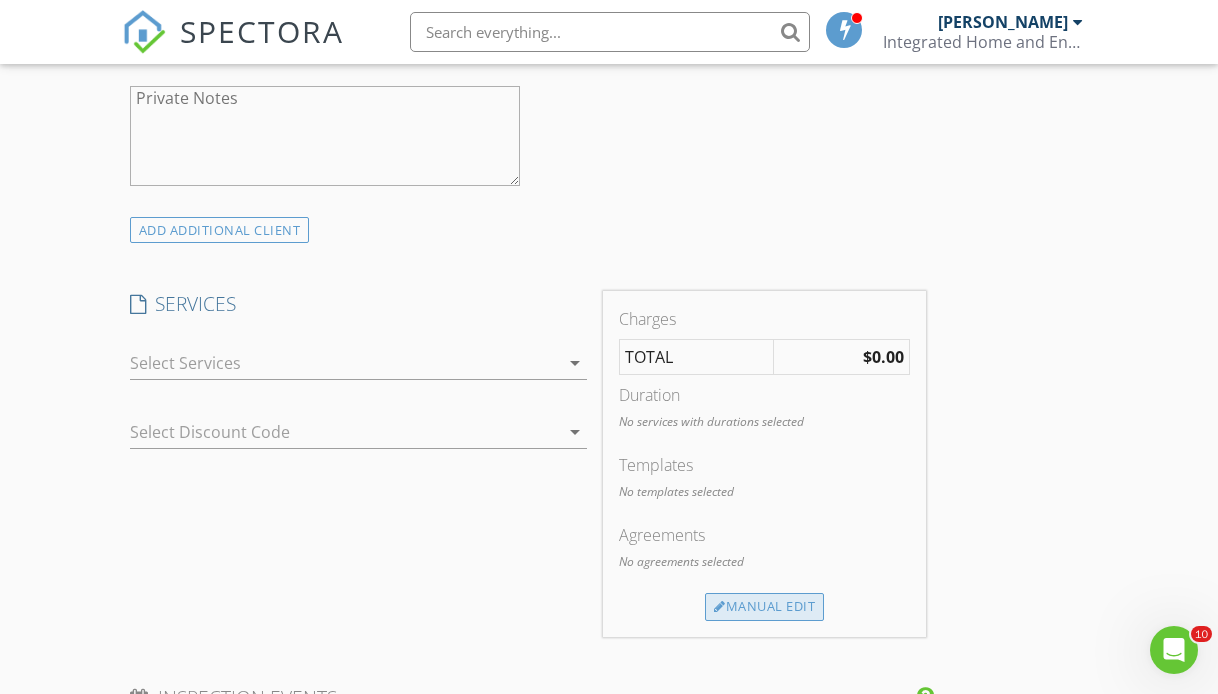 type on "720-763-5312" 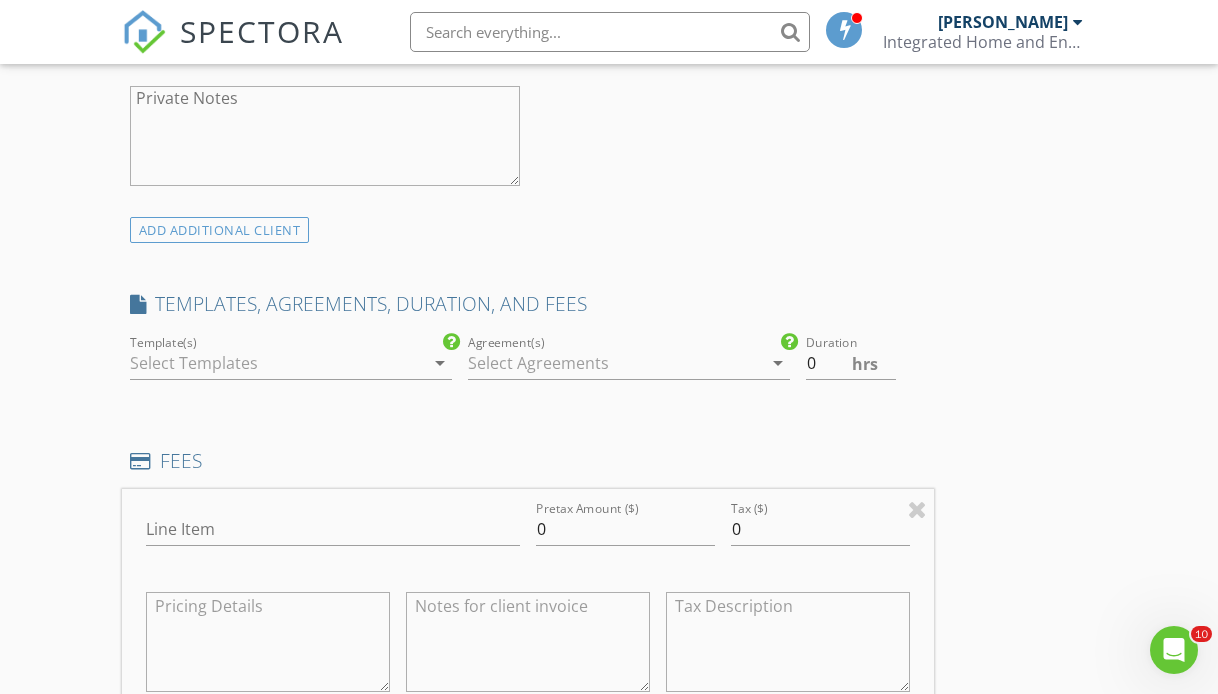 click at bounding box center [277, 363] 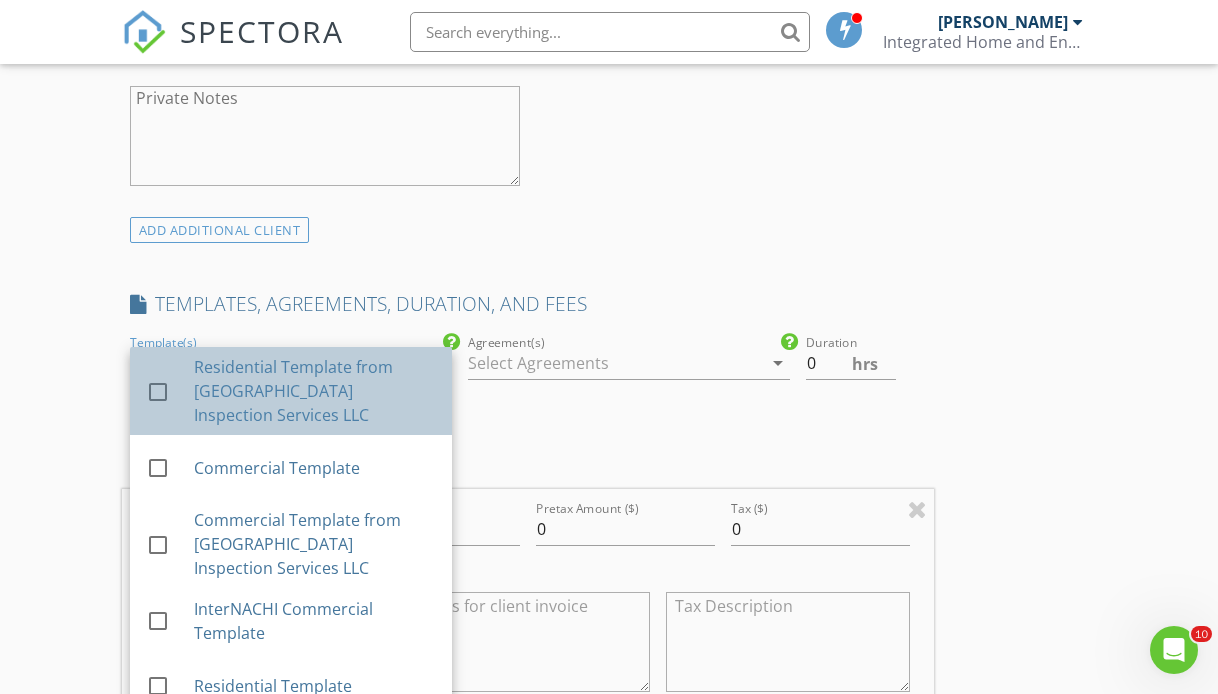 click on "Residential Template from [GEOGRAPHIC_DATA] Inspection Services LLC" at bounding box center [315, 391] 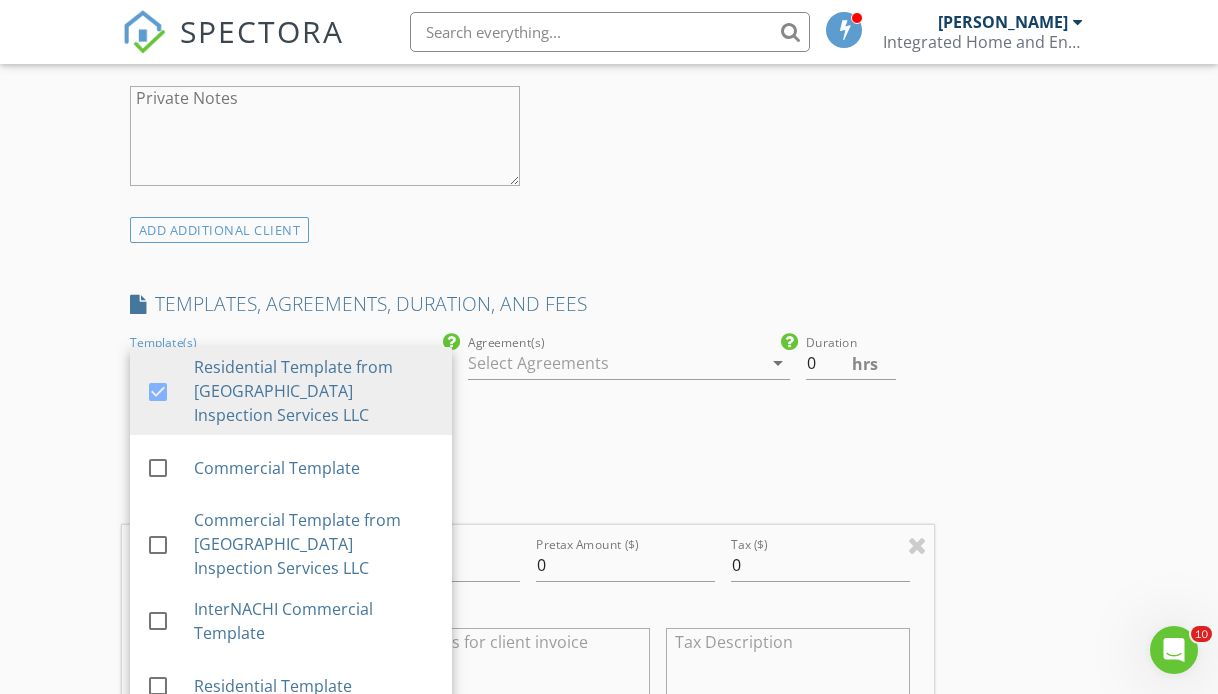 click at bounding box center (615, 363) 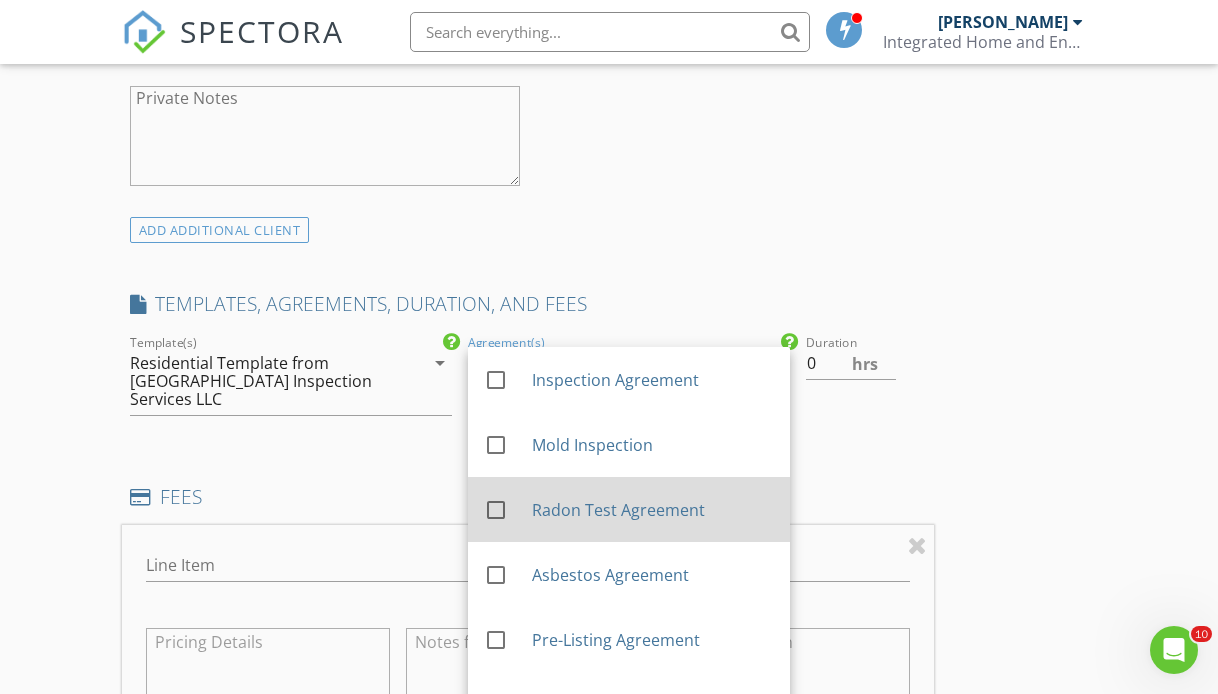 click on "Radon Test Agreement" at bounding box center (653, 510) 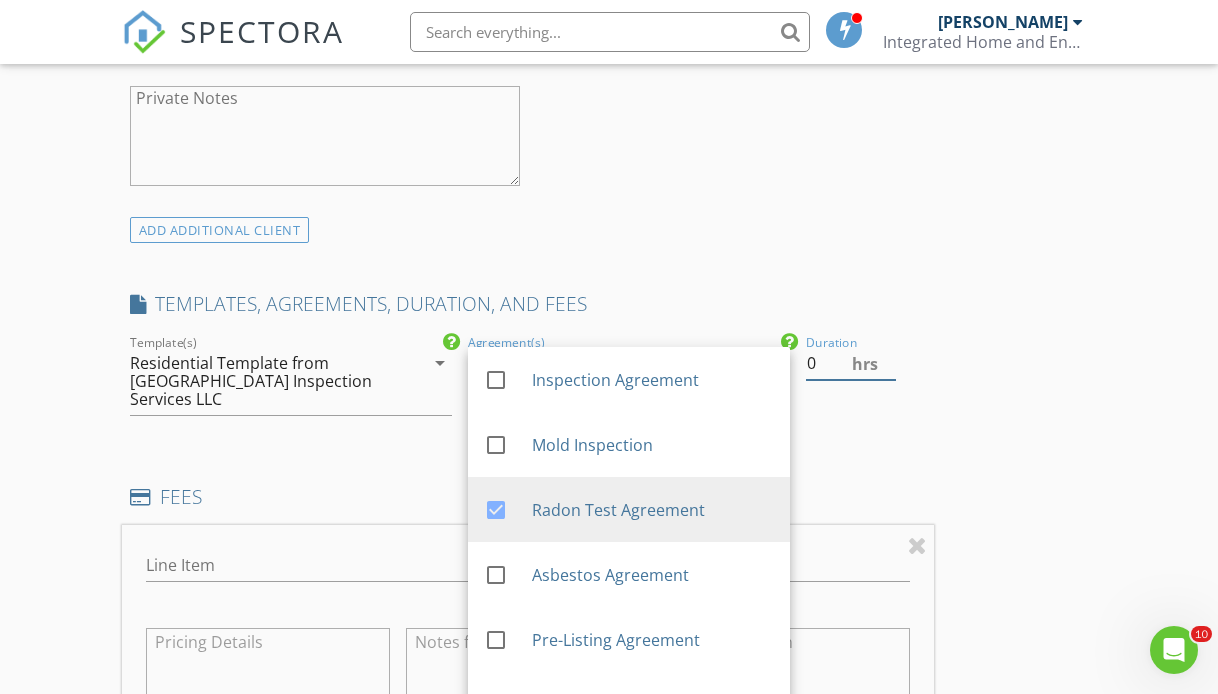 click on "0" at bounding box center (850, 363) 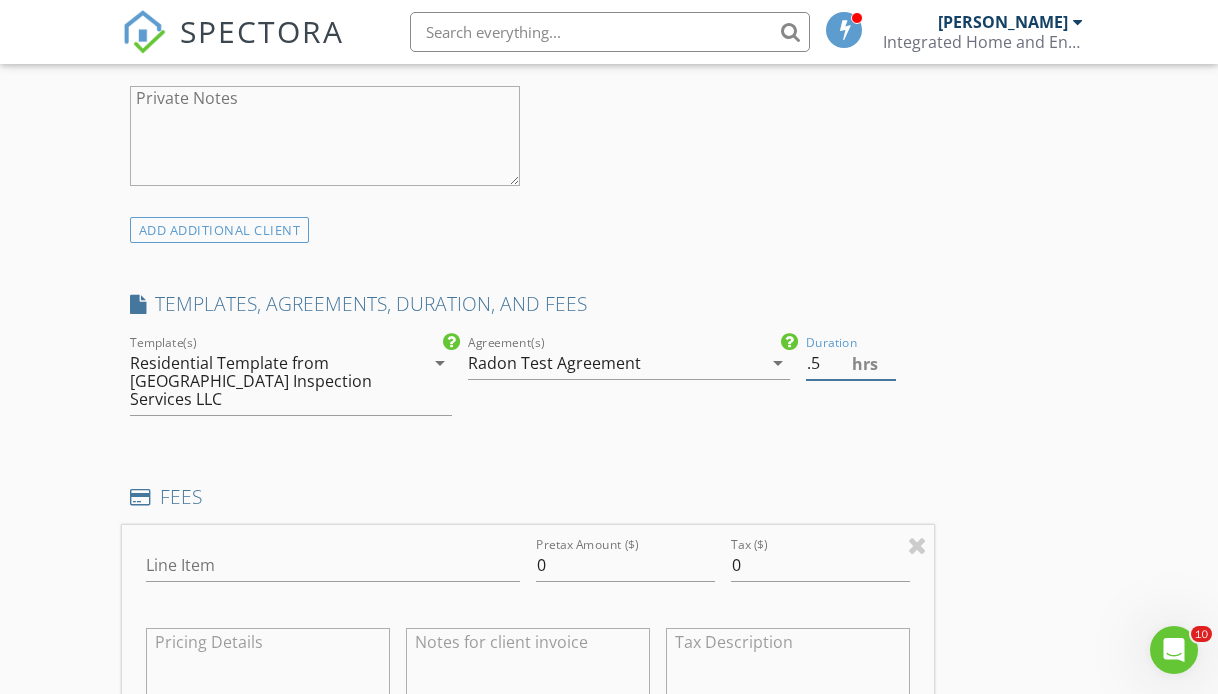 type on ".5" 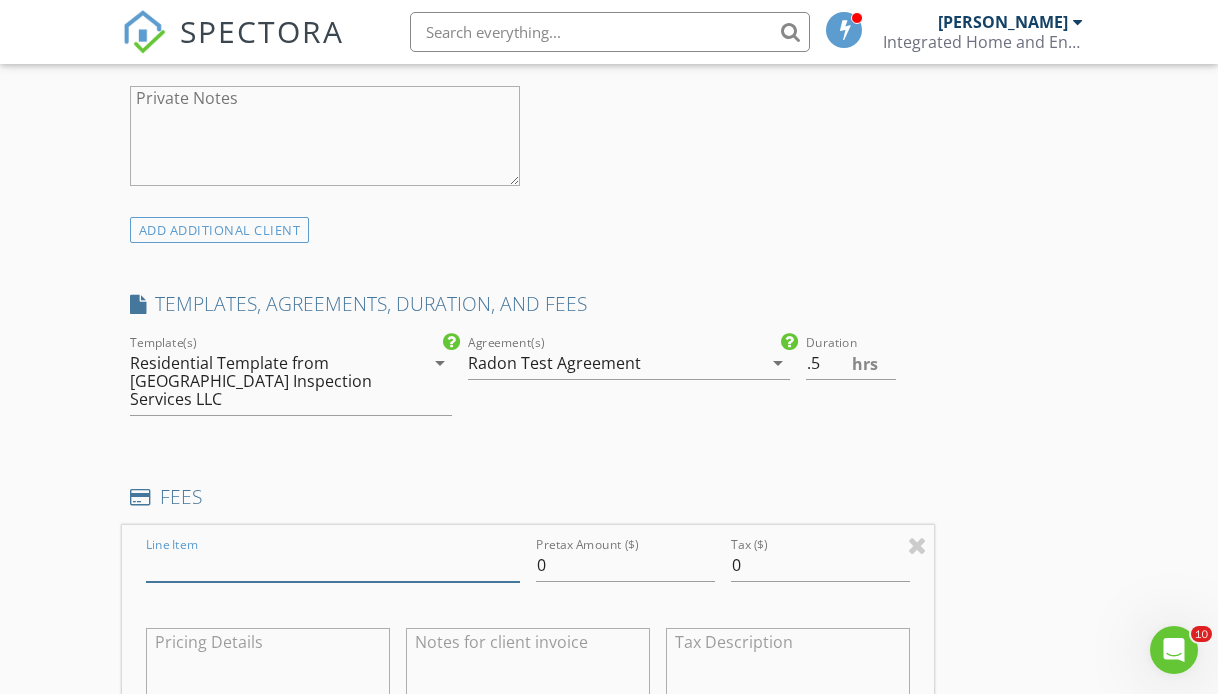 click on "Line Item" at bounding box center [333, 565] 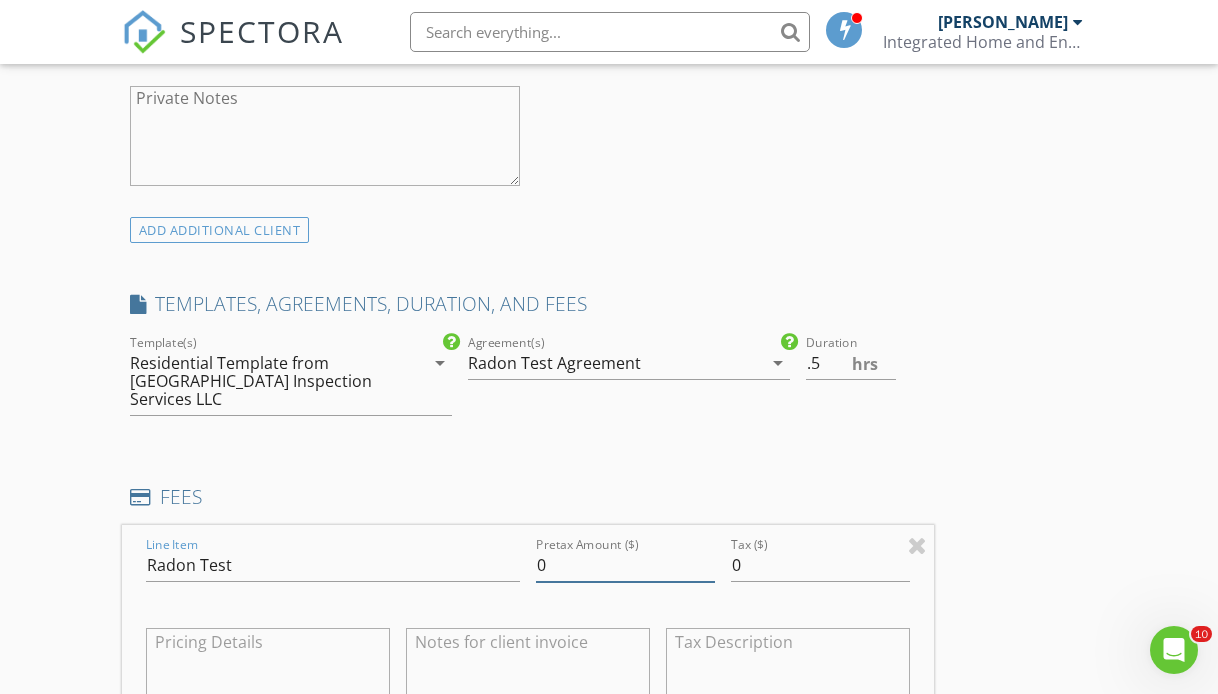 click on "0" at bounding box center [625, 565] 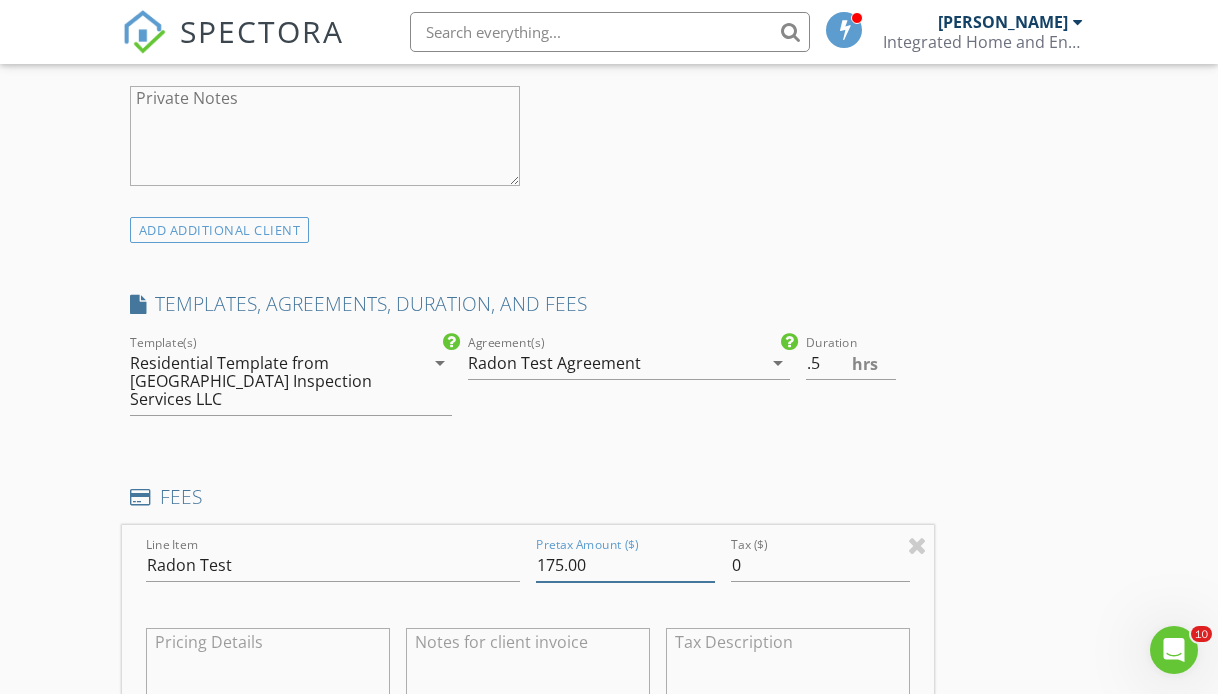 type on "175.00" 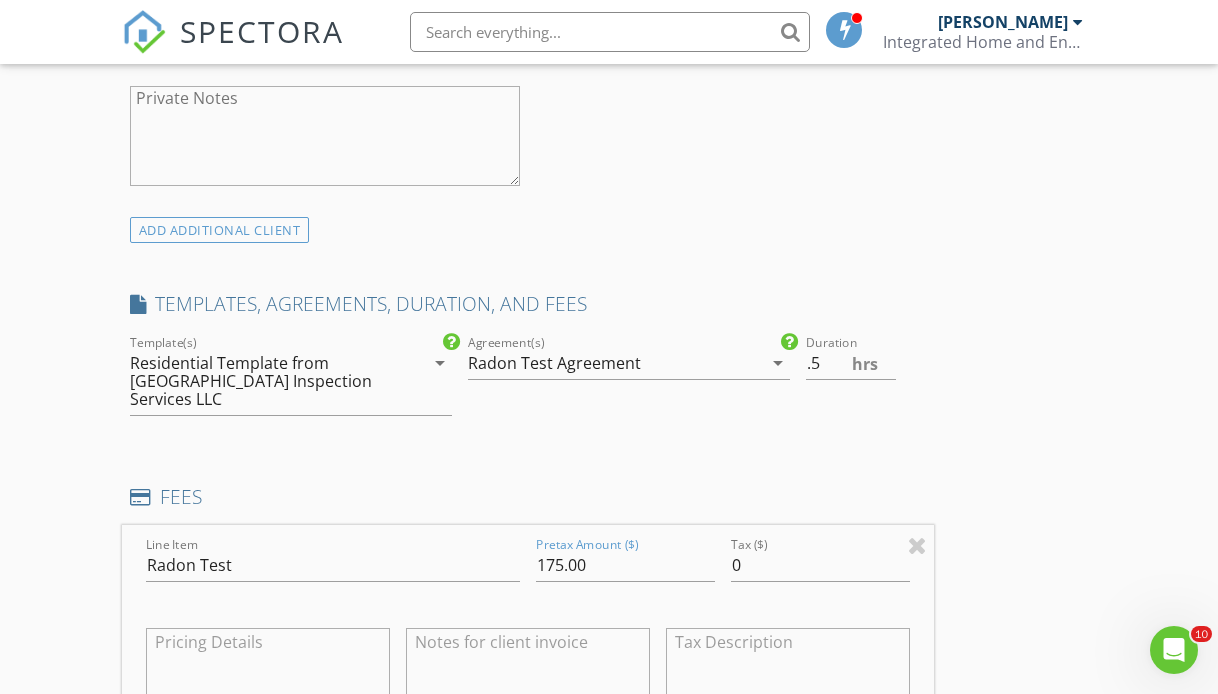 click on "INSPECTOR(S)
check_box   Ron Long   PRIMARY   Ron Long arrow_drop_down   check_box_outline_blank Ron Long specifically requested
Date/Time
07/11/2025 10:30 AM
Location
Address Search       Address 7331 Clay St   Unit   City Westminster   State CO   Zip 80030   County Adams     Square Feet 1056   Year Built 1955   Foundation arrow_drop_down
client
check_box Enable Client CC email for this inspection   Client Search     check_box_outline_blank Client is a Company/Organization     First Name Stephen   Last Name Kalish   Email steve_kalish@icloud.com   CC Email   Phone 720-763-5312           Notes   Private Notes
ADD ADDITIONAL client
SERVICES
check_box_outline_blank   1-Residential Inspection   Condo Below 800sqft check_box_outline_blank   2-Residential Inspection       600-1400" at bounding box center [609, 675] 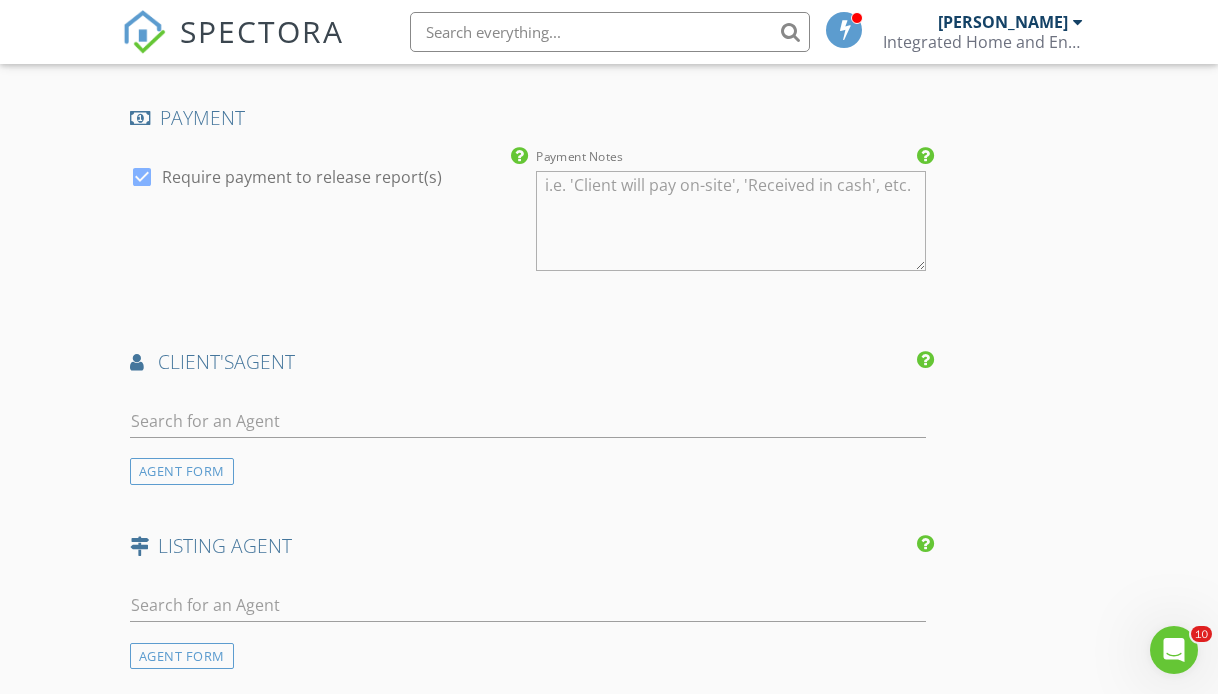 scroll, scrollTop: 2257, scrollLeft: 0, axis: vertical 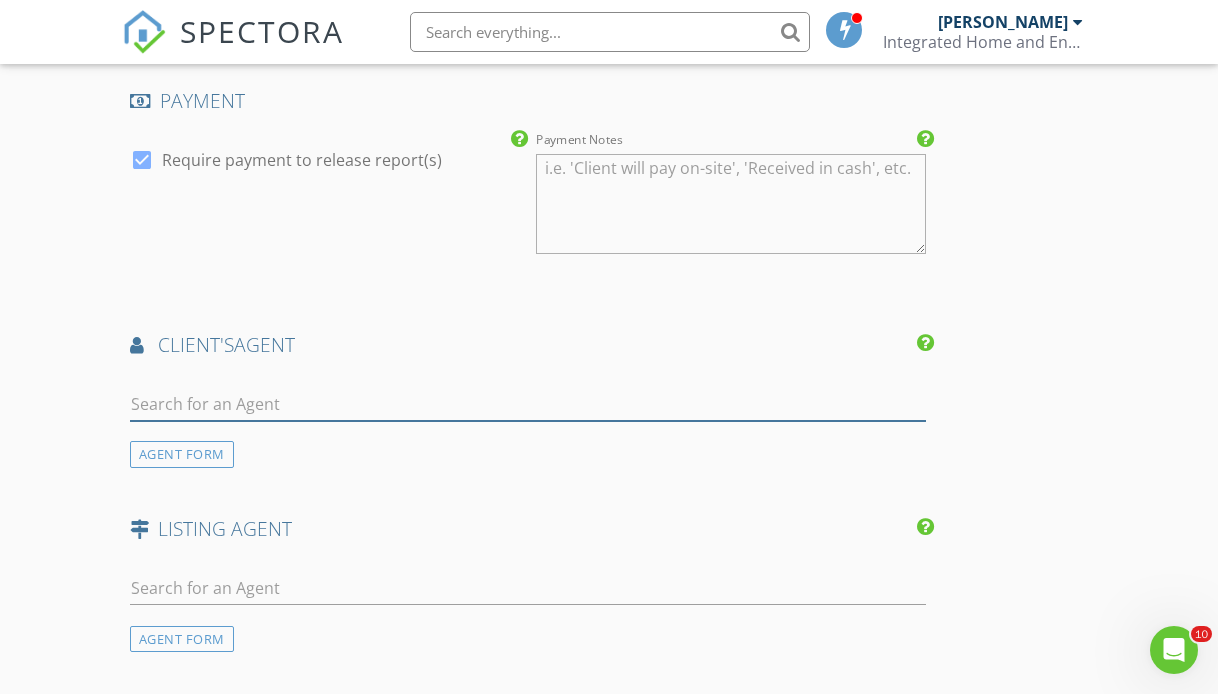 click at bounding box center (528, 404) 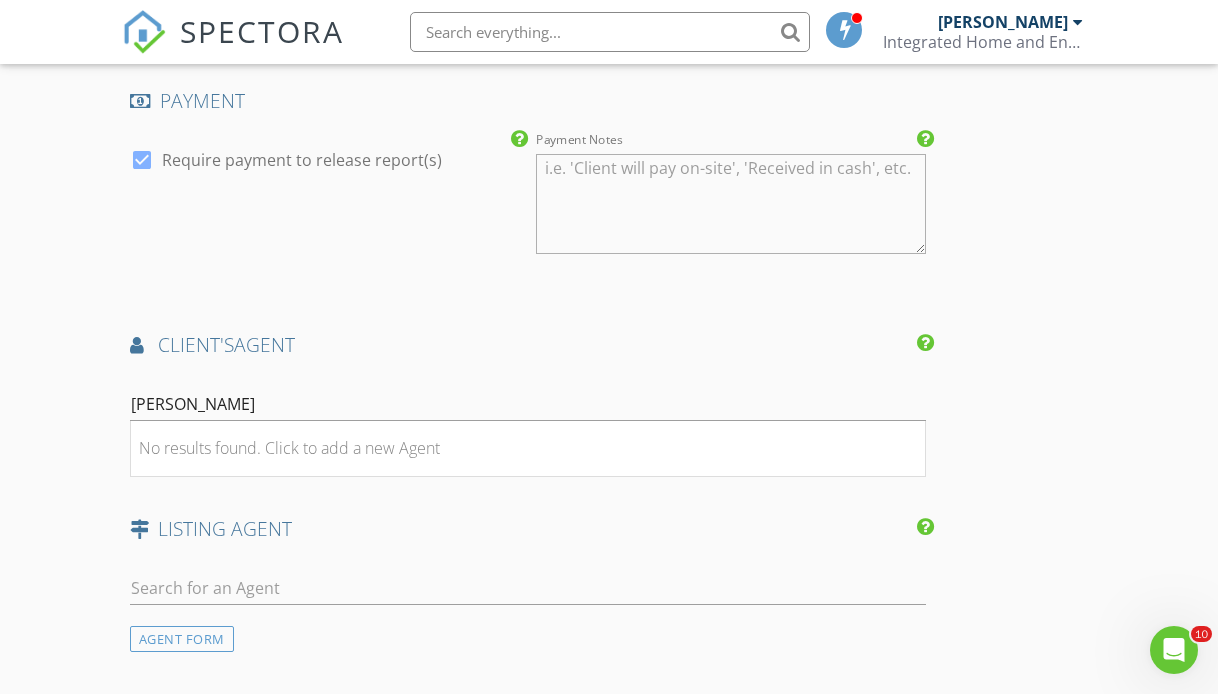 click on "client's  AGENT" at bounding box center [528, 345] 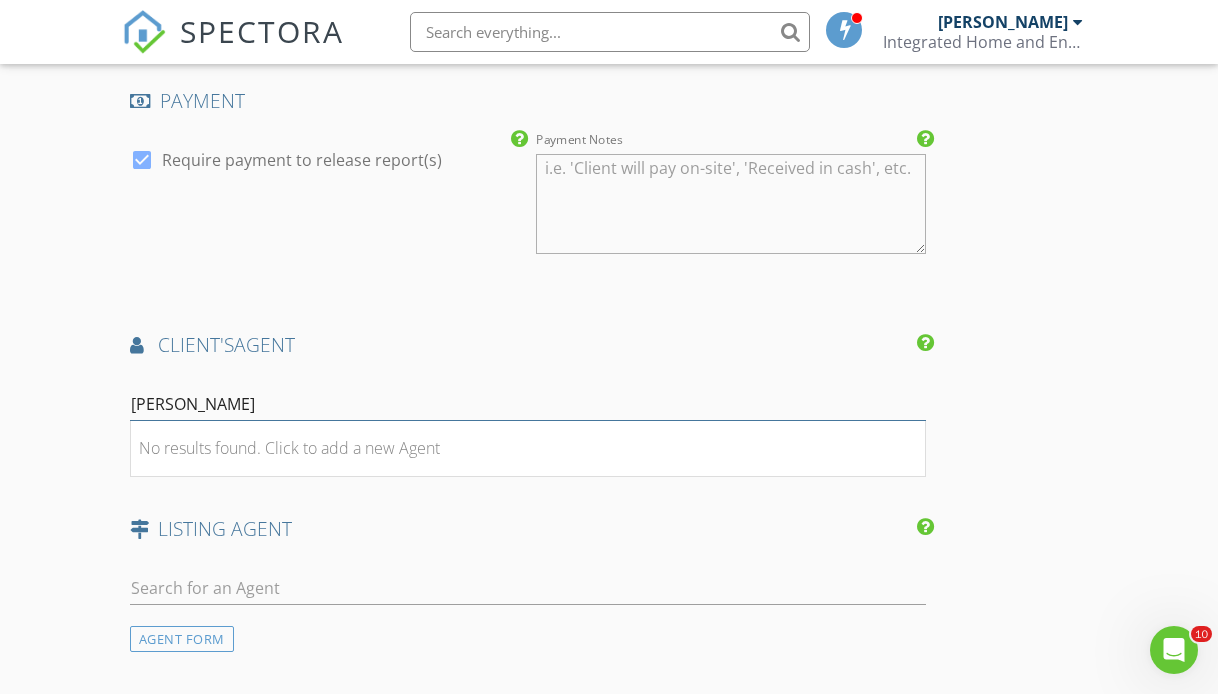 click on "Joanne" at bounding box center (528, 404) 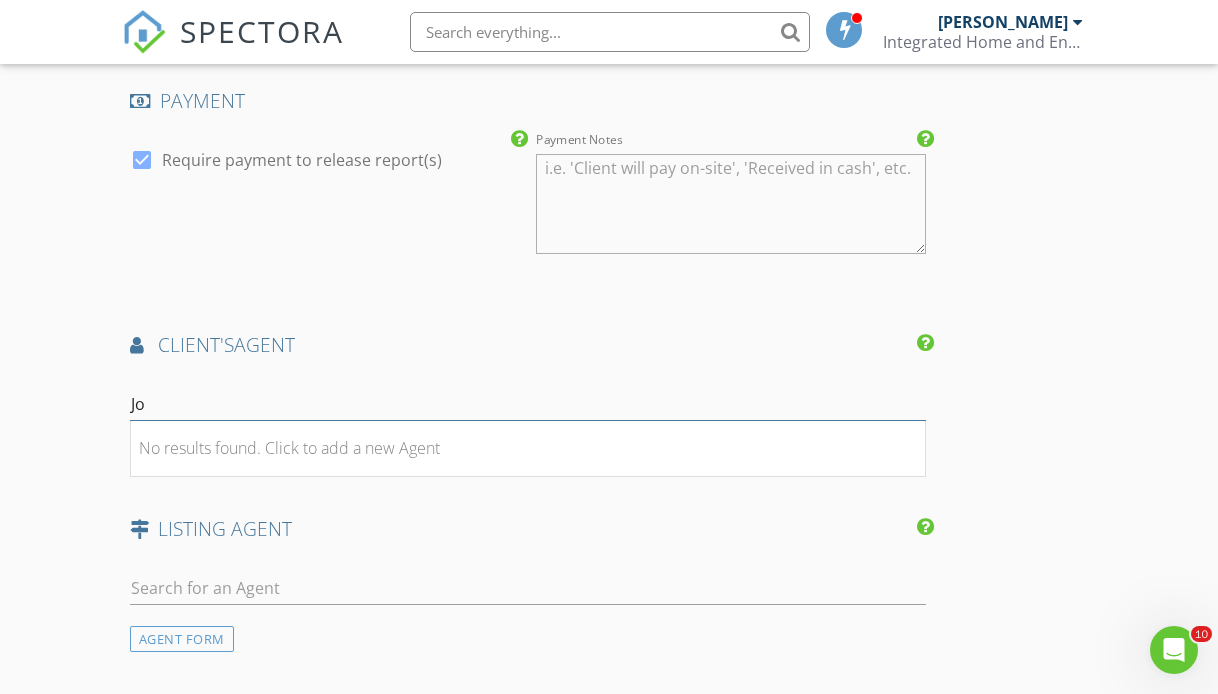 type on "J" 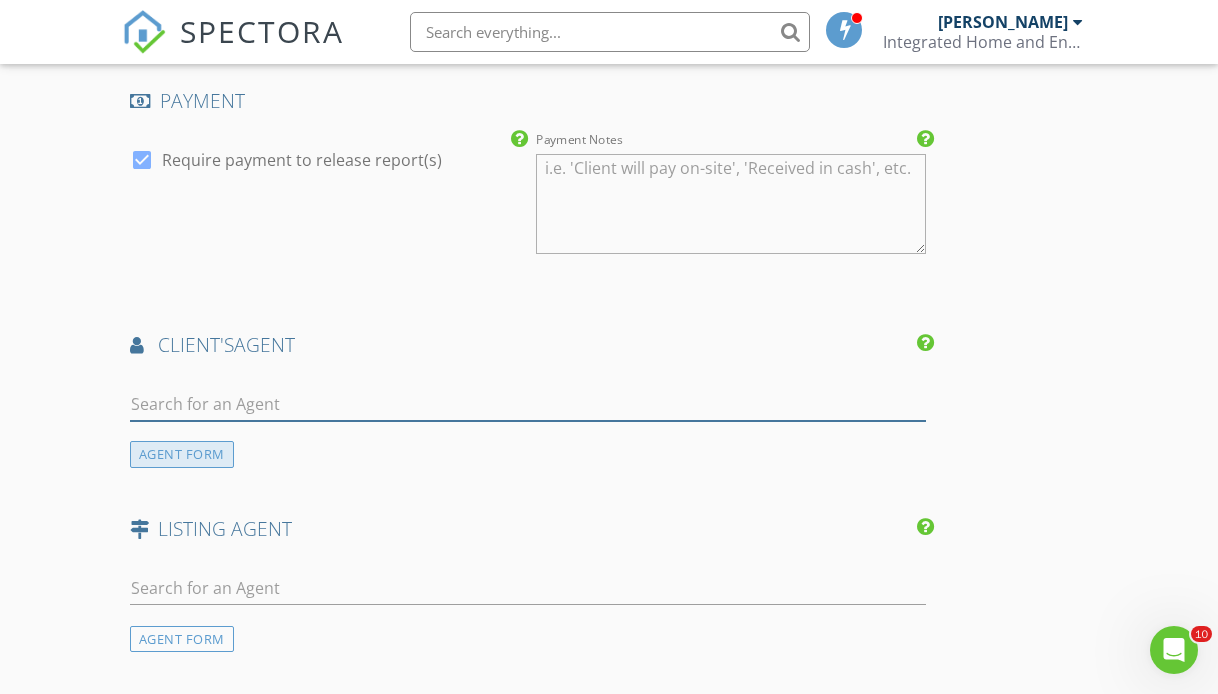 type 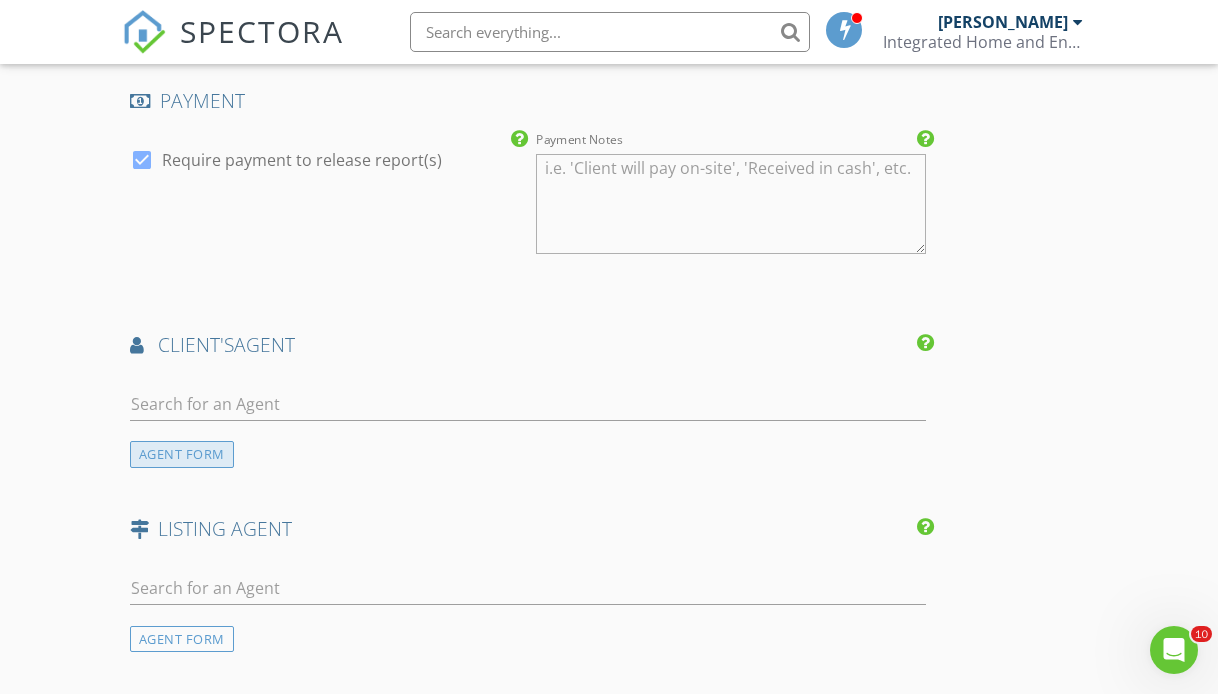 click on "AGENT FORM" at bounding box center [182, 454] 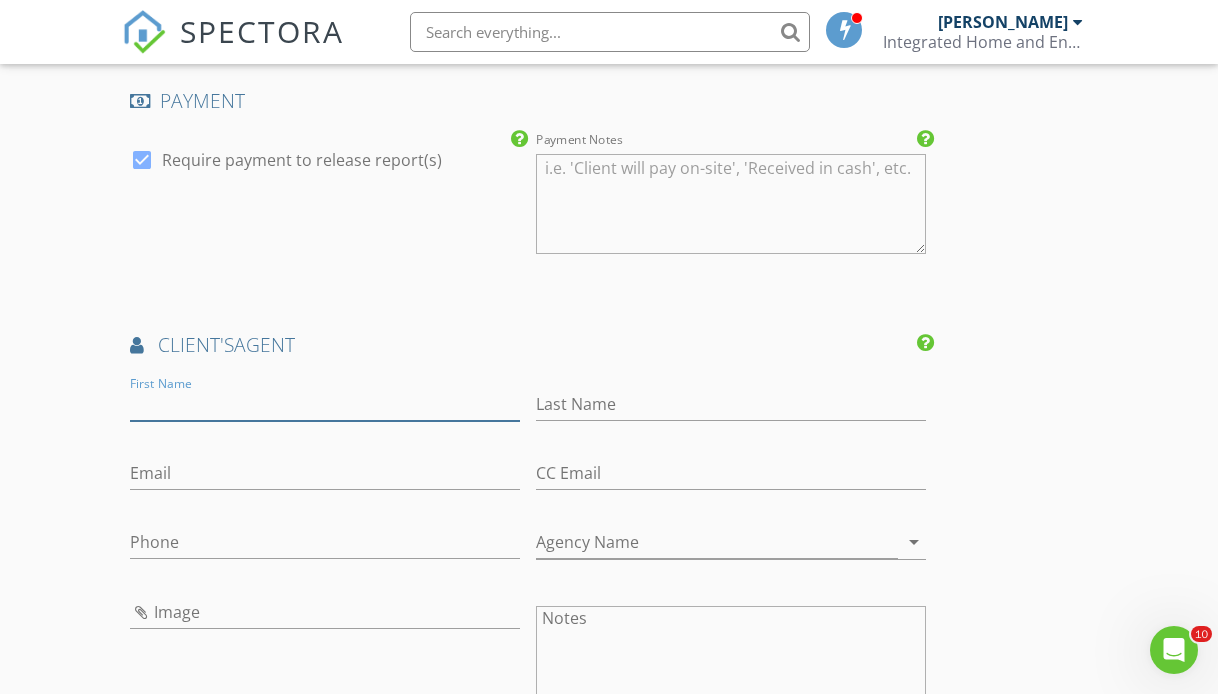 click on "First Name" at bounding box center [325, 404] 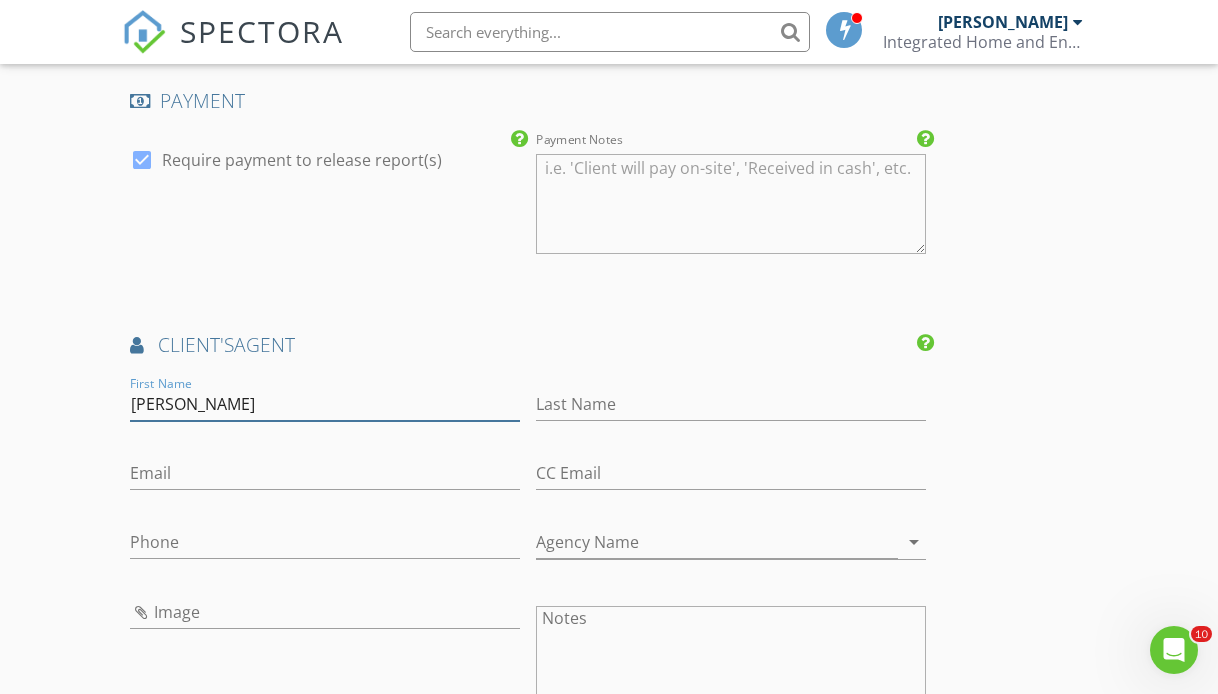 type on "Joanne" 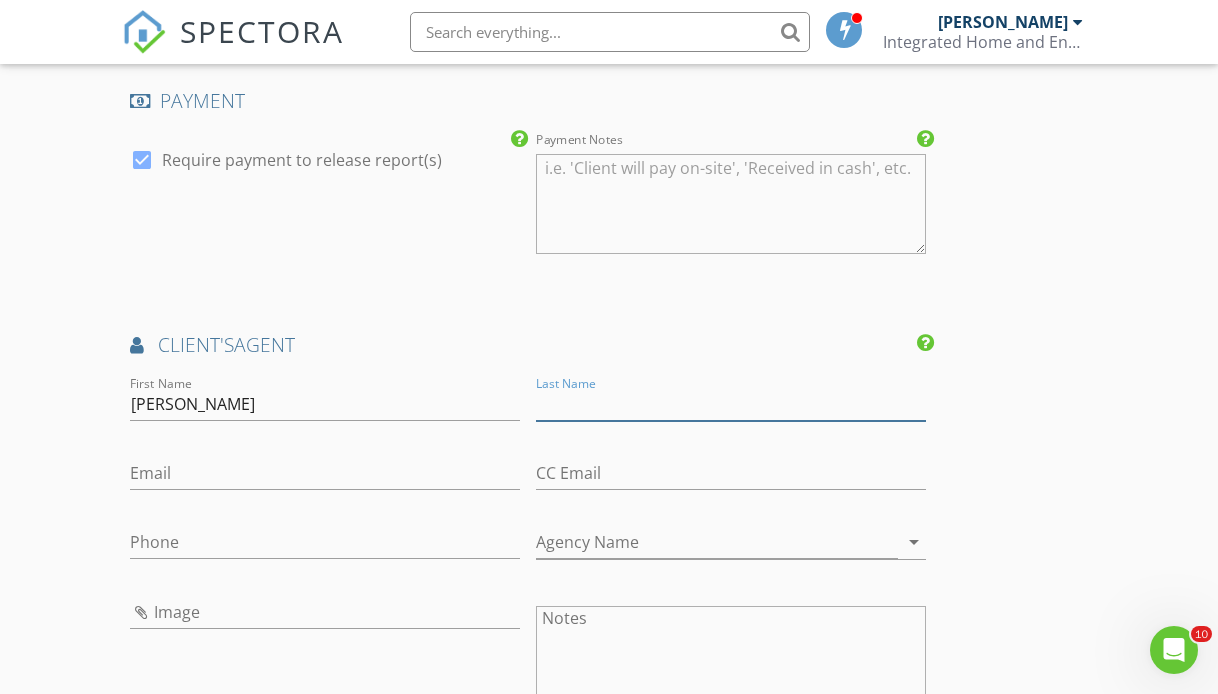 click on "Last Name" at bounding box center [731, 404] 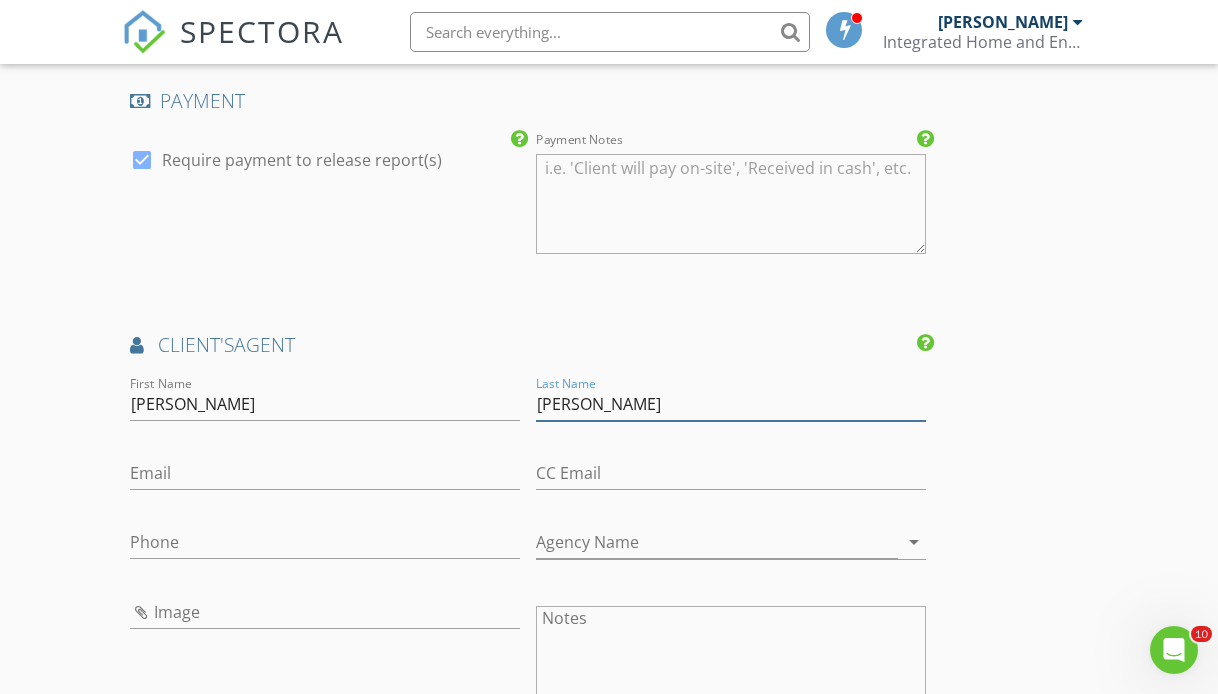 type on "Galvan" 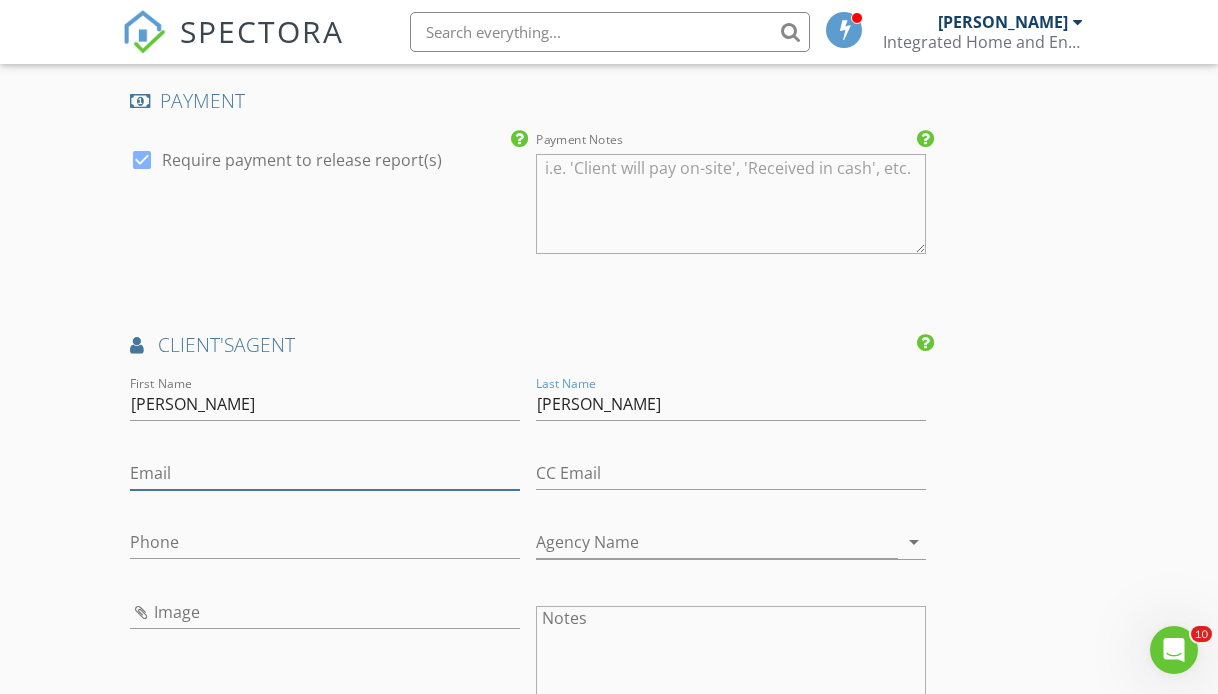 click on "Email" at bounding box center (325, 473) 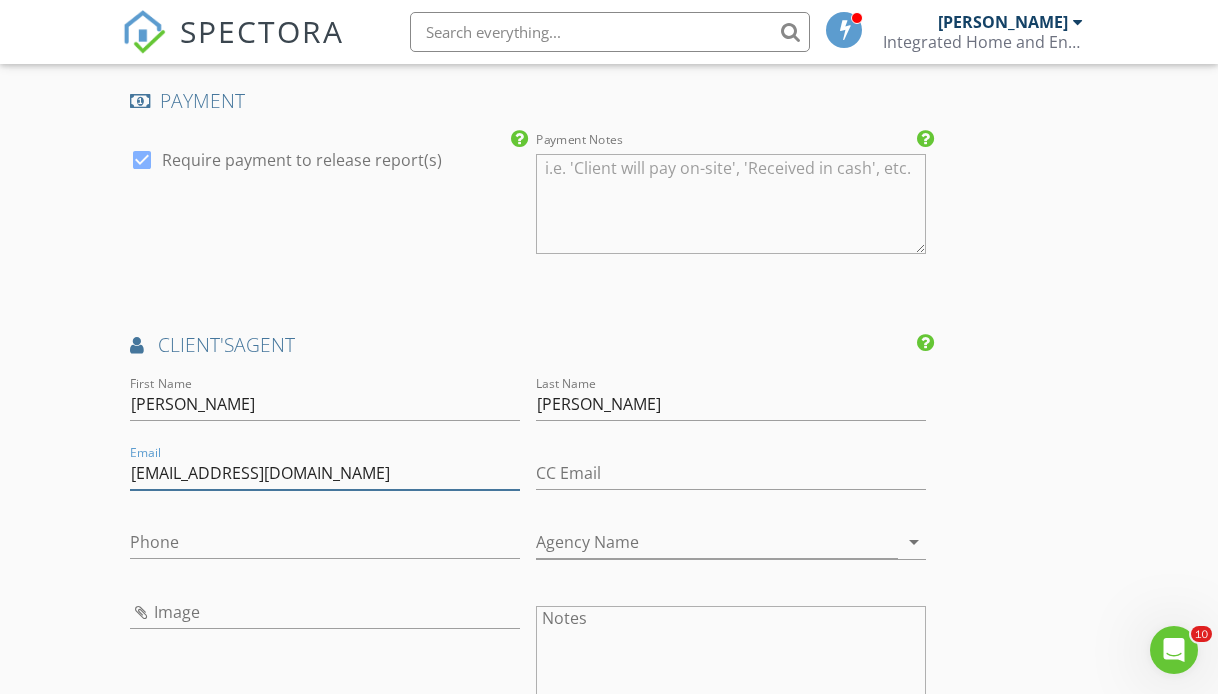 type on "galvanjoanna31@gmail.com" 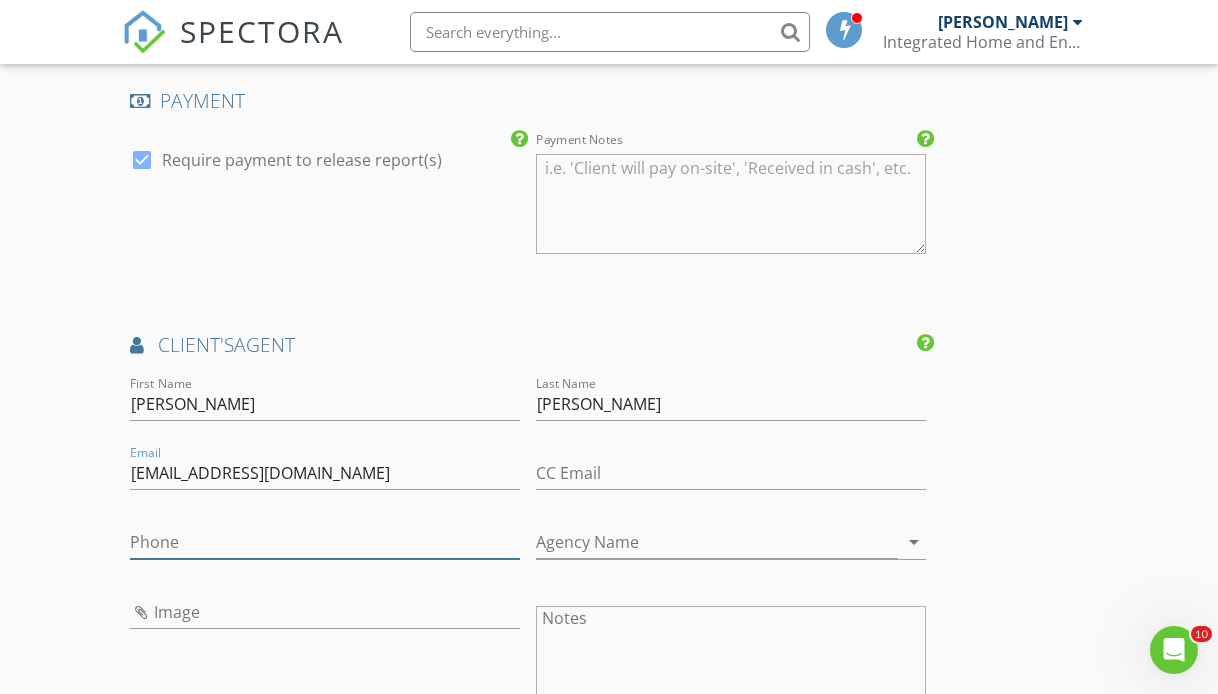 click on "Phone" at bounding box center (325, 542) 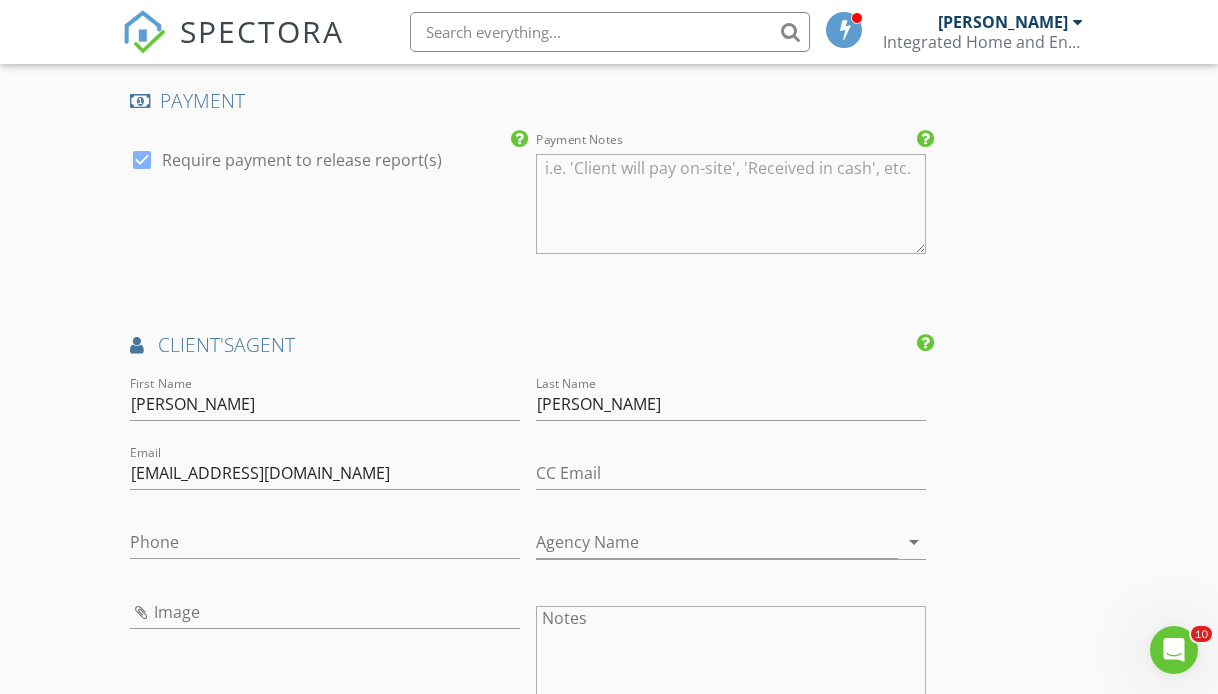 click on "INSPECTOR(S)
check_box   Ron Long   PRIMARY   Ron Long arrow_drop_down   check_box_outline_blank Ron Long specifically requested
Date/Time
07/11/2025 10:30 AM
Location
Address Search       Address 7331 Clay St   Unit   City Westminster   State CO   Zip 80030   County Adams     Square Feet 1056   Year Built 1955   Foundation arrow_drop_down
client
check_box Enable Client CC email for this inspection   Client Search     check_box_outline_blank Client is a Company/Organization     First Name Stephen   Last Name Kalish   Email steve_kalish@icloud.com   CC Email   Phone 720-763-5312           Notes   Private Notes
ADD ADDITIONAL client
SERVICES
check_box_outline_blank   1-Residential Inspection   Condo Below 800sqft check_box_outline_blank   2-Residential Inspection       600-1400" at bounding box center (609, -103) 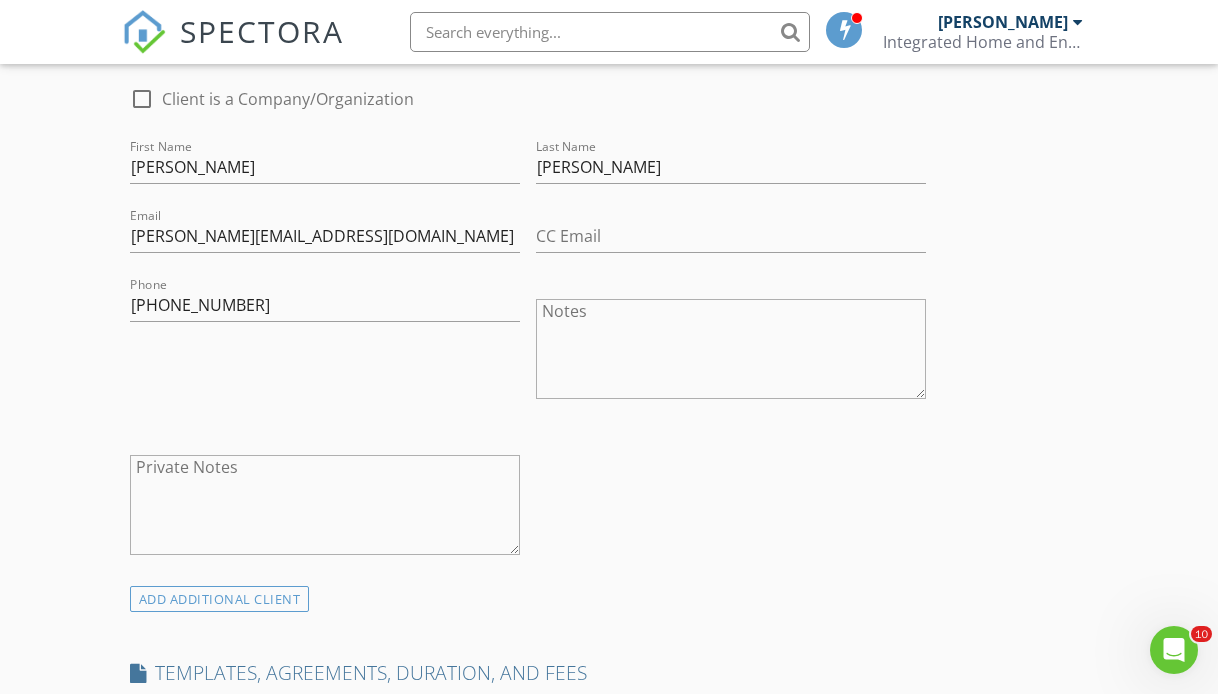 scroll, scrollTop: 887, scrollLeft: 0, axis: vertical 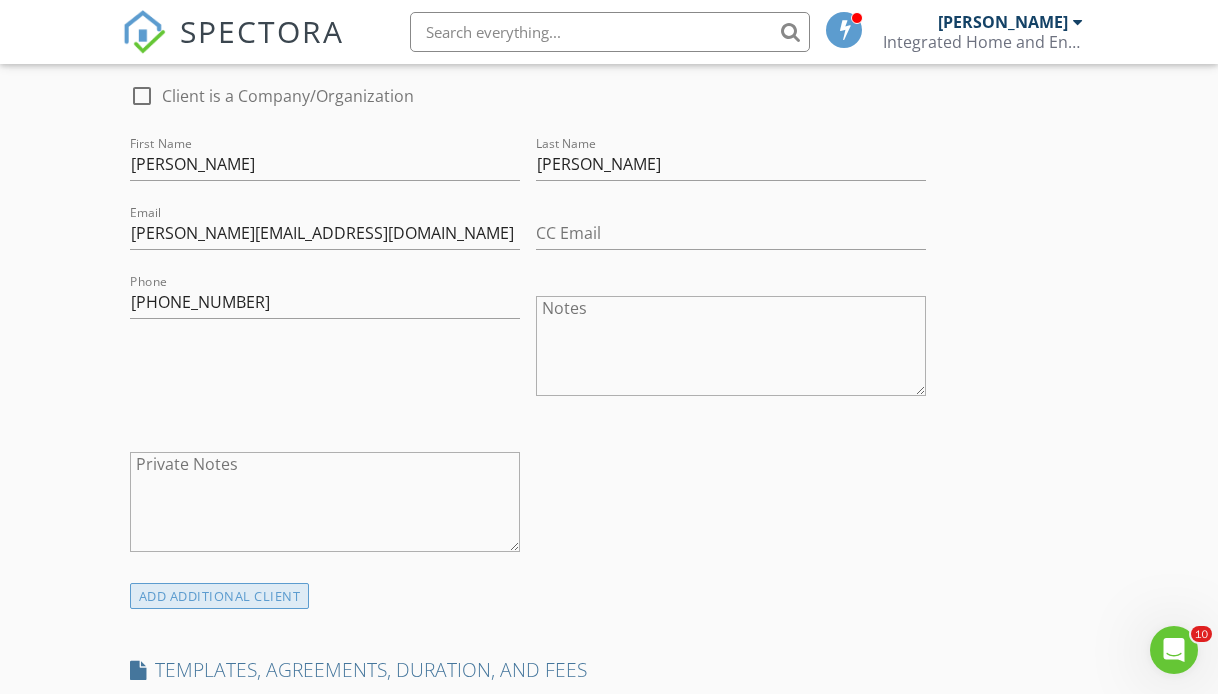 click on "ADD ADDITIONAL client" at bounding box center (220, 596) 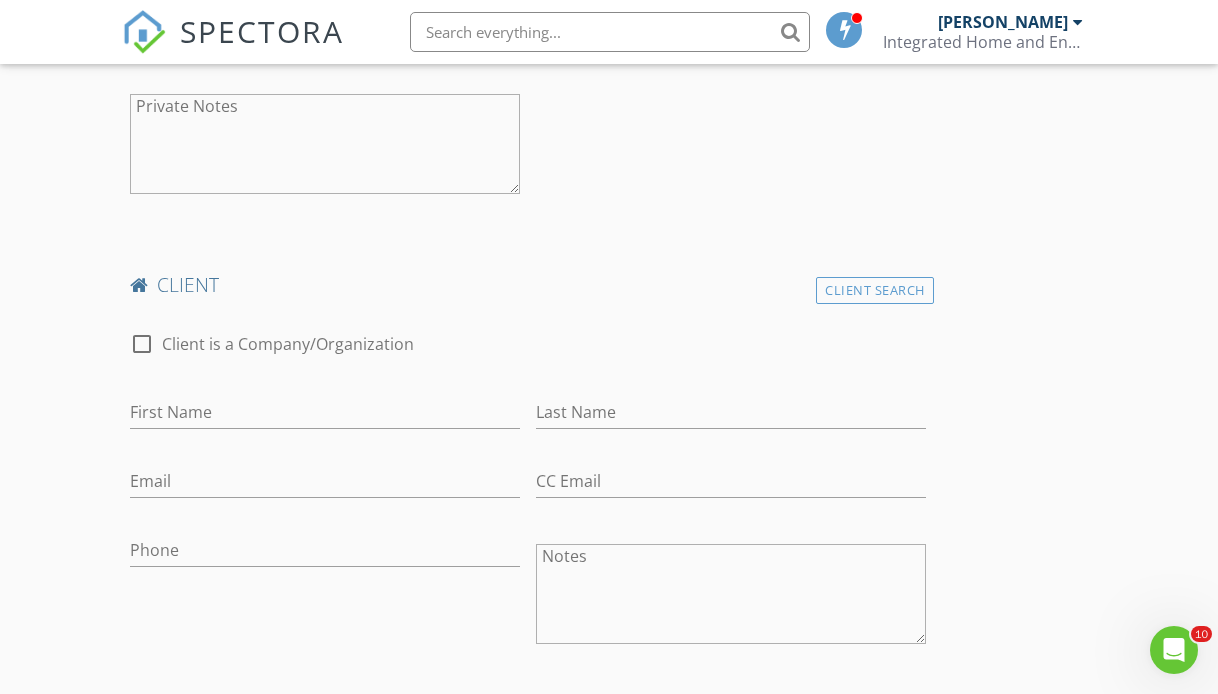 scroll, scrollTop: 1247, scrollLeft: 0, axis: vertical 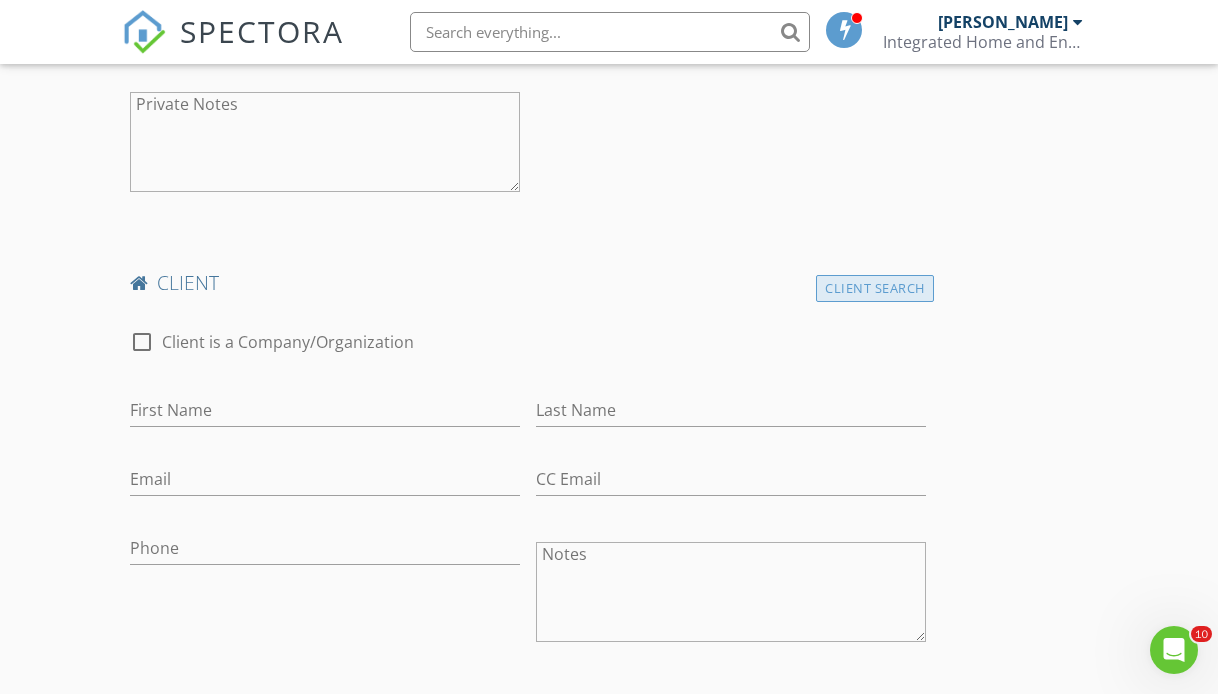 click on "Client Search" at bounding box center (875, 288) 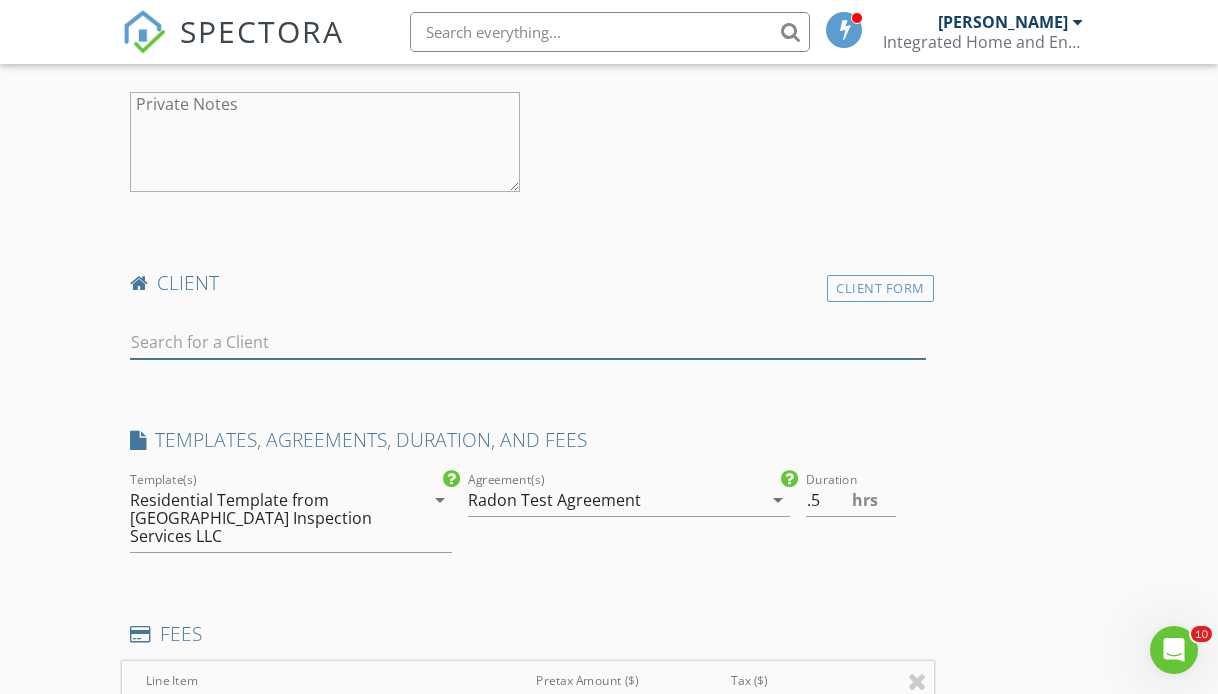 click at bounding box center [528, 342] 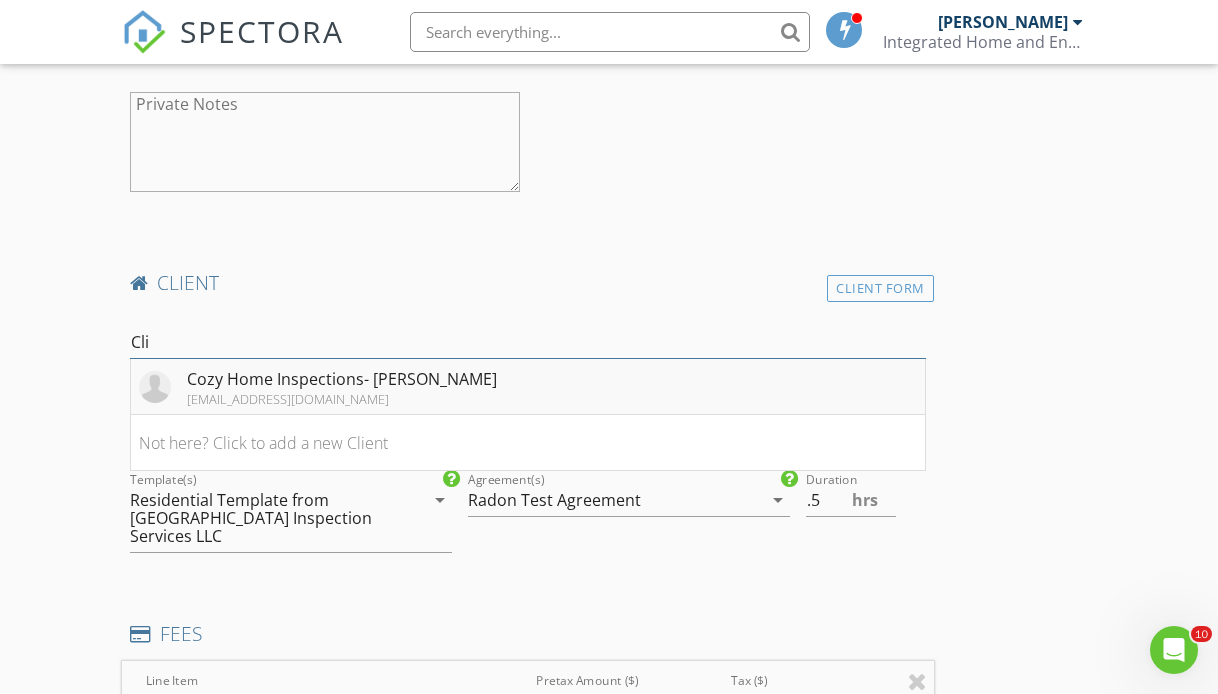 type on "Cli" 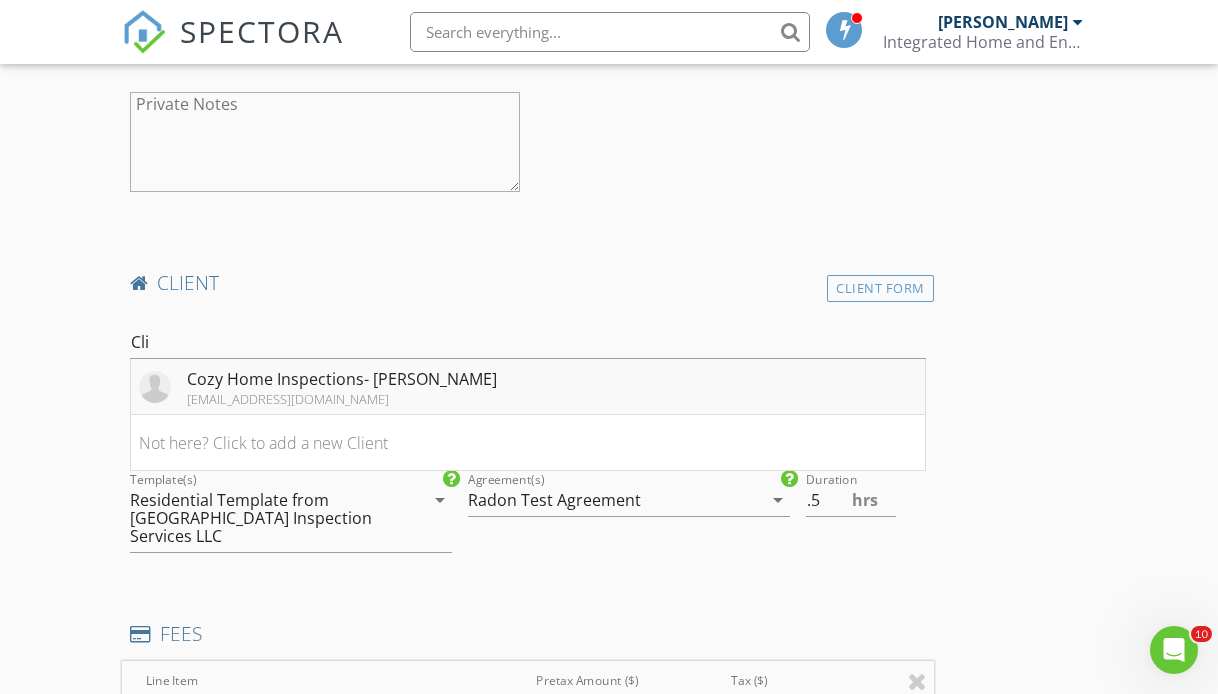 click on "Cozy Home Inspections-  Cliff Knight" at bounding box center (342, 379) 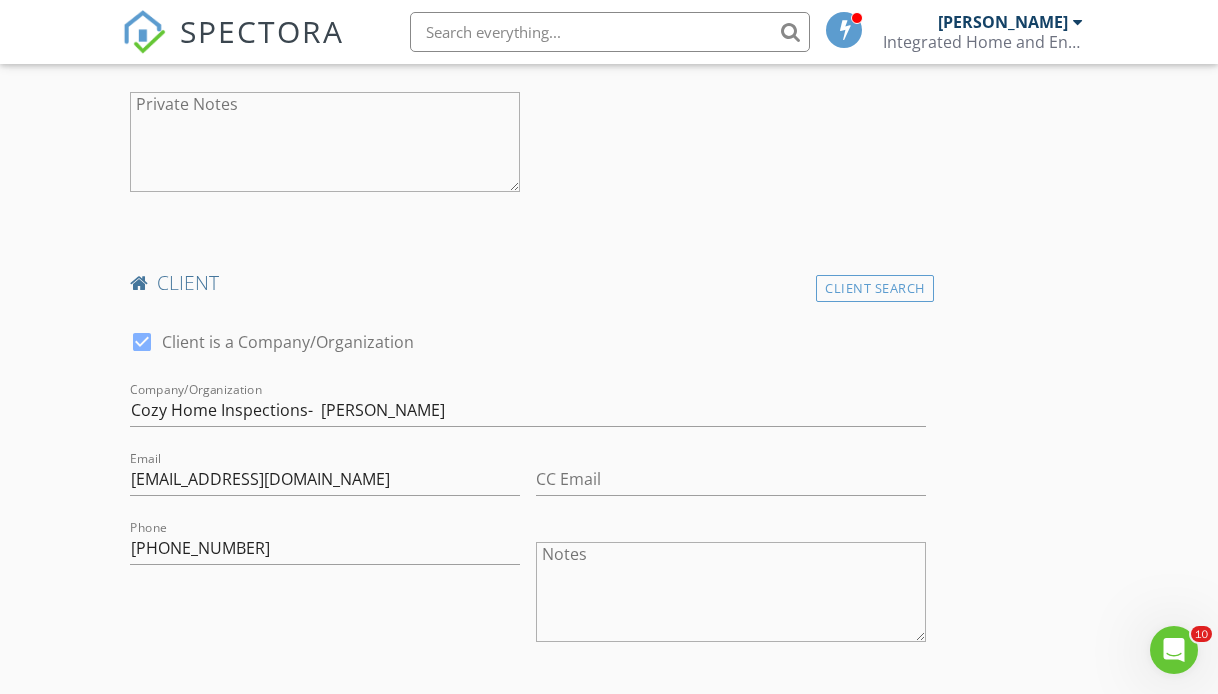 click on "INSPECTOR(S)
check_box   Ron Long   PRIMARY   Ron Long arrow_drop_down   check_box_outline_blank Ron Long specifically requested
Date/Time
07/11/2025 10:30 AM
Location
Address Search       Address 7331 Clay St   Unit   City Westminster   State CO   Zip 80030   County Adams     Square Feet 1056   Year Built 1955   Foundation arrow_drop_down
client
check_box Enable Client CC email for this inspection   Client Search     check_box_outline_blank Client is a Company/Organization     First Name Stephen   Last Name Kalish   Email steve_kalish@icloud.com   CC Email   Phone 720-763-5312           Notes   Private Notes
client
Client Search     check_box Client is a Company/Organization   Company/Organization Cozy Home Inspections-  Cliff Knight       Email cliff@cozyhomeinspections.com   CC Email   Phone 720-341-0852           Notes" at bounding box center (609, 1197) 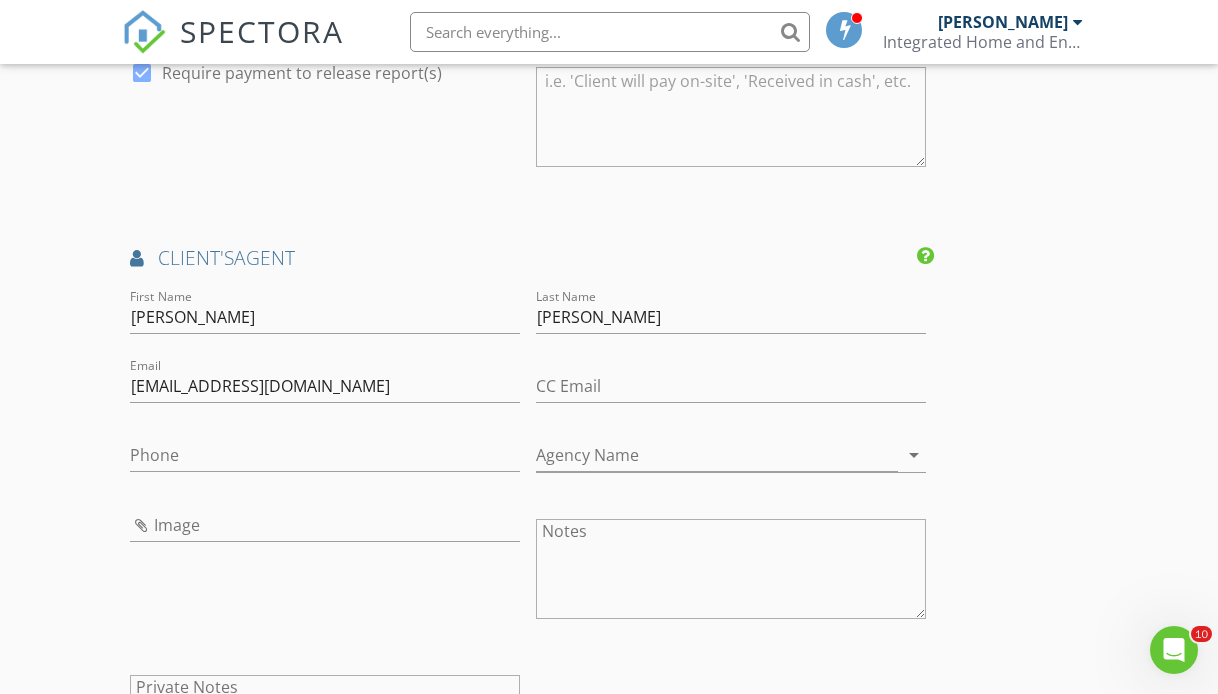 scroll, scrollTop: 2939, scrollLeft: 0, axis: vertical 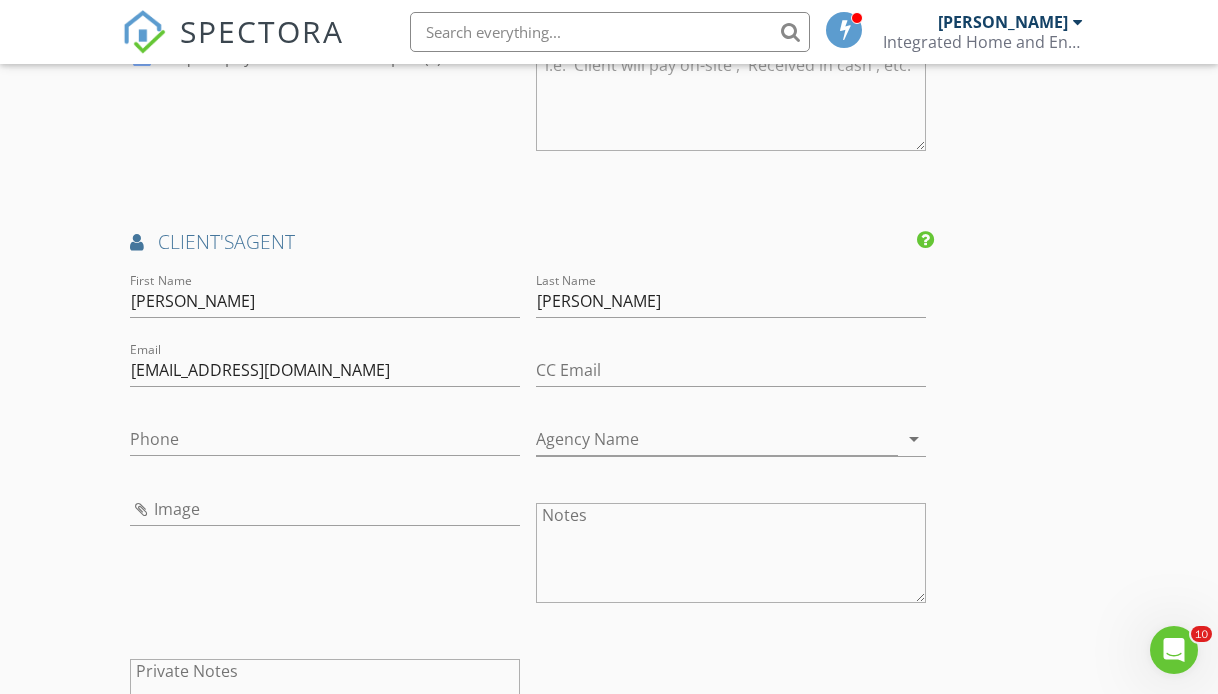 click on "INSPECTOR(S)
check_box   Ron Long   PRIMARY   Ron Long arrow_drop_down   check_box_outline_blank Ron Long specifically requested
Date/Time
07/11/2025 10:30 AM
Location
Address Search       Address 7331 Clay St   Unit   City Westminster   State CO   Zip 80030   County Adams     Square Feet 1056   Year Built 1955   Foundation arrow_drop_down
client
check_box Enable Client CC email for this inspection   Client Search     check_box_outline_blank Client is a Company/Organization     First Name Stephen   Last Name Kalish   Email steve_kalish@icloud.com   CC Email   Phone 720-763-5312           Notes   Private Notes
client
Client Search     check_box Client is a Company/Organization   Company/Organization Cozy Home Inspections-  Cliff Knight       Email cliff@cozyhomeinspections.com   CC Email   Phone 720-341-0852           Notes" at bounding box center (609, -495) 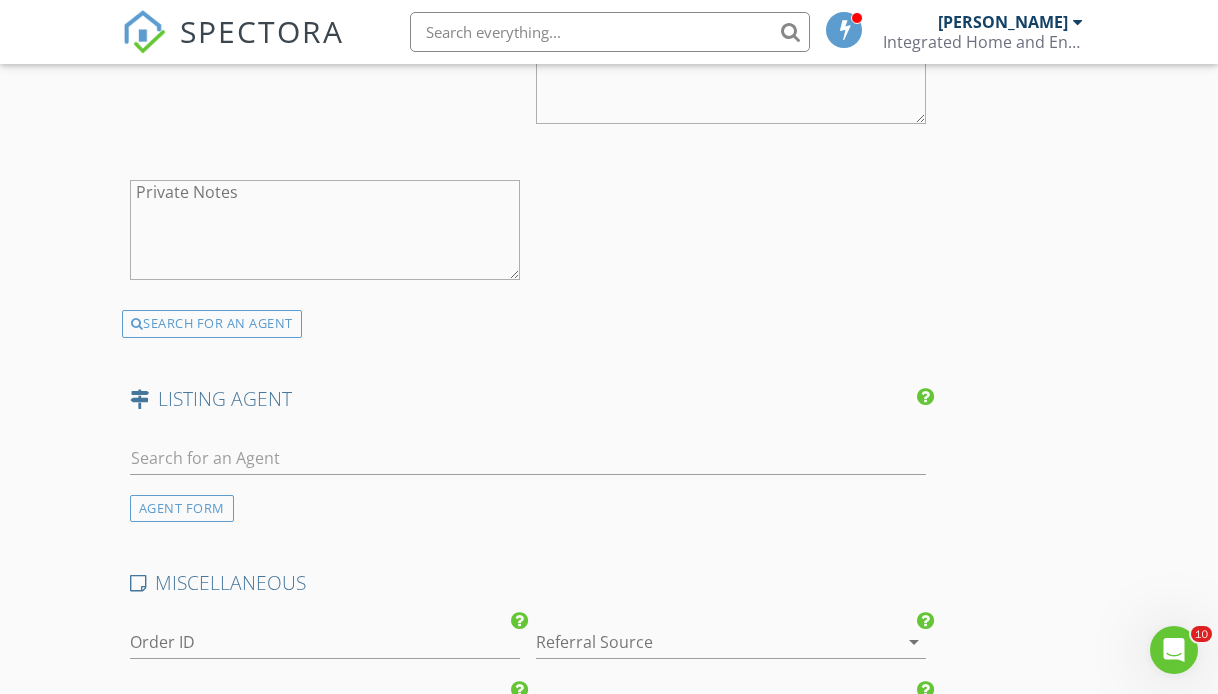 scroll, scrollTop: 3969, scrollLeft: 0, axis: vertical 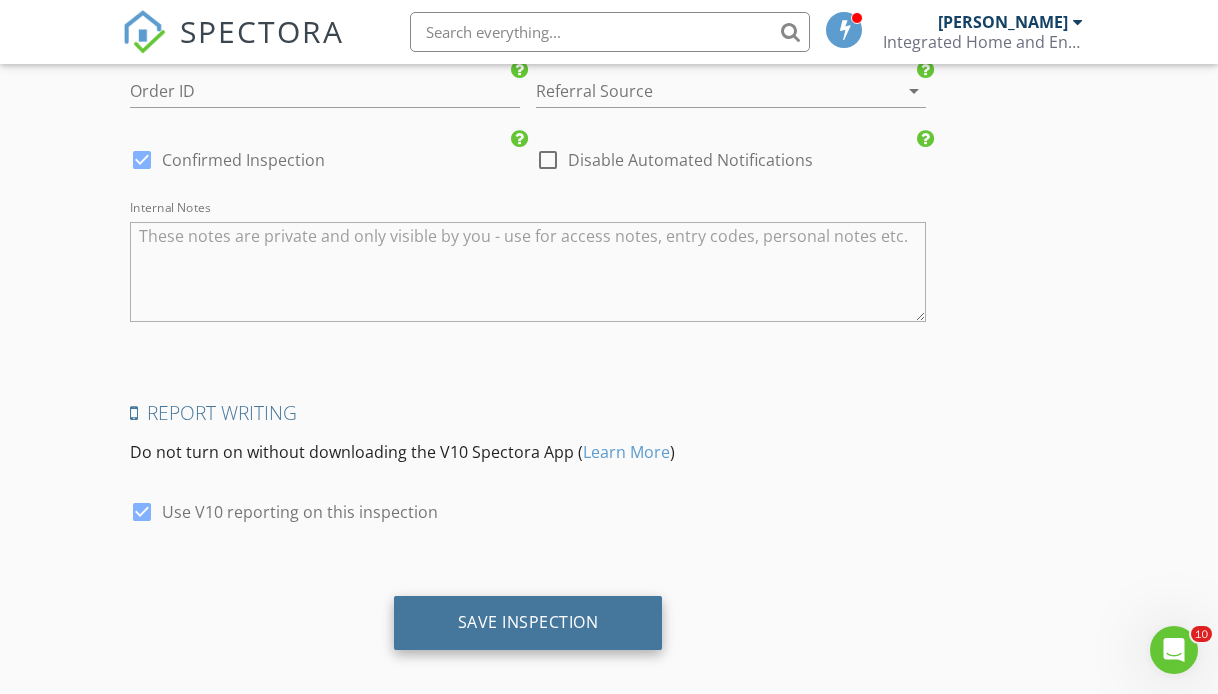 click on "Save Inspection" at bounding box center [528, 622] 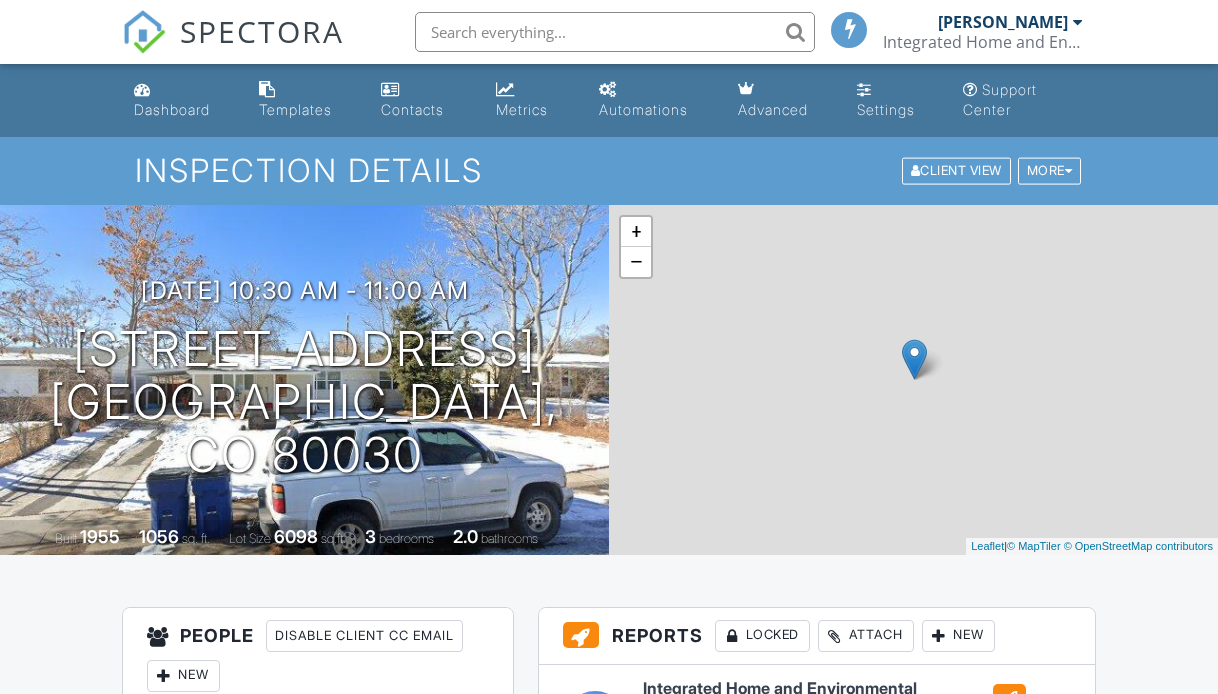 scroll, scrollTop: 0, scrollLeft: 0, axis: both 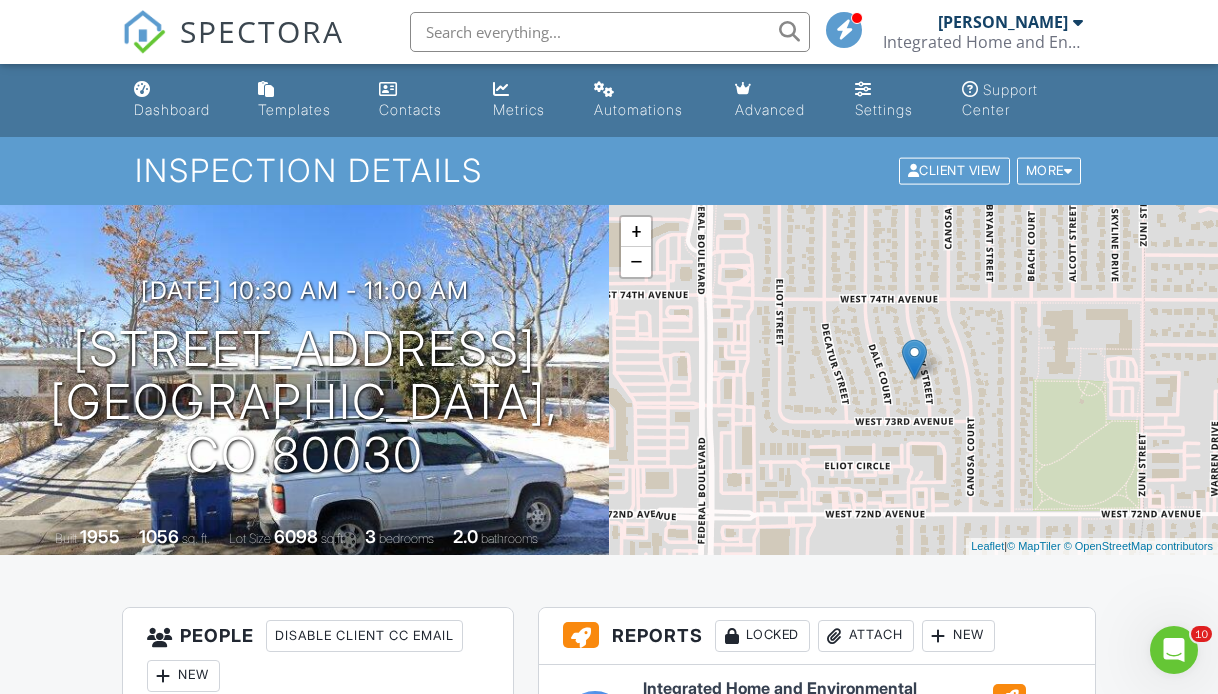 click on "All emails and texts are disabled for this inspection!
All emails and texts have been disabled for this inspection. This may have happened due to someone manually disabling them or this inspection being unconfirmed when it was scheduled. To re-enable emails and texts for this inspection, click the button below.
Turn on emails and texts
Turn on and Requeue Notifications
Reports
Locked
Attach
New
Integrated Home and Environmental Inspections, LLC
Residential Template from Aspen Ridge Inspection Services LLC
Edit
View
Integrated Home and Environmental Inspections, LLC
Residential Template from Aspen Ridge Inspection Services LLC
This report will be built from your template on 07/11/25  3:00am
Quick Publish
Copy
Enable Repair Pricer
Build Now
Delete
Publish All
Checking report completion" at bounding box center [609, 1570] 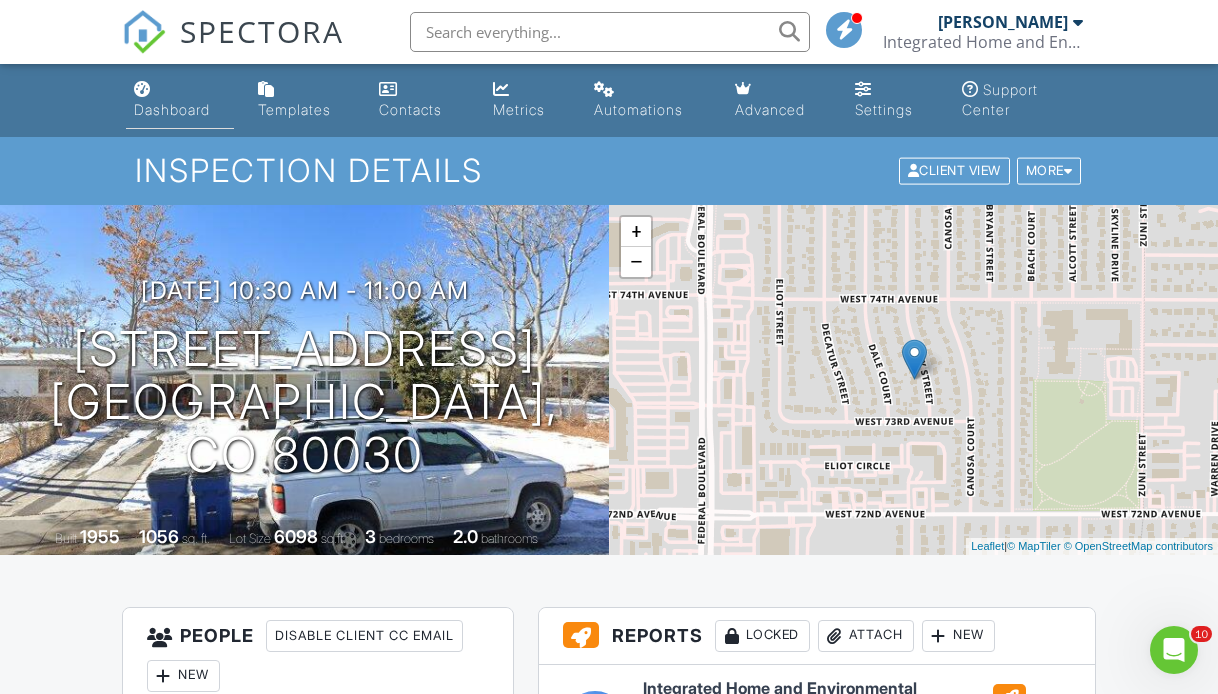 click on "Dashboard" at bounding box center (172, 109) 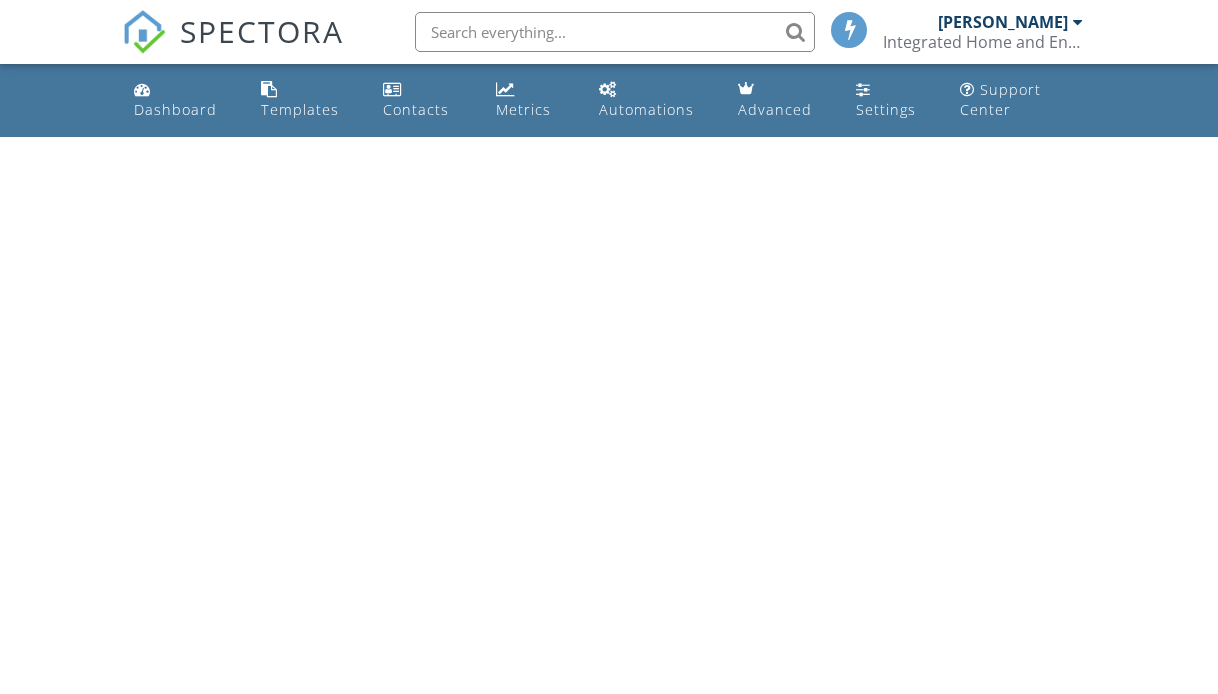 scroll, scrollTop: 0, scrollLeft: 0, axis: both 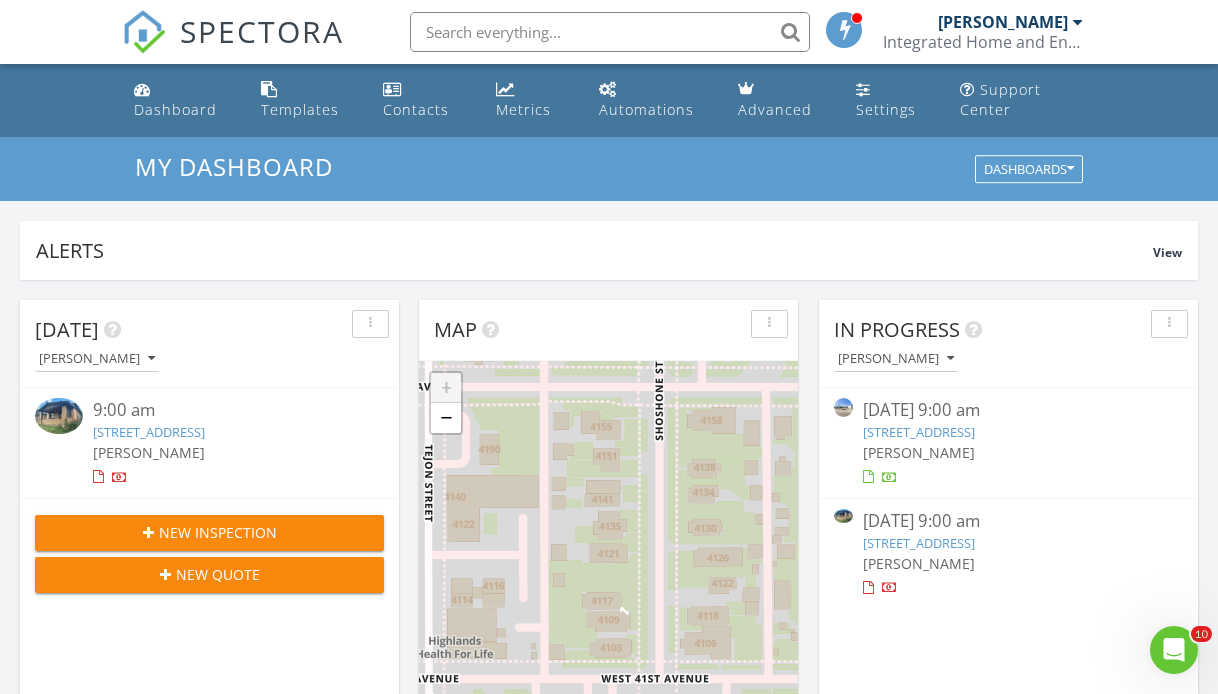 click at bounding box center [610, 32] 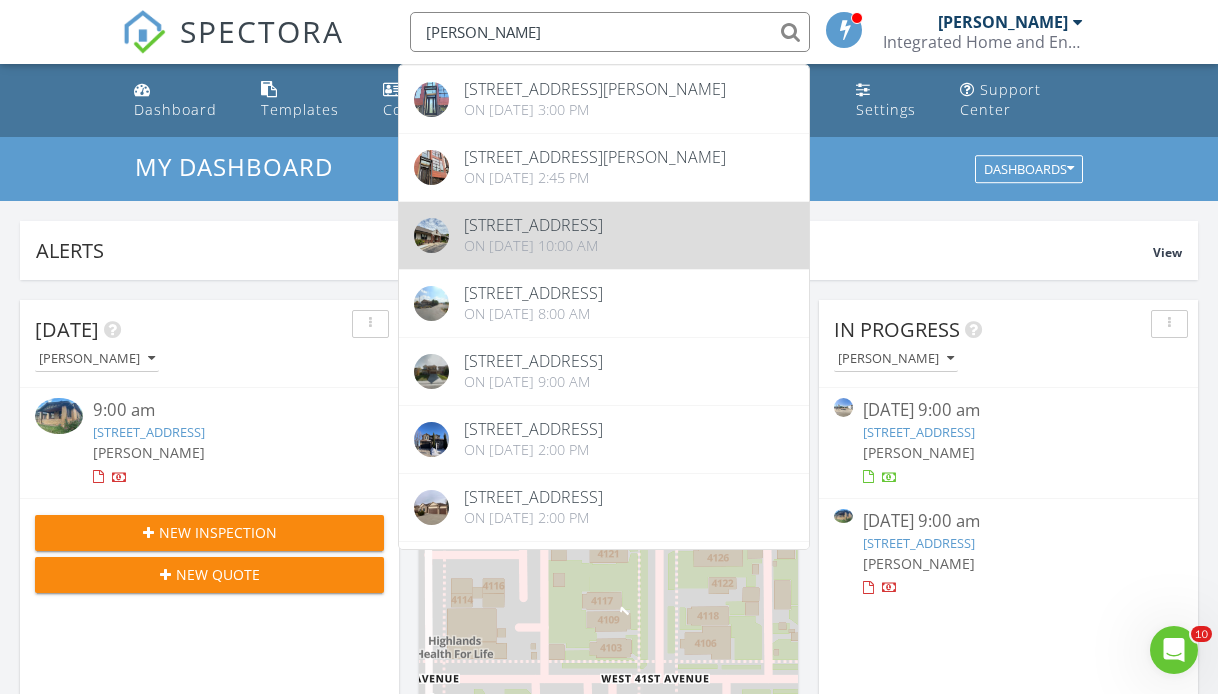 scroll, scrollTop: 168, scrollLeft: 0, axis: vertical 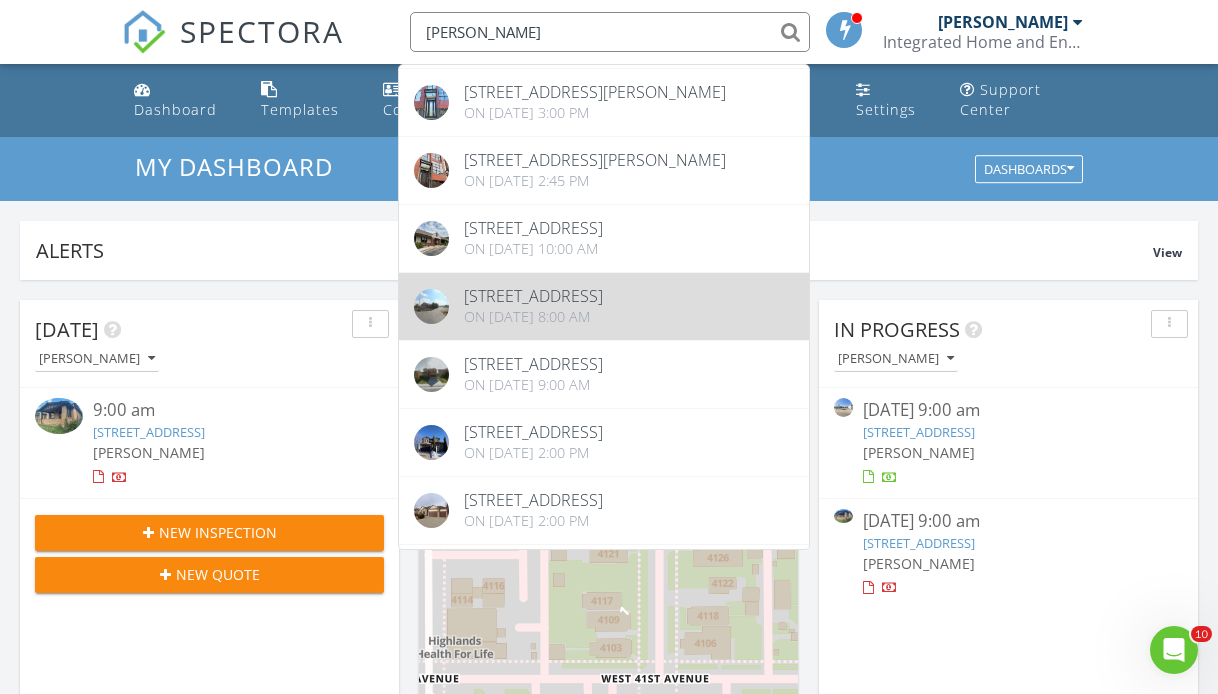 type on "[PERSON_NAME]" 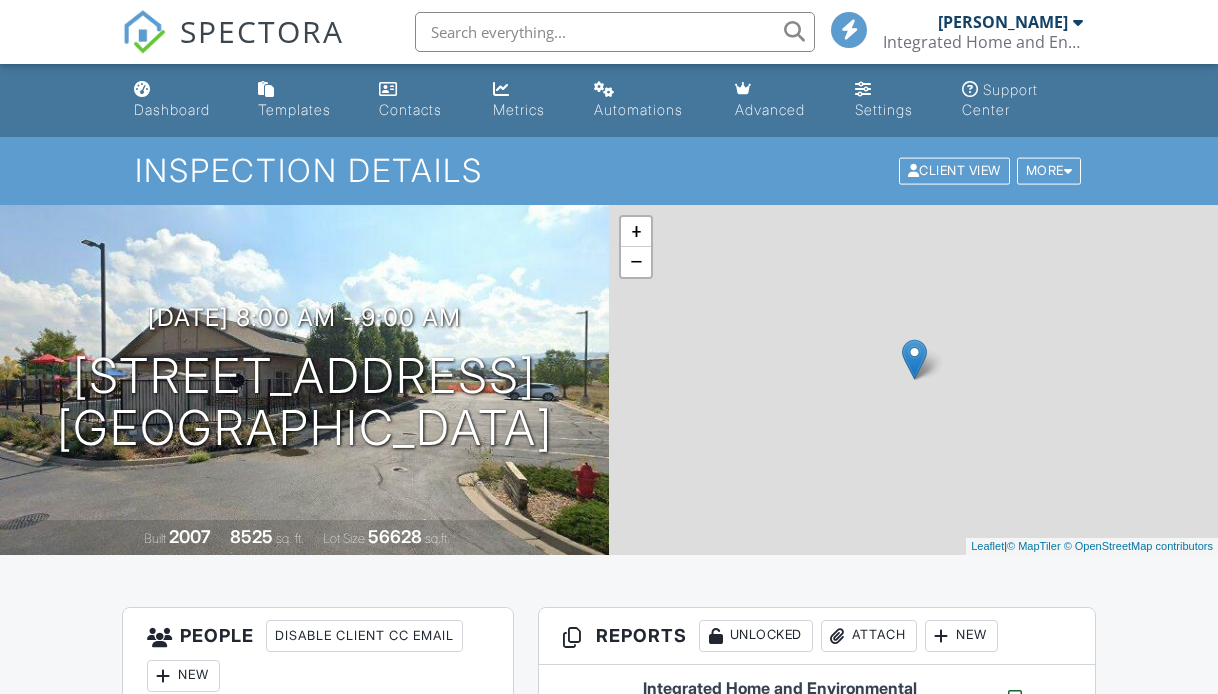 scroll, scrollTop: 0, scrollLeft: 0, axis: both 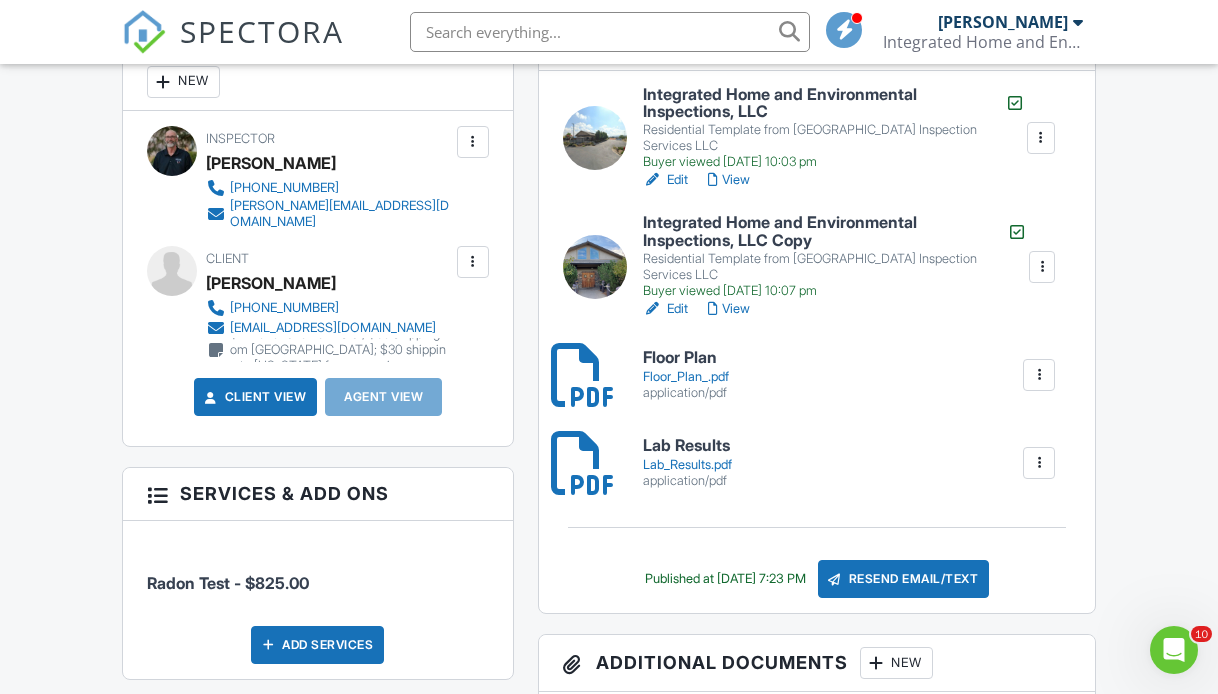 click at bounding box center [473, 262] 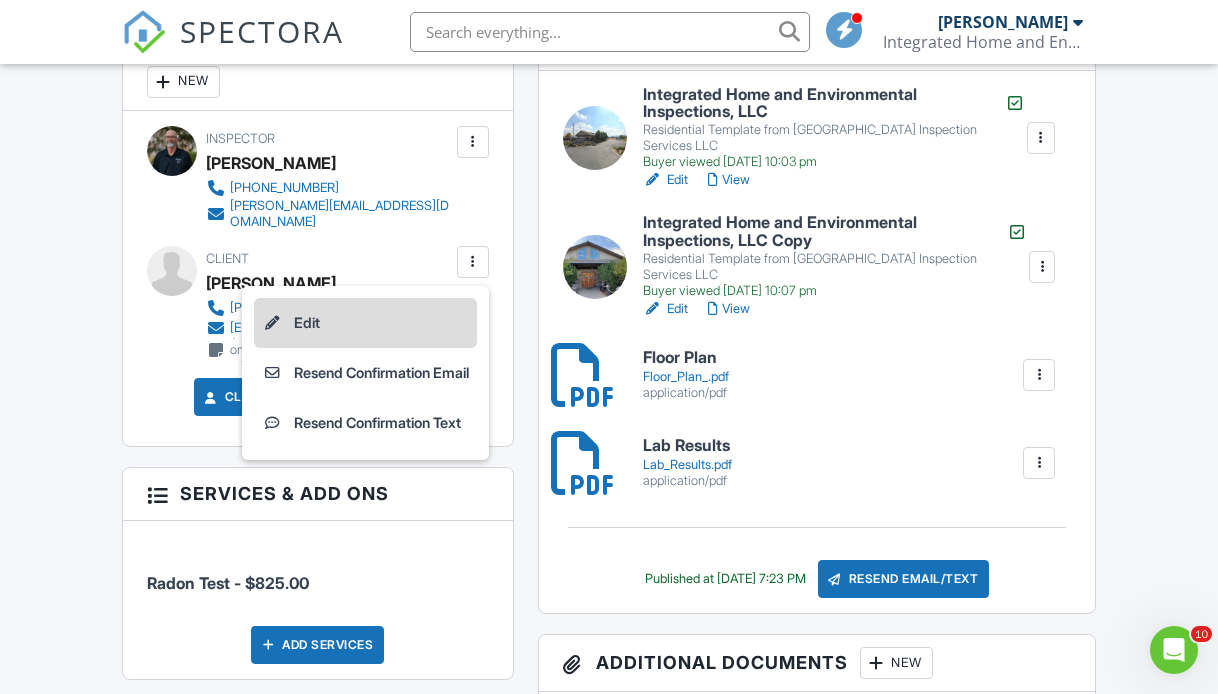 click on "Edit" at bounding box center (365, 323) 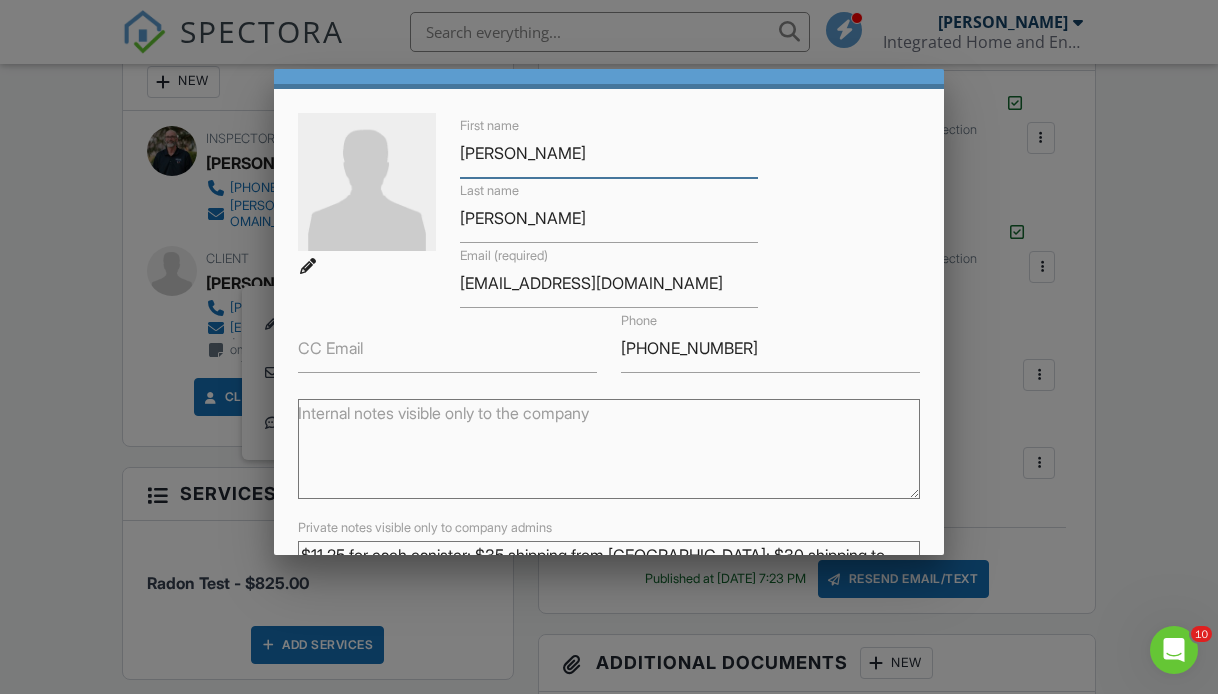 scroll, scrollTop: 27, scrollLeft: 0, axis: vertical 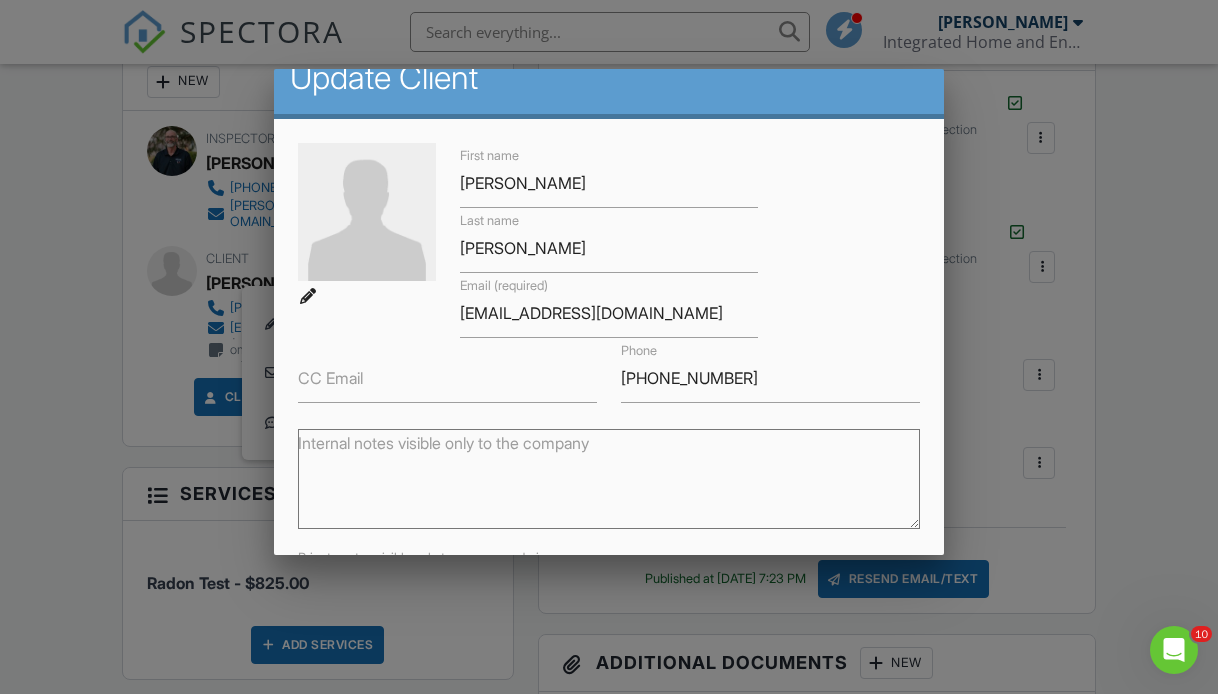 click on "Internal notes visible only to the company" at bounding box center [443, 443] 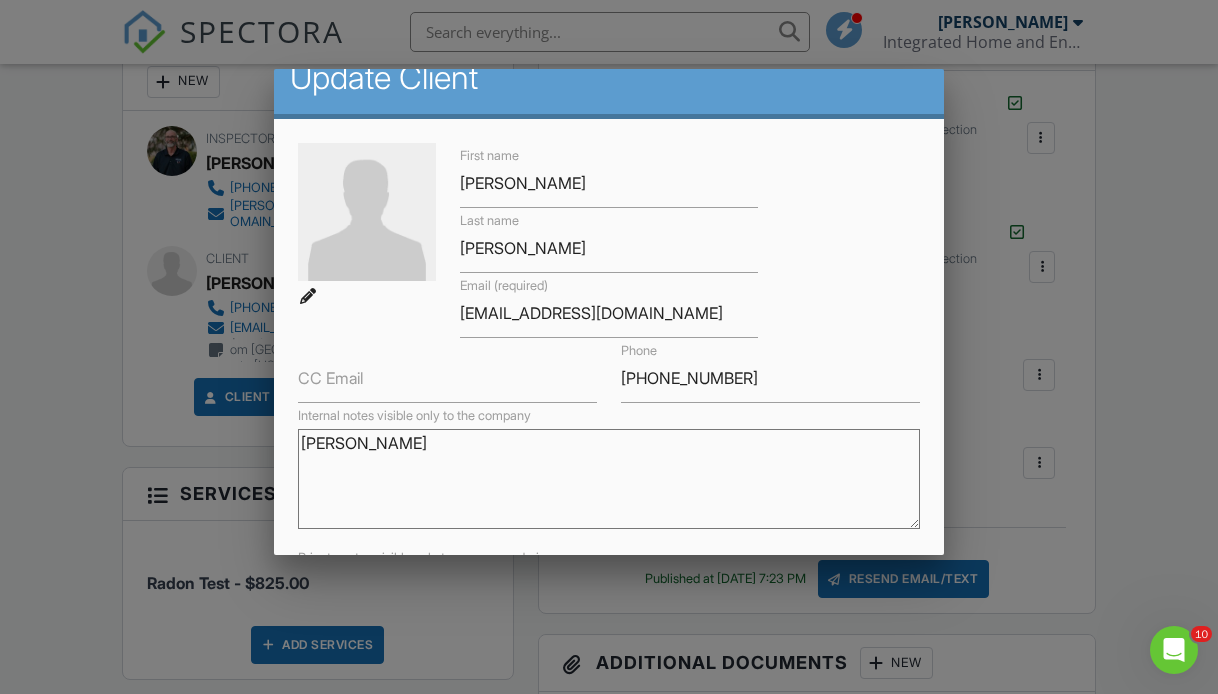type on "[PERSON_NAME]" 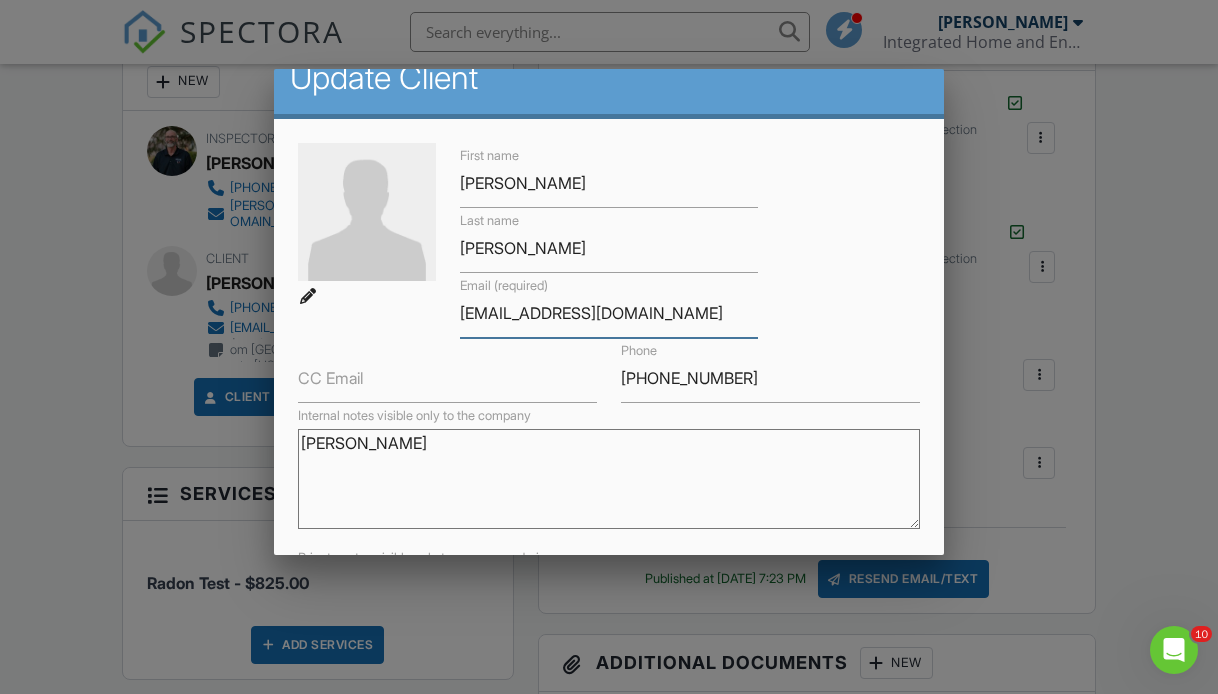 click on "[EMAIL_ADDRESS][DOMAIN_NAME]" at bounding box center (609, 313) 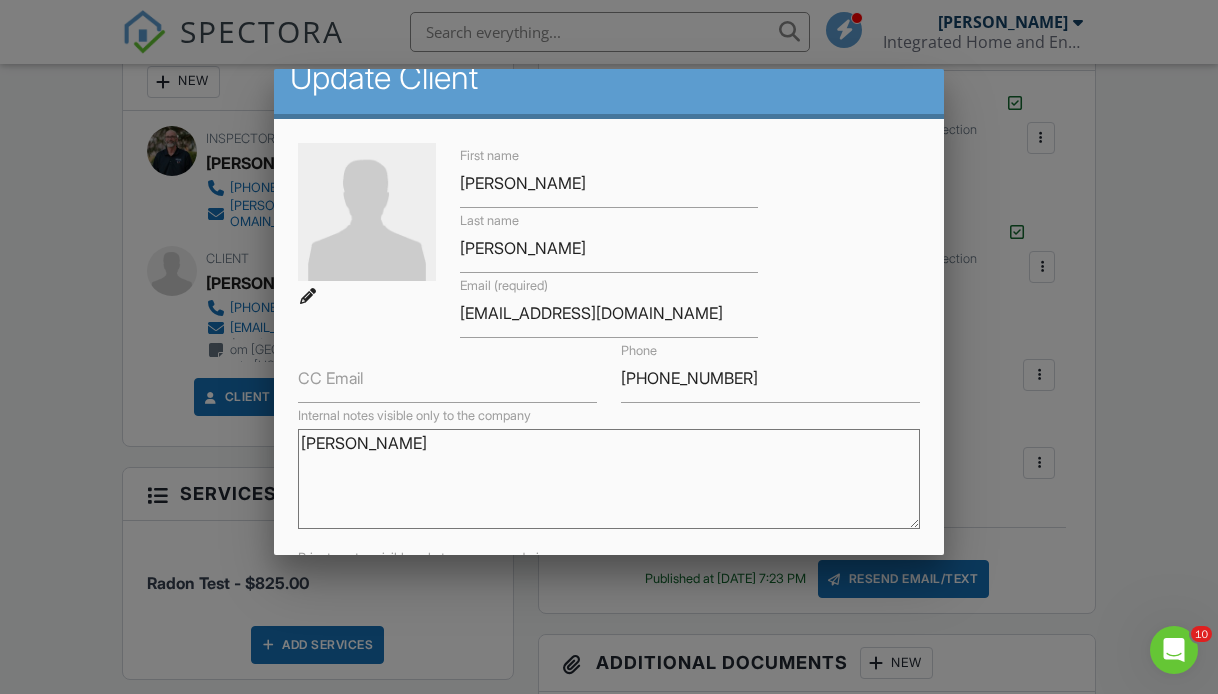scroll, scrollTop: 0, scrollLeft: 0, axis: both 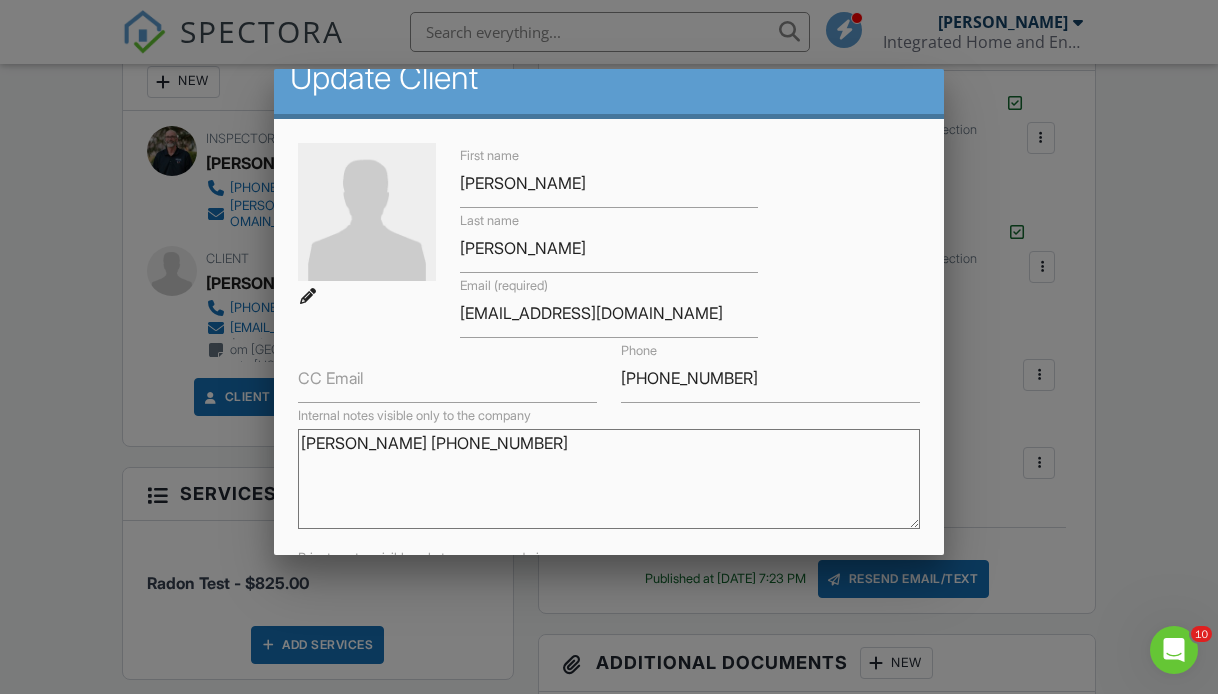 type on "[PERSON_NAME] [PHONE_NUMBER]" 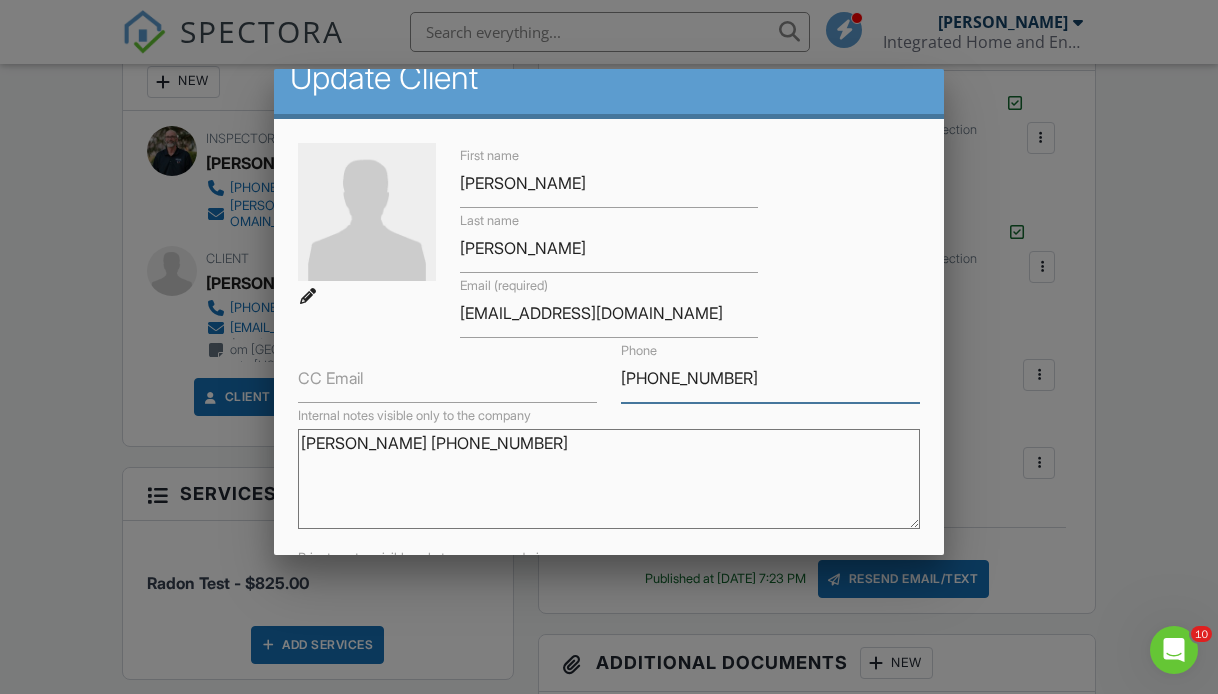 click on "303-868-9039" at bounding box center [770, 378] 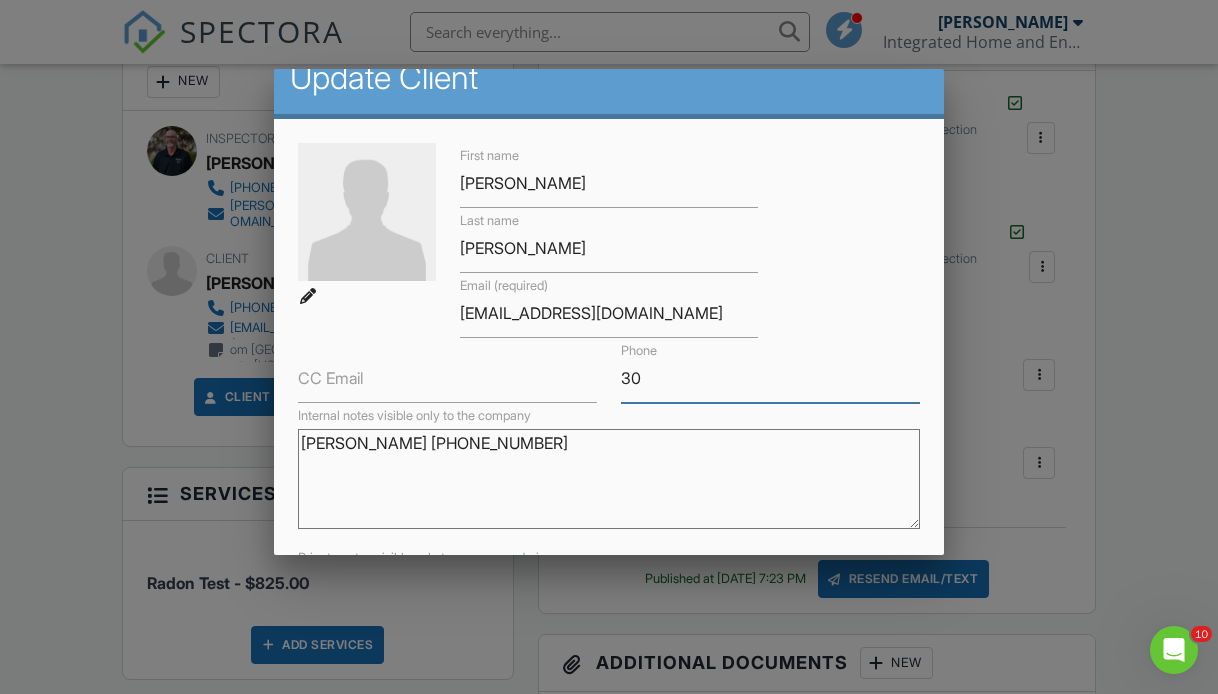 type on "3" 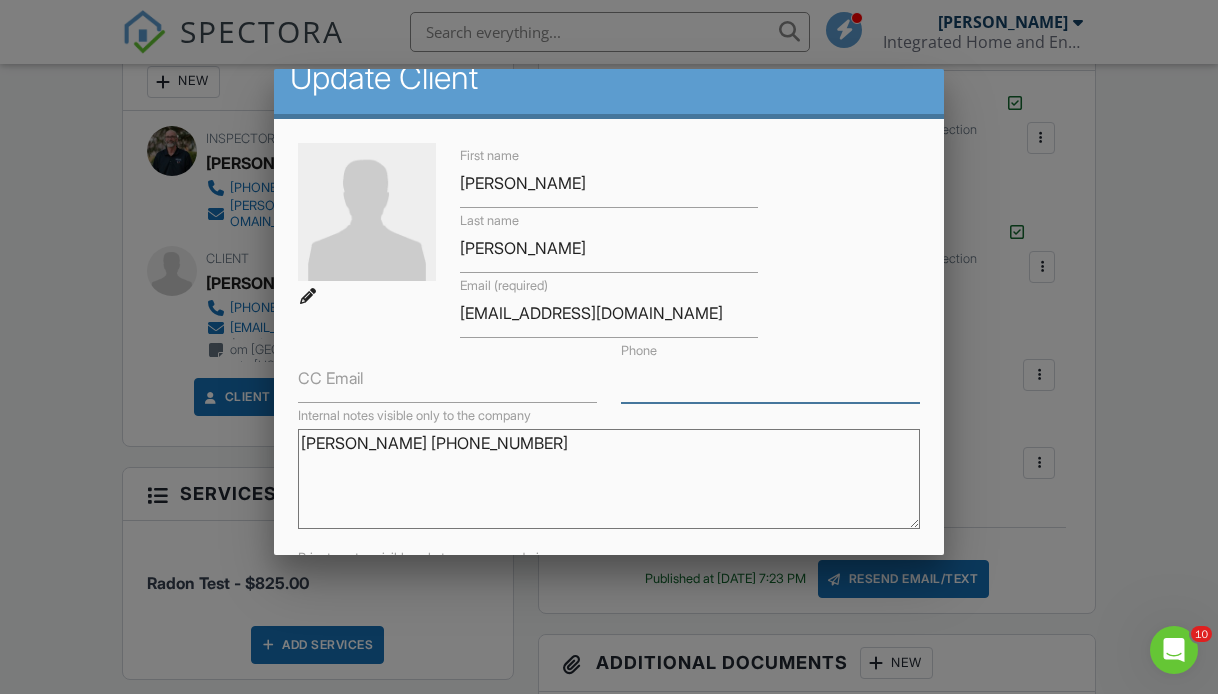type 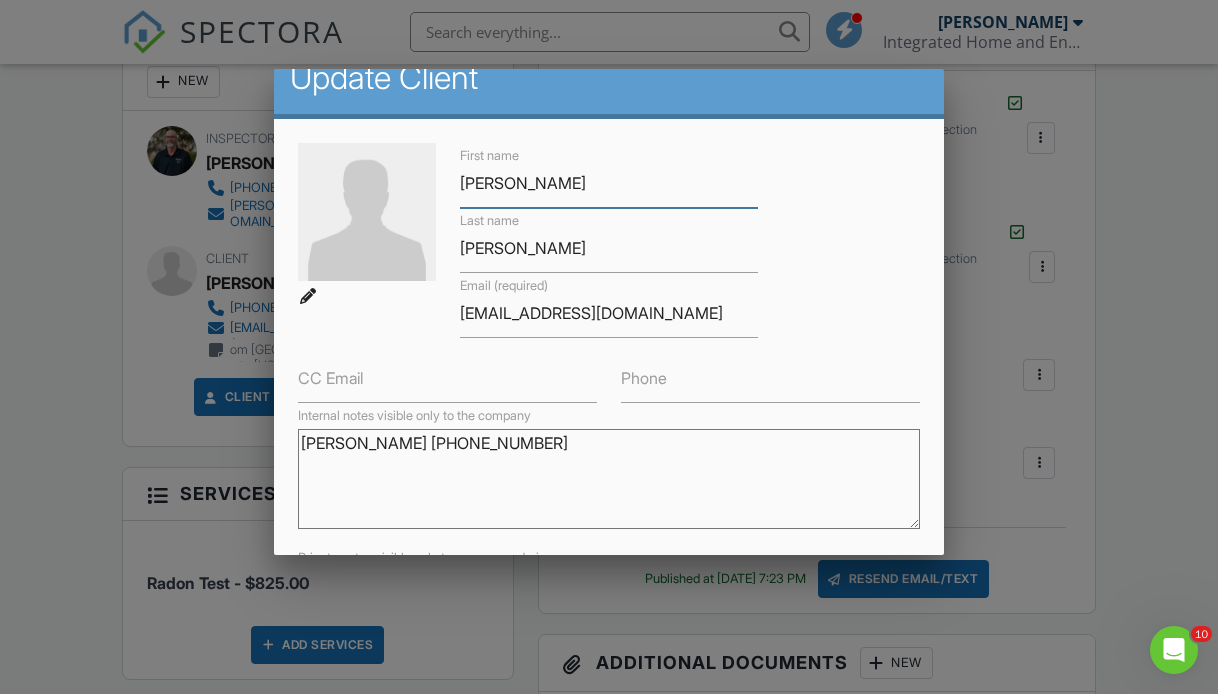 click on "John" at bounding box center [609, 183] 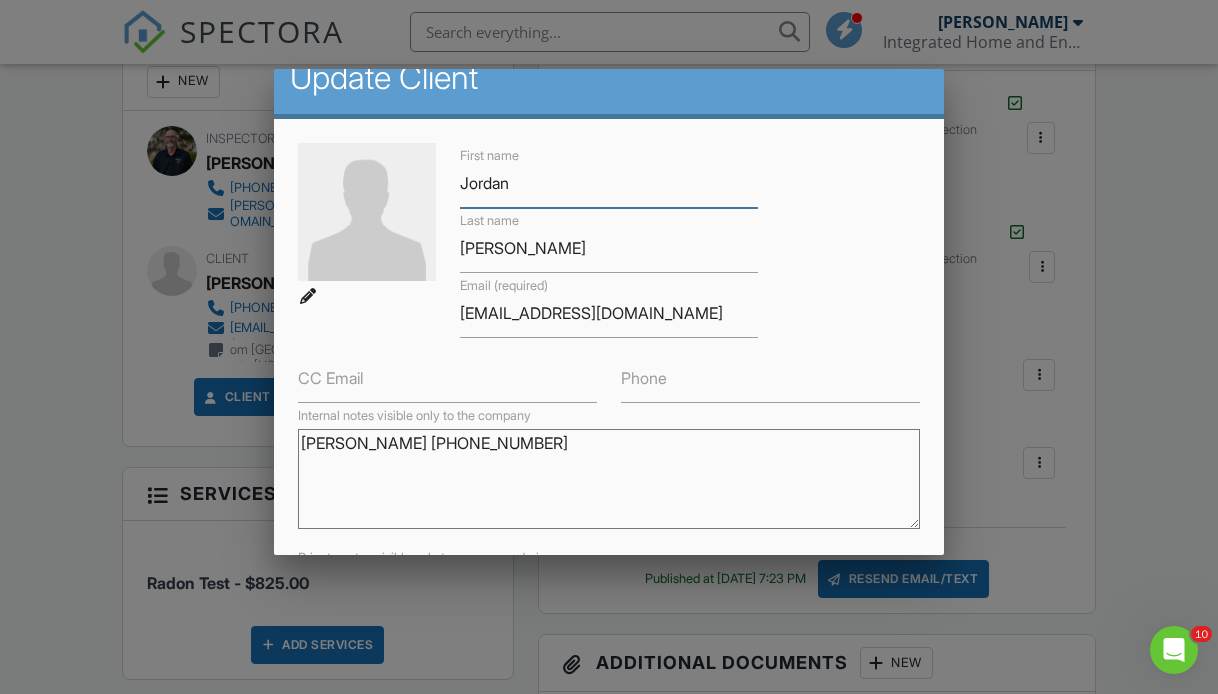 type on "Jordan" 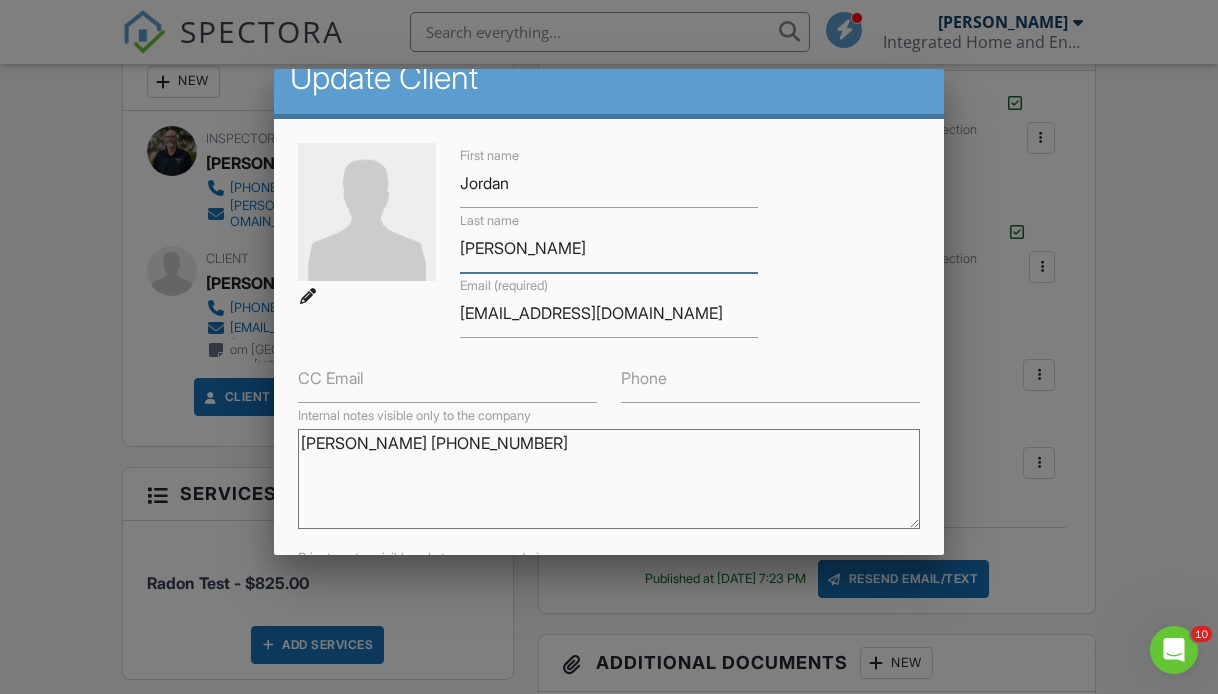 click on "Shea" at bounding box center [609, 248] 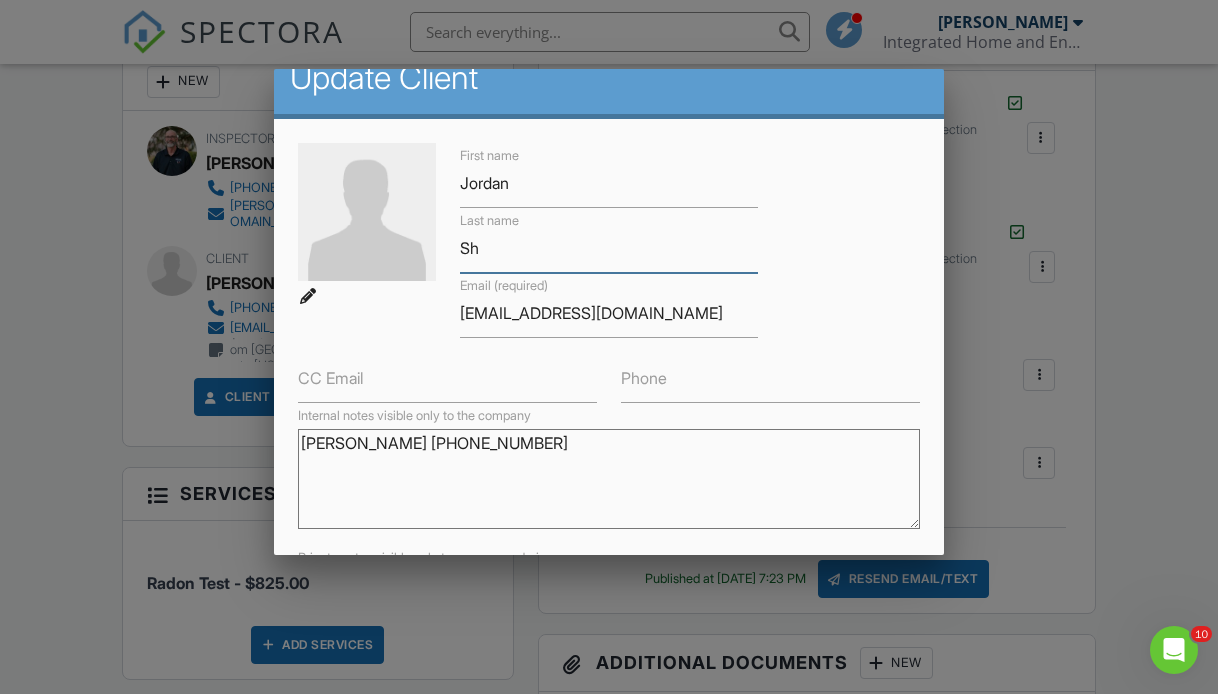 type on "S" 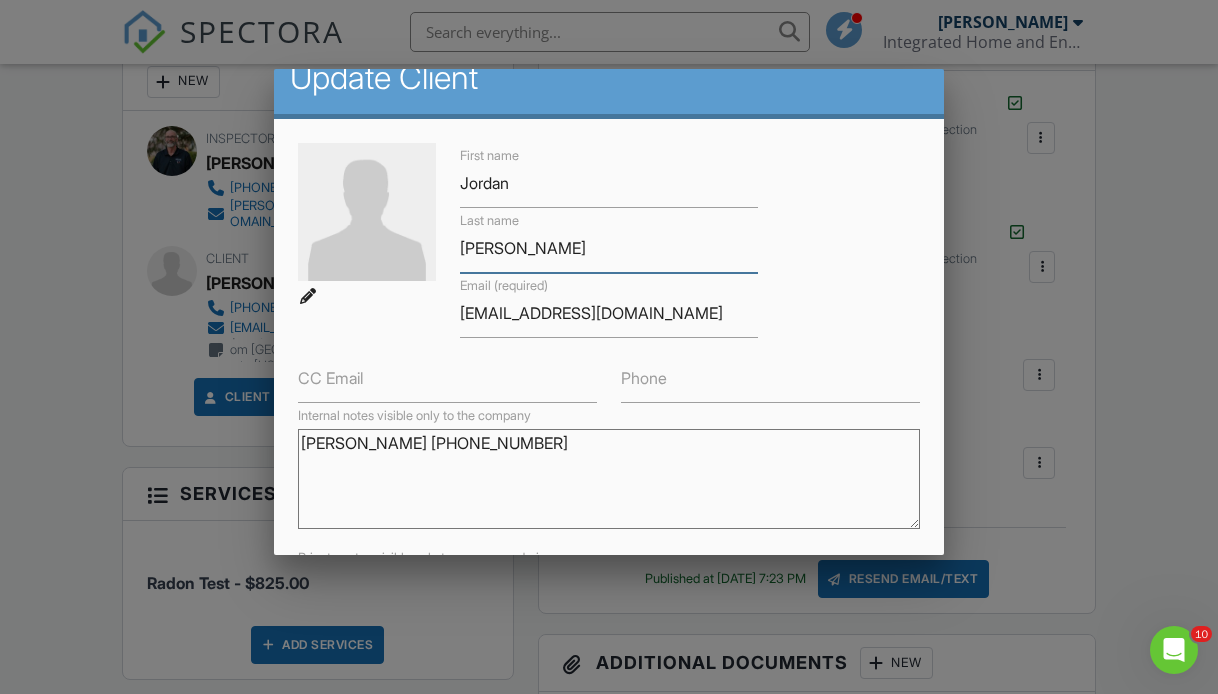 type on "McKnight" 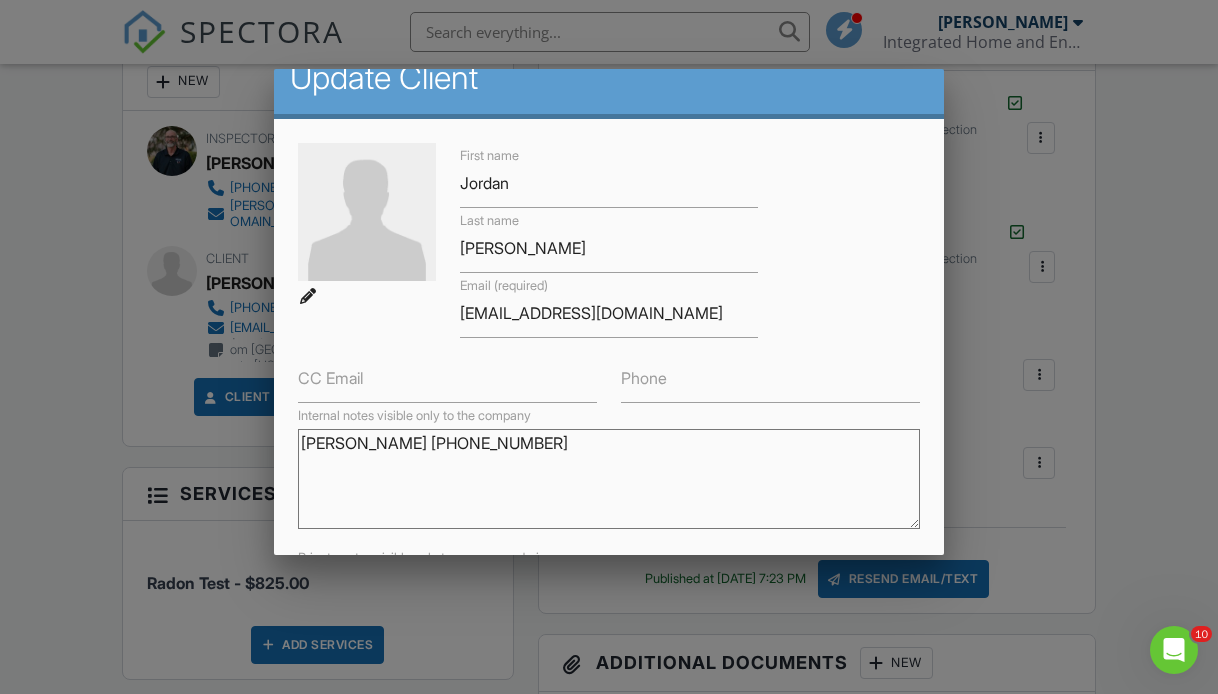 click on "Phone" at bounding box center (644, 378) 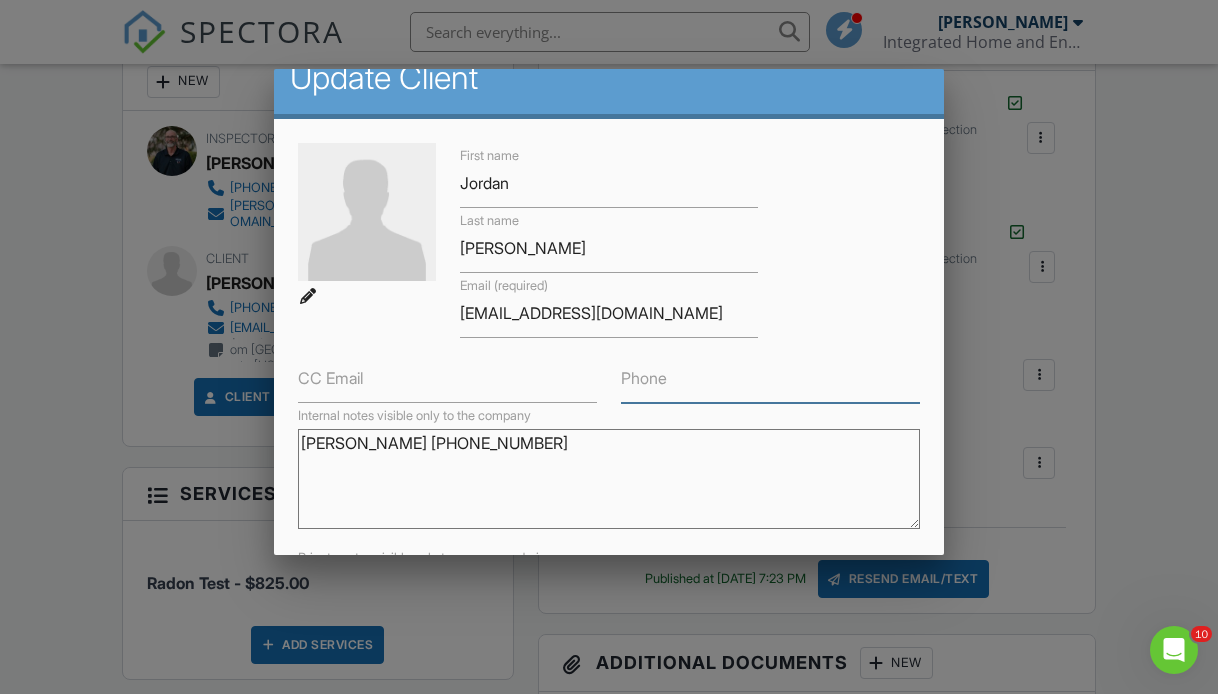 click on "Phone" at bounding box center [770, 378] 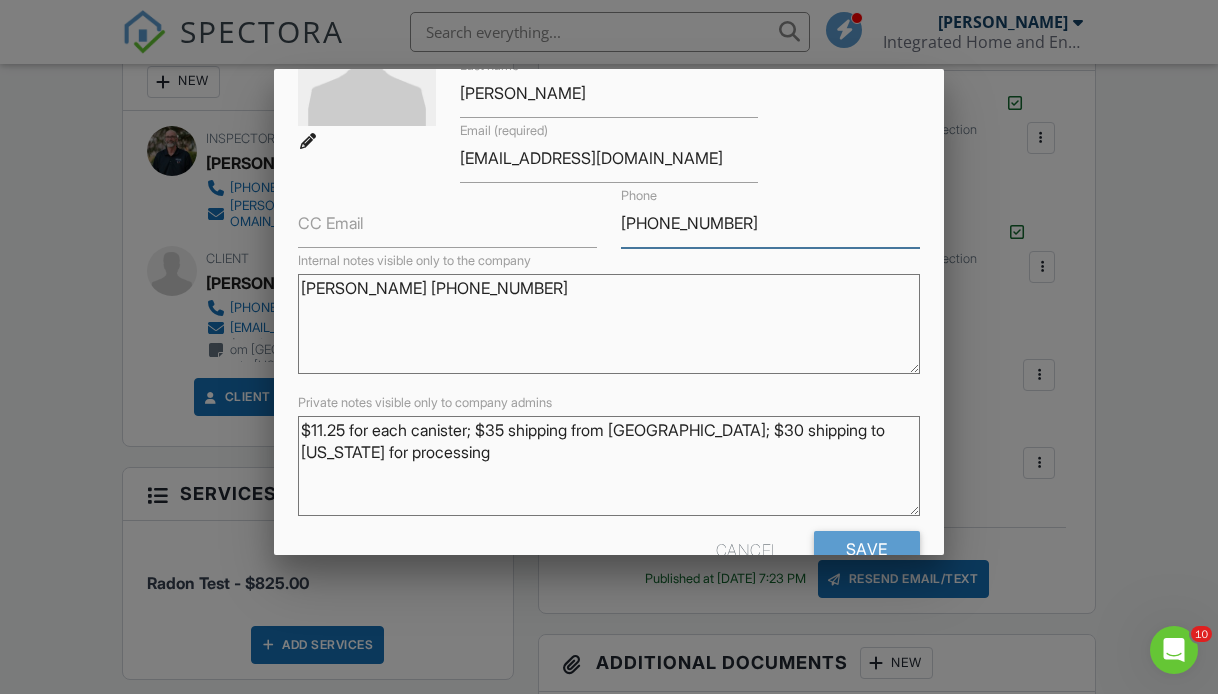 scroll, scrollTop: 234, scrollLeft: 0, axis: vertical 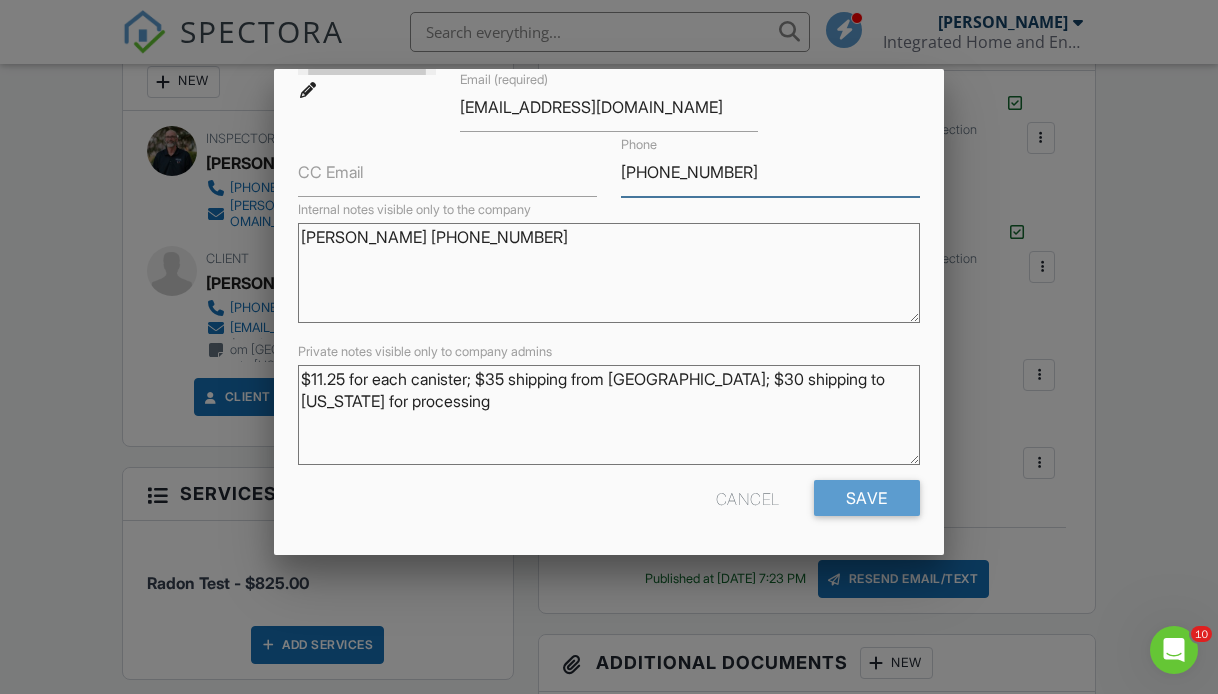 type on "720-930-8144" 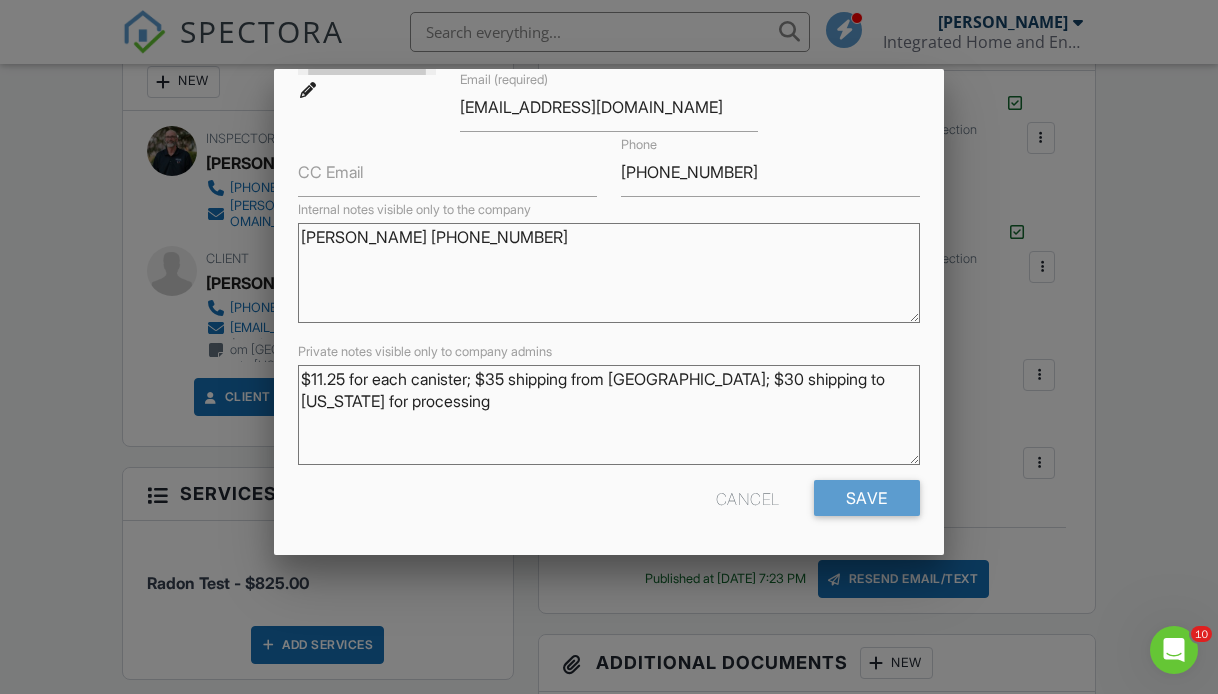 click on "$11.25 for each canister; $35 shipping from Chicago; $30 shipping to Texas for processing" at bounding box center [609, 415] 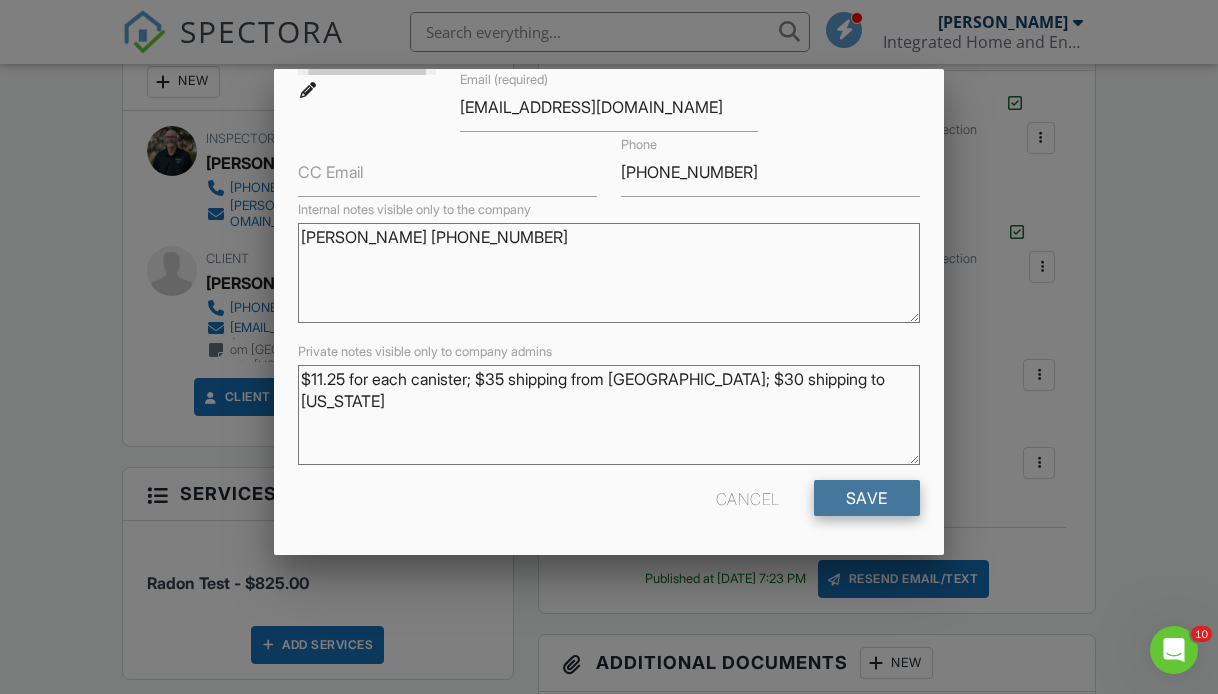 type on "$11.25 for each canister; $35 shipping from [GEOGRAPHIC_DATA]; $30 shipping to [US_STATE]" 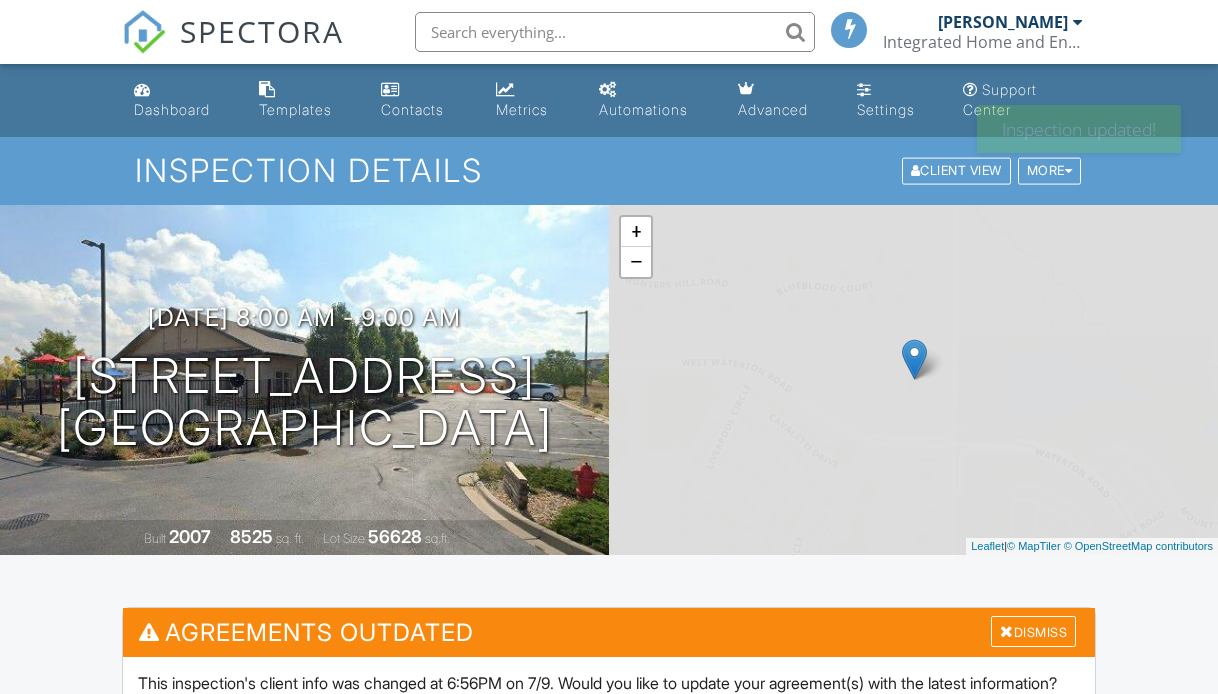 scroll, scrollTop: 0, scrollLeft: 0, axis: both 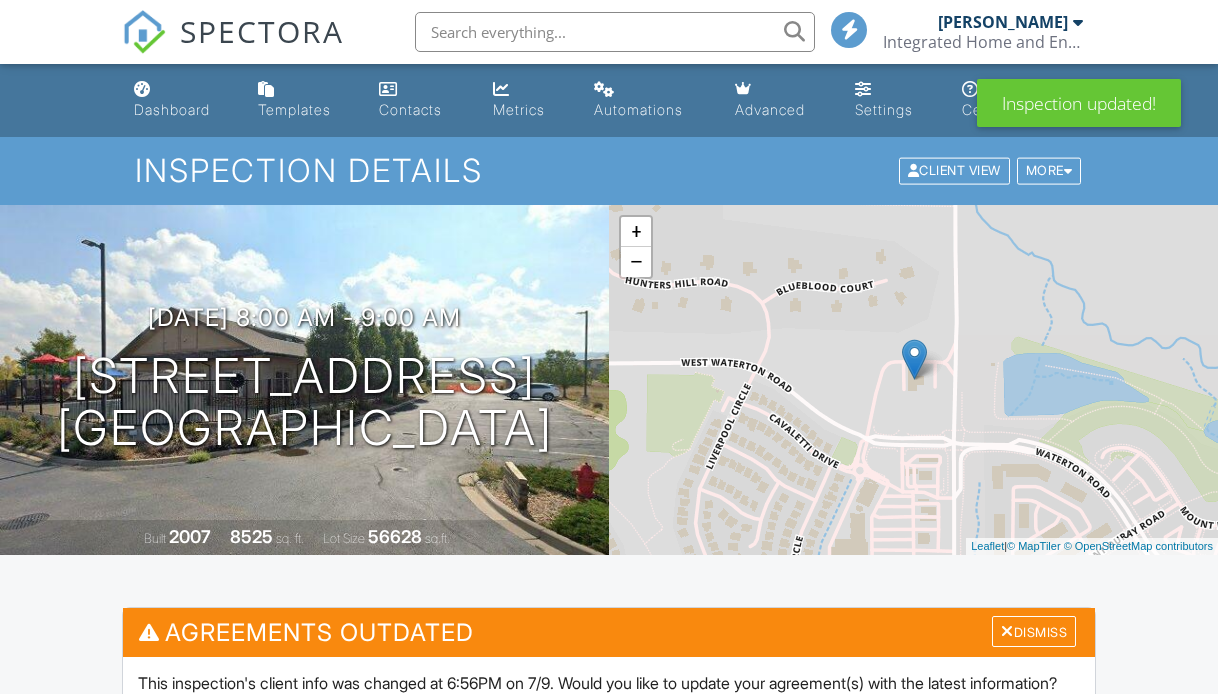 click on "Dashboard
Templates
Contacts
Metrics
Automations
Advanced
Settings
Support Center
Inspection Details
Client View
More
Property Details
Reschedule
Reorder / Copy
Share
Cancel
[GEOGRAPHIC_DATA]
Print Order
Convert to V10
View Change Log
[DATE]  8:00 am
- 9:00 am
[STREET_ADDRESS]
Littleton, CO 80125
Built
2007
8525
sq. ft.
Lot Size
56628
sq.ft.
+ − Leaflet  |  © MapTiler   © OpenStreetMap contributors
All emails and texts are disabled for this inspection!
All emails and texts have been disabled for this inspection. This may have happened due to someone manually disabling them or this inspection being unconfirmed when it was scheduled. To re-enable emails and texts for this inspection, click the button below." at bounding box center (609, 2021) 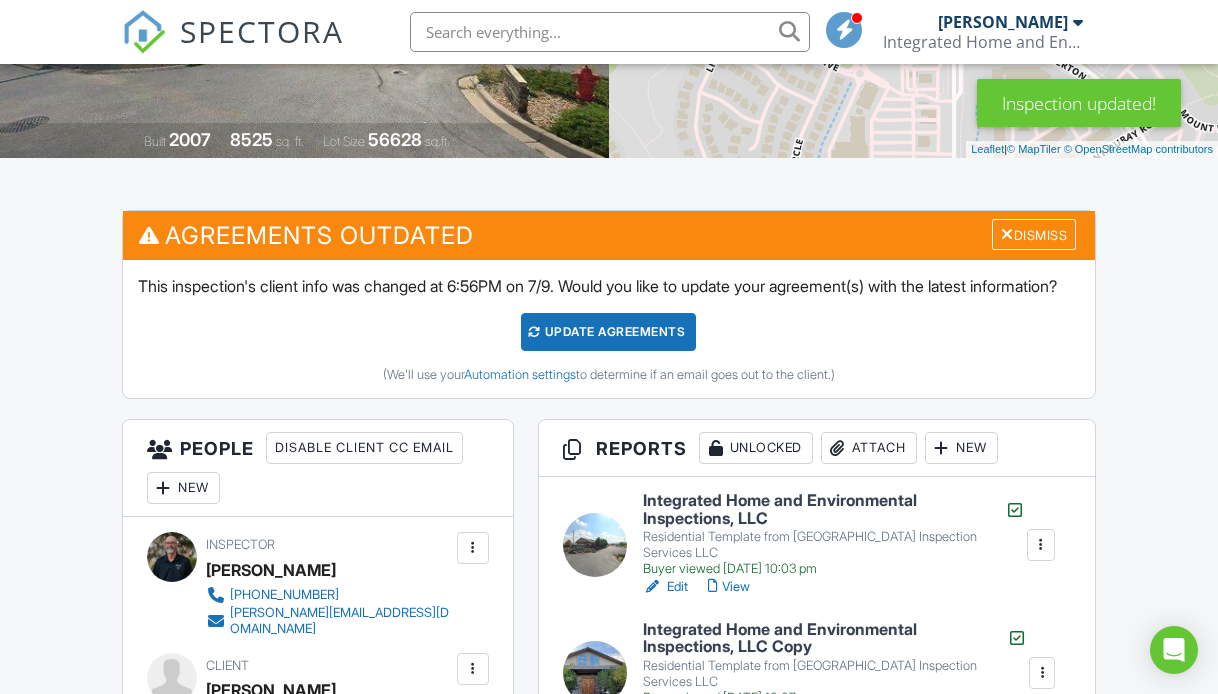 scroll, scrollTop: 417, scrollLeft: 0, axis: vertical 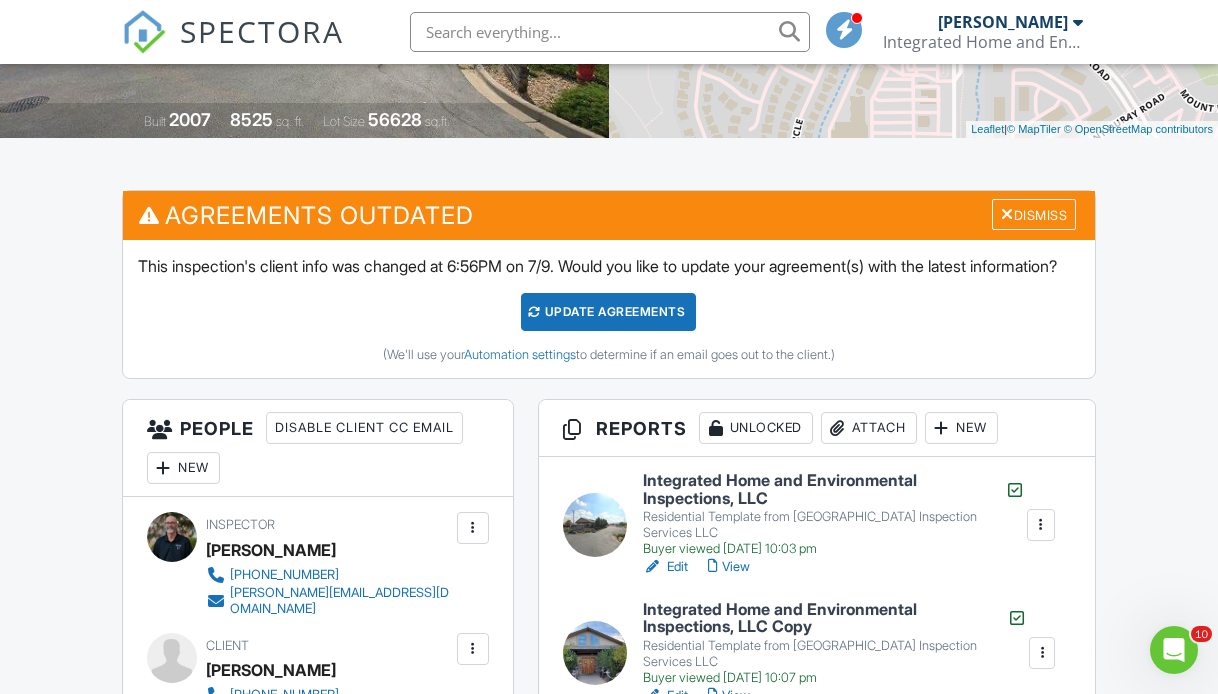 click on "Update Agreements" at bounding box center [608, 312] 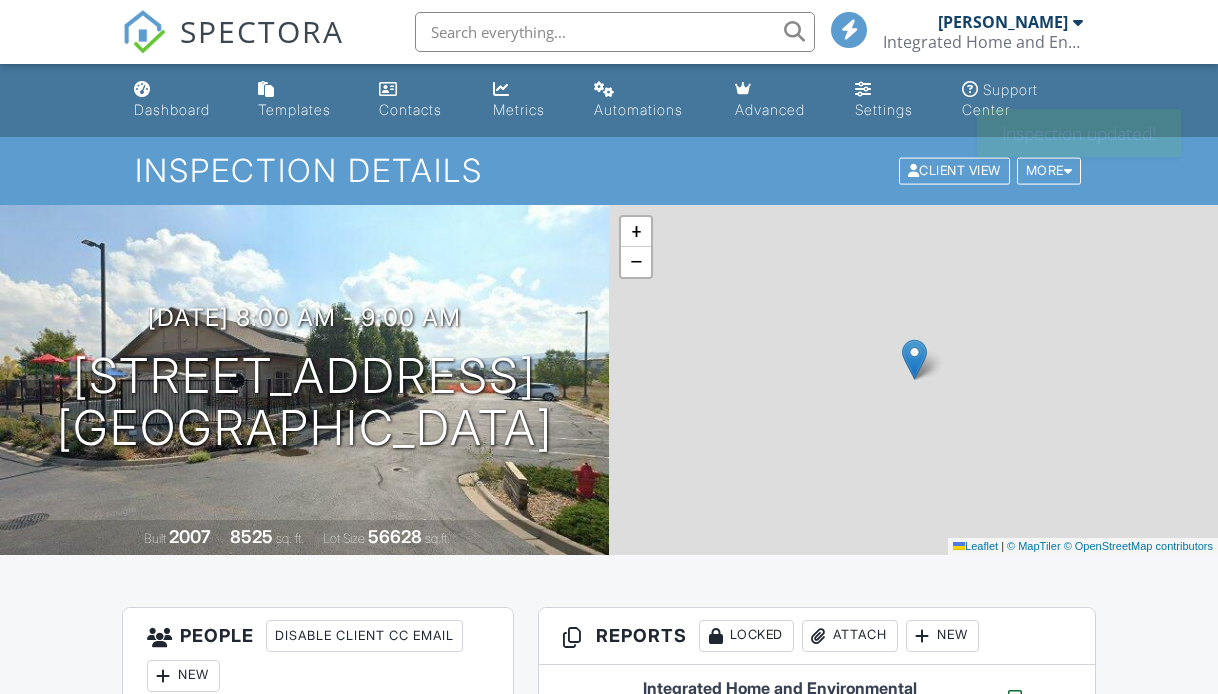 scroll, scrollTop: 0, scrollLeft: 0, axis: both 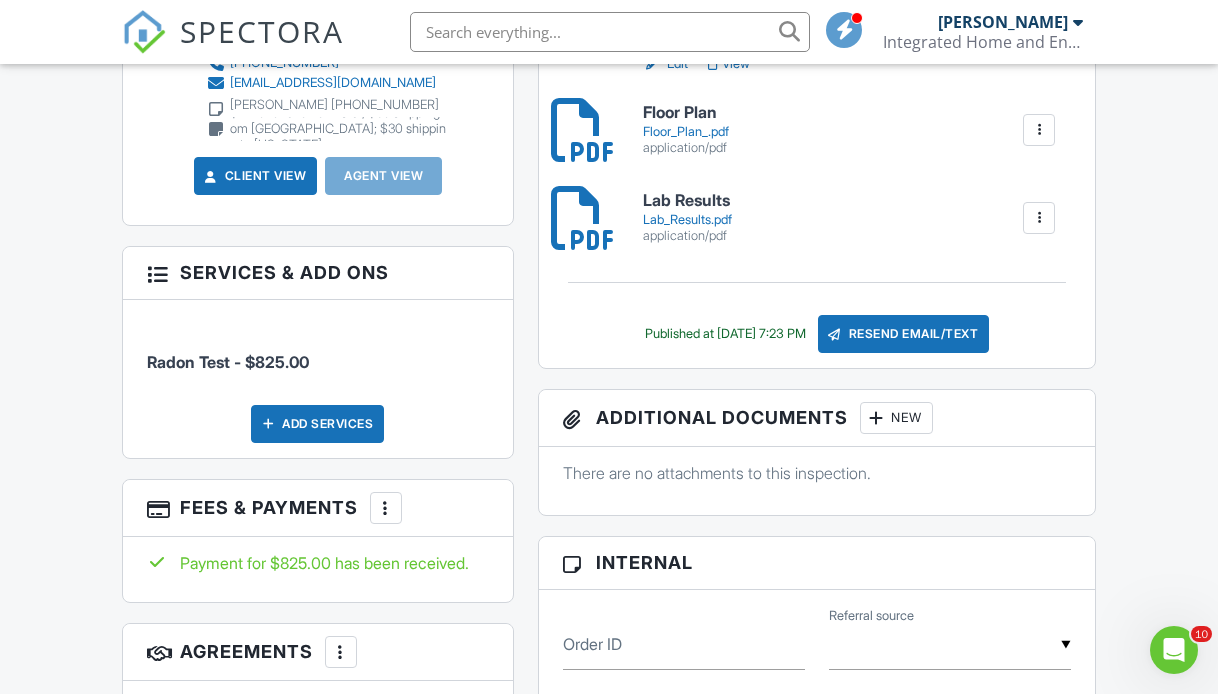 click on "Resend Email/Text" at bounding box center (904, 334) 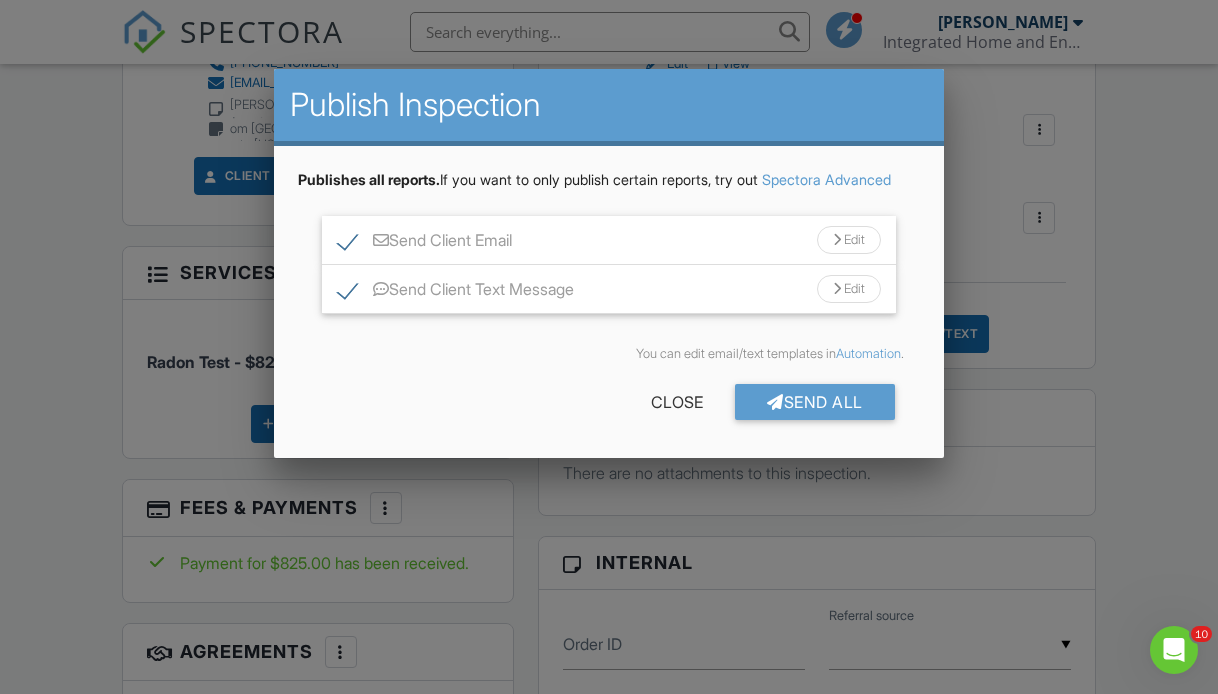 click on "Send Client Text Message
Edit" at bounding box center [609, 289] 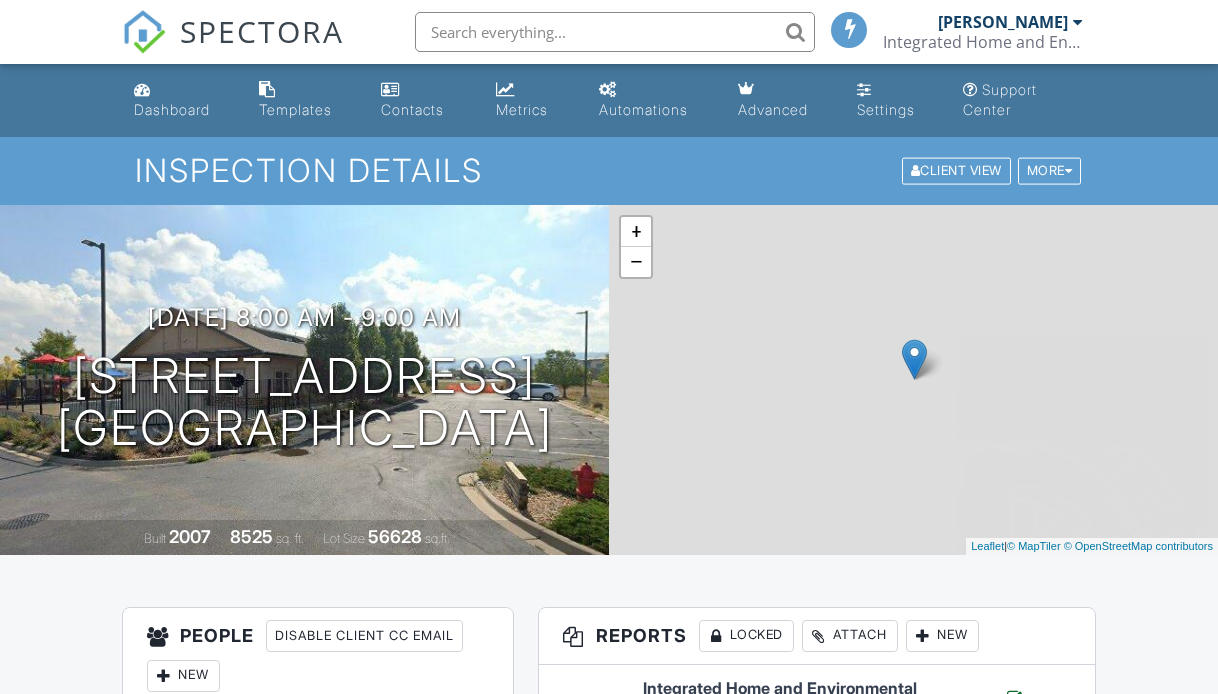 scroll, scrollTop: 839, scrollLeft: 0, axis: vertical 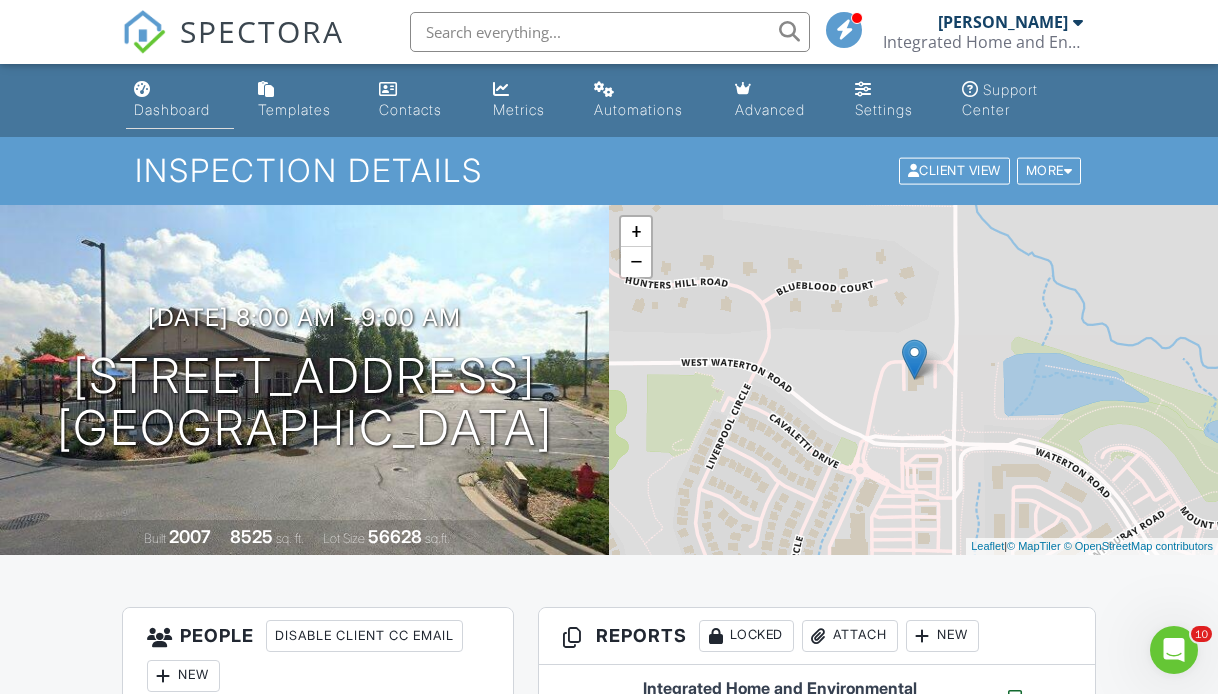 click on "Dashboard" at bounding box center (172, 109) 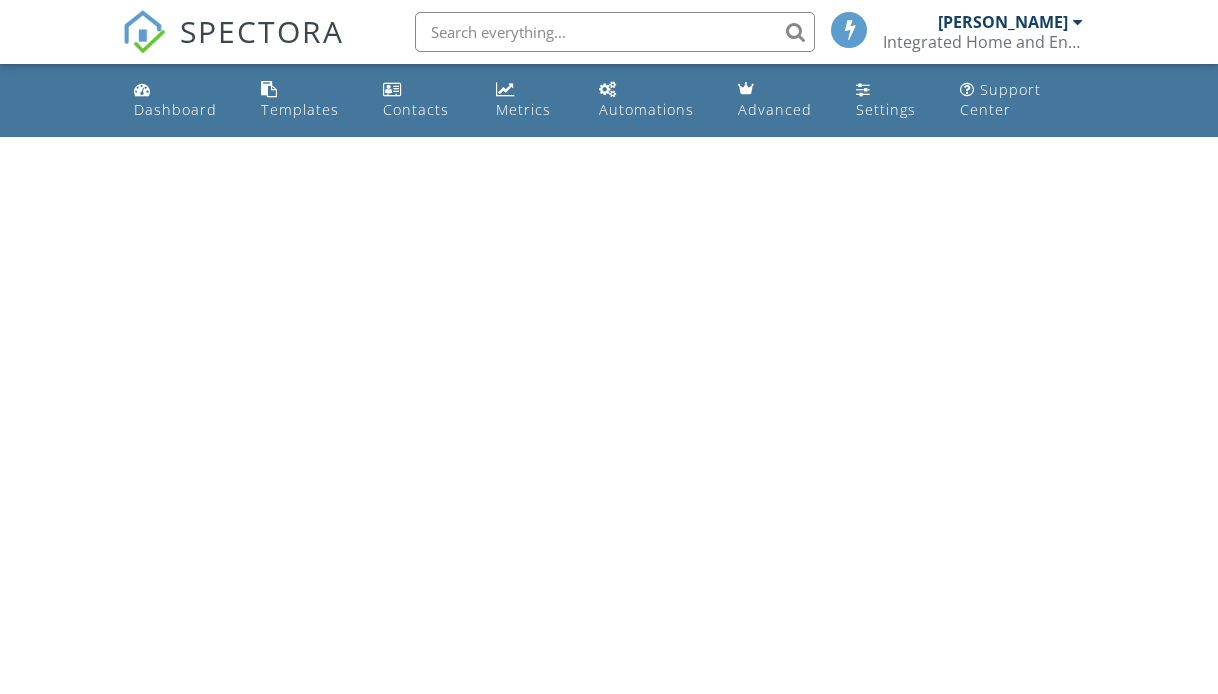 scroll, scrollTop: 0, scrollLeft: 0, axis: both 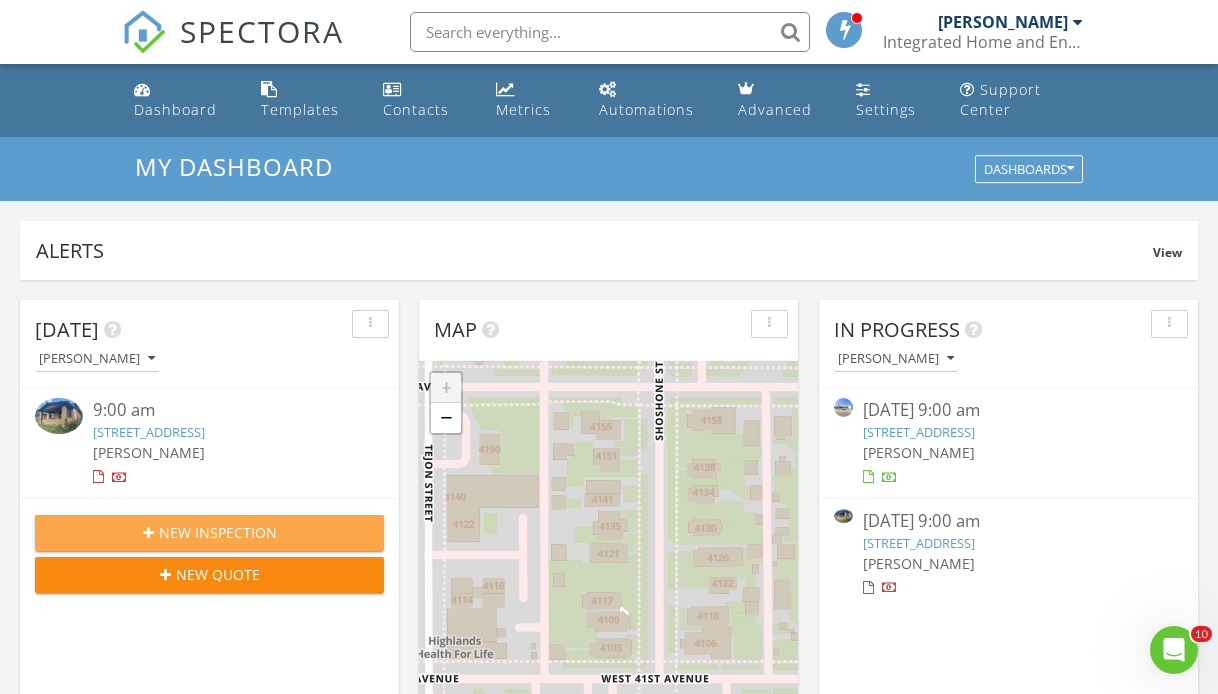 click on "New Inspection" at bounding box center (218, 532) 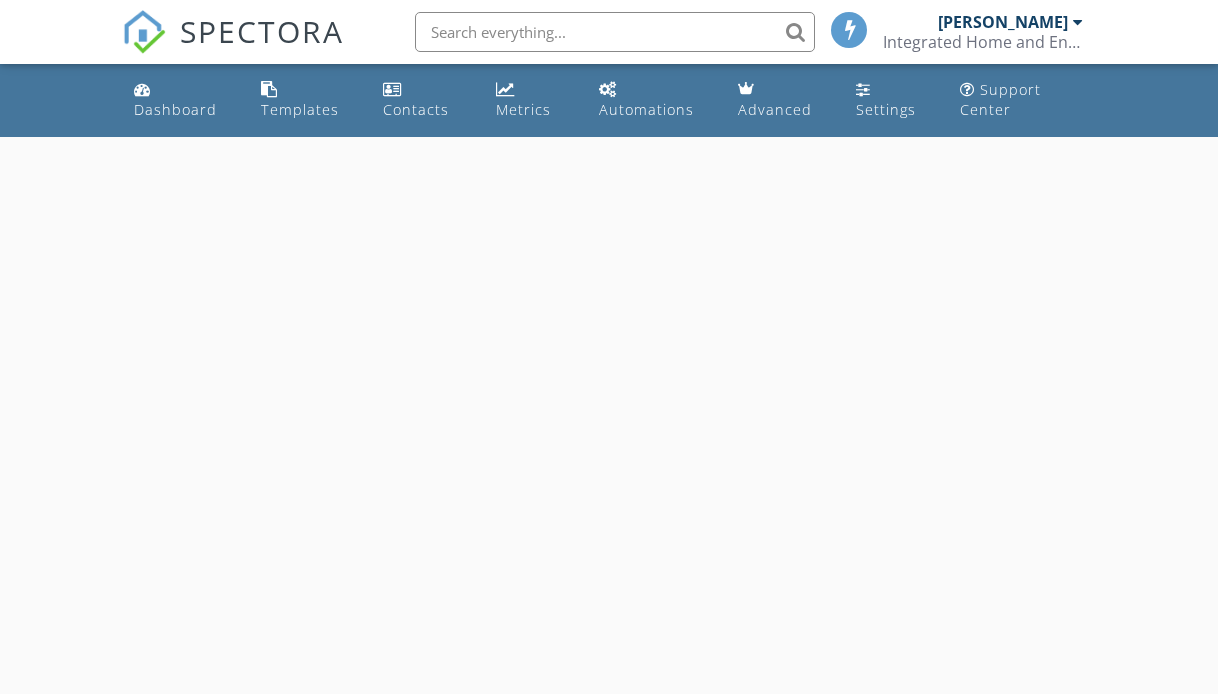 scroll, scrollTop: 0, scrollLeft: 0, axis: both 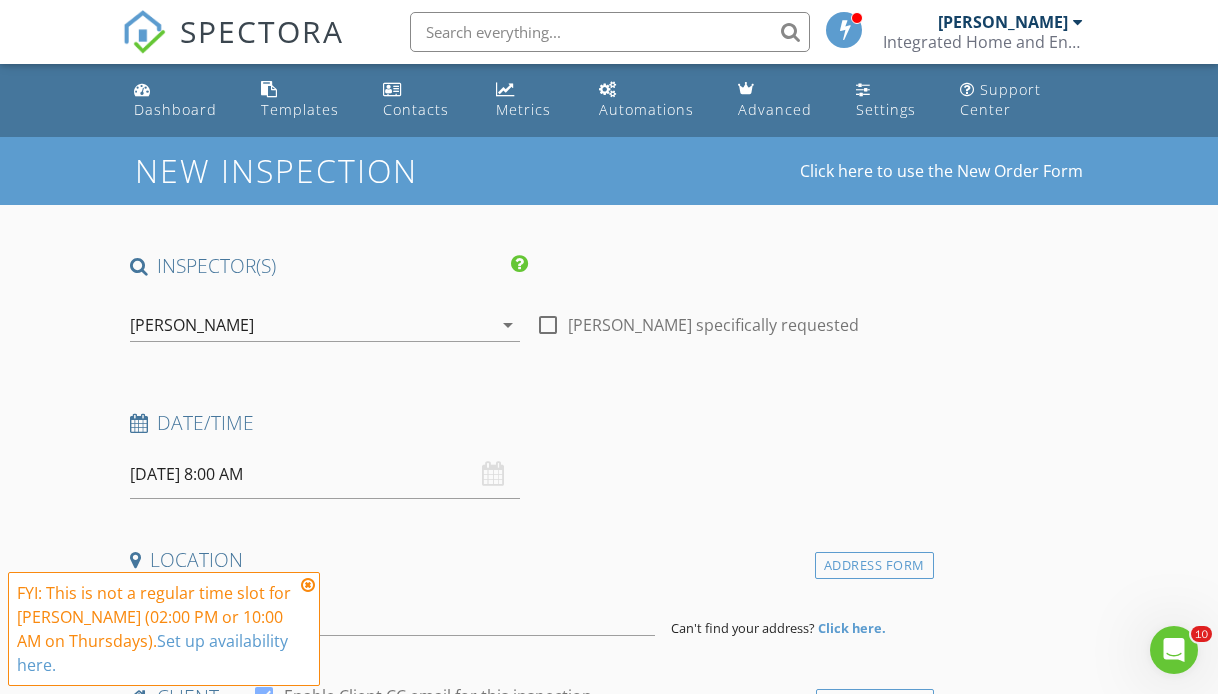 click on "07/10/2025 8:00 AM" at bounding box center [325, 474] 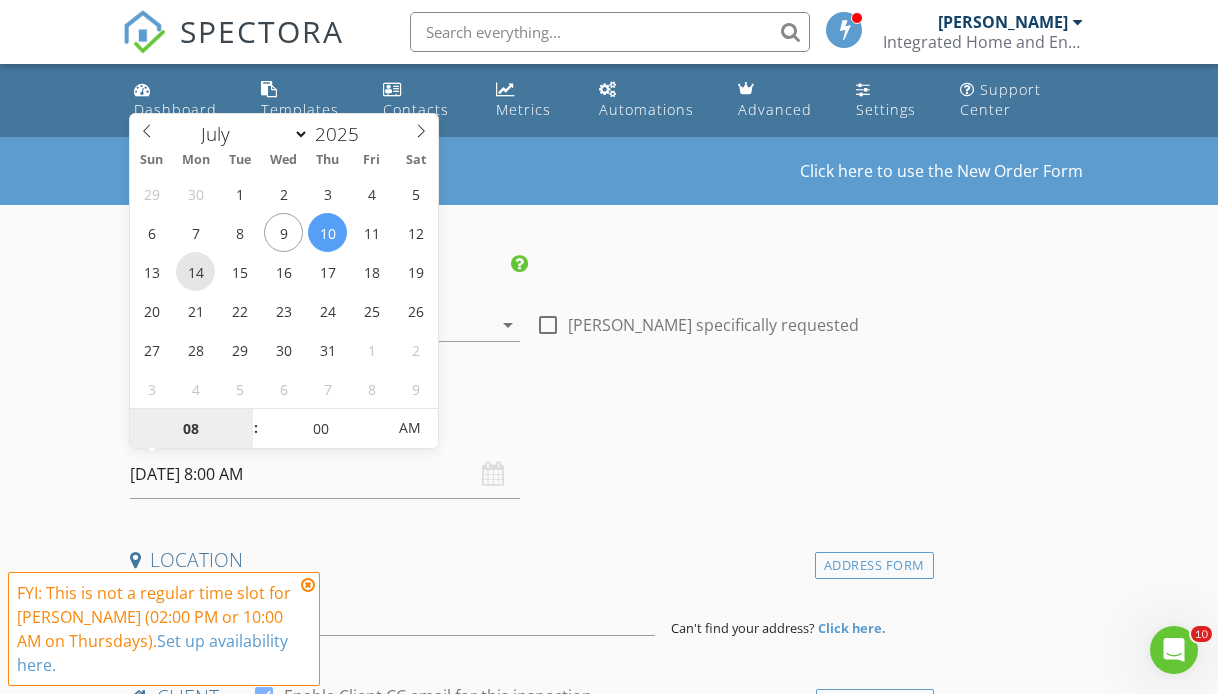 type on "07/14/2025 8:00 AM" 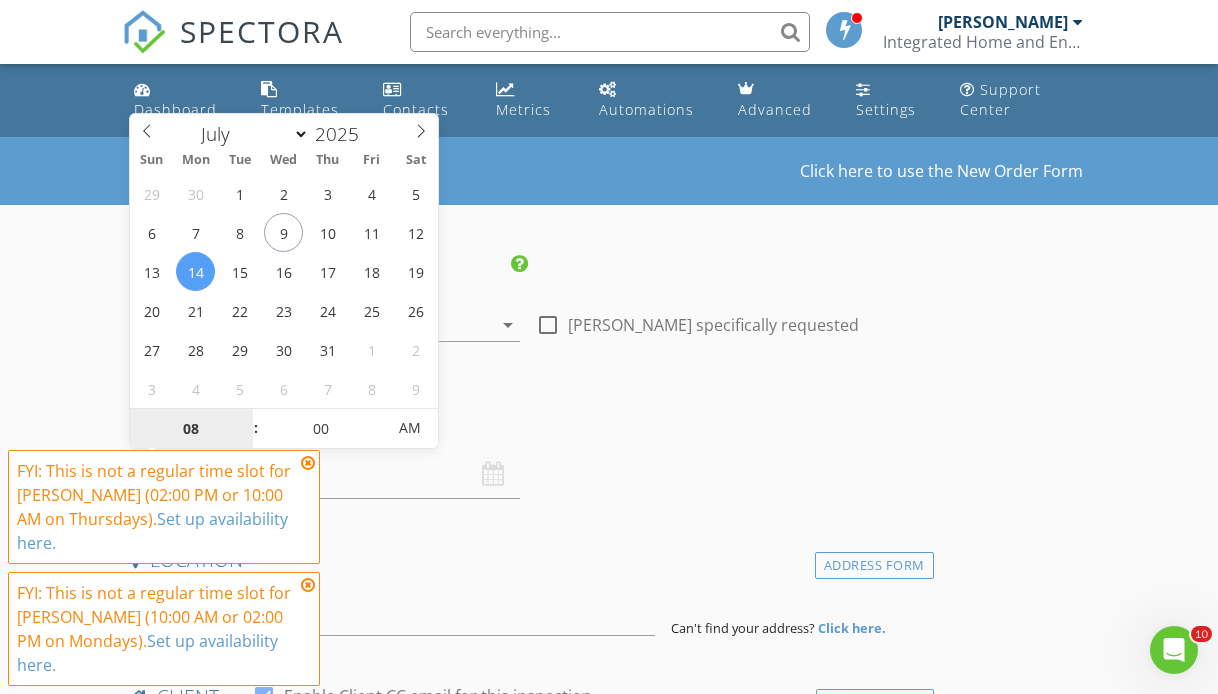 type on "9" 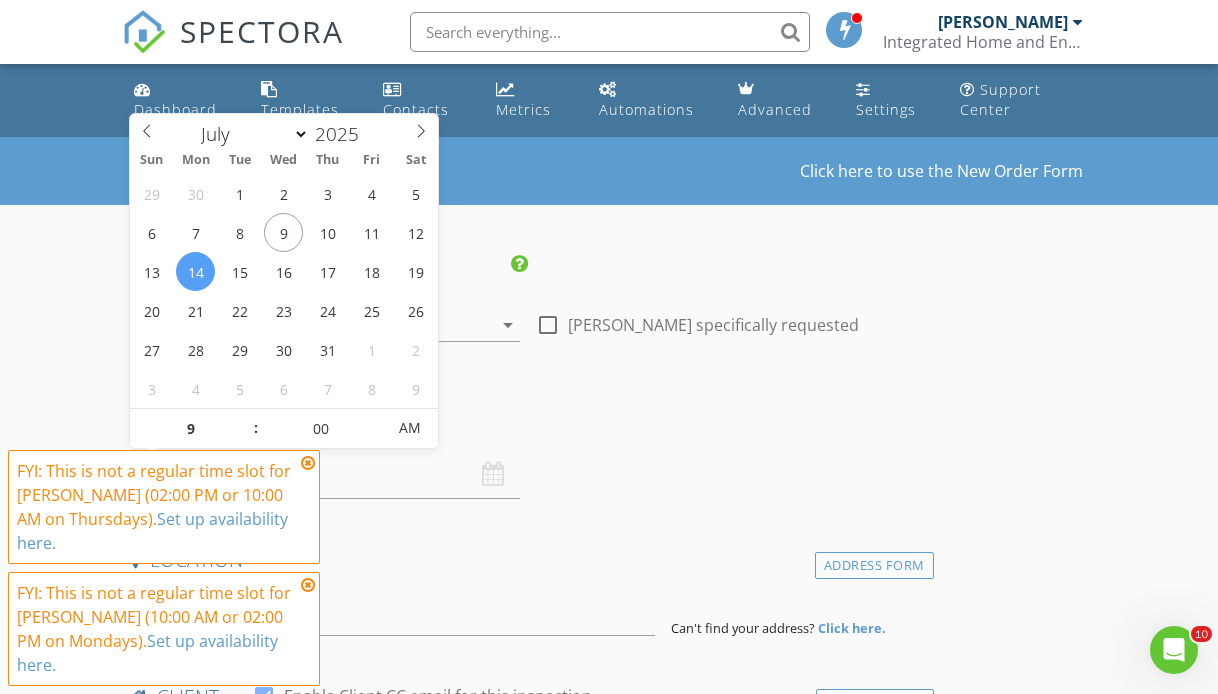 type on "07/14/2025 9:00 AM" 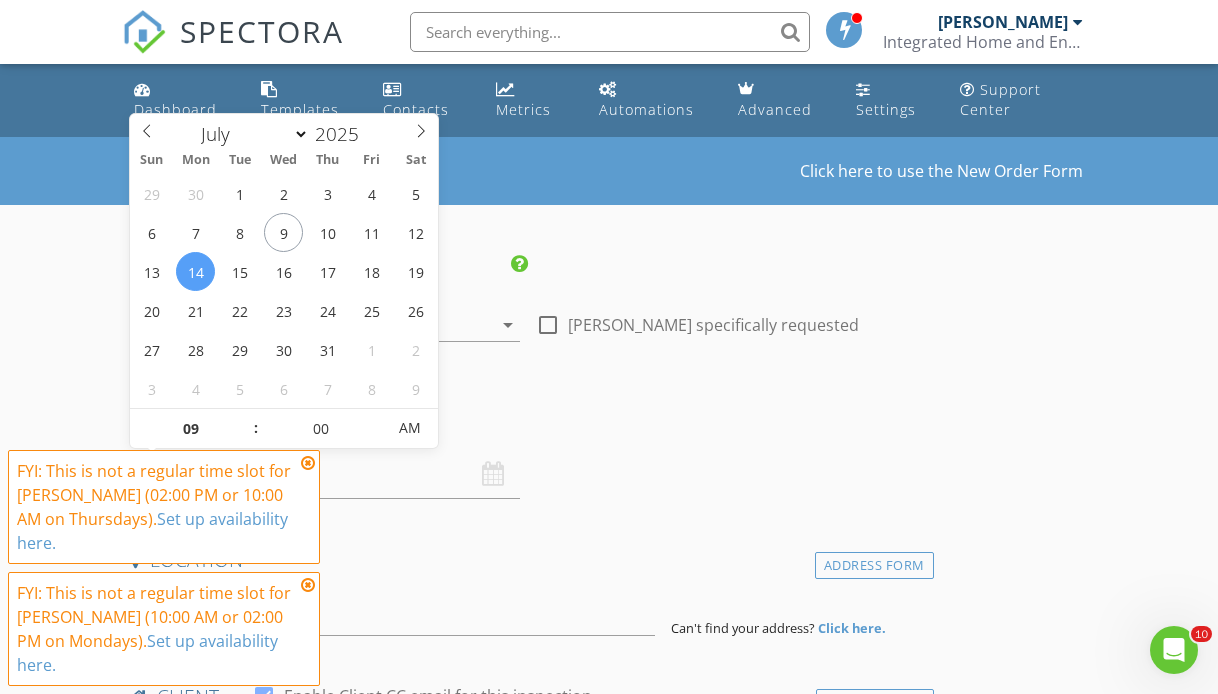 click on "Date/Time
07/14/2025 9:00 AM" at bounding box center (528, 454) 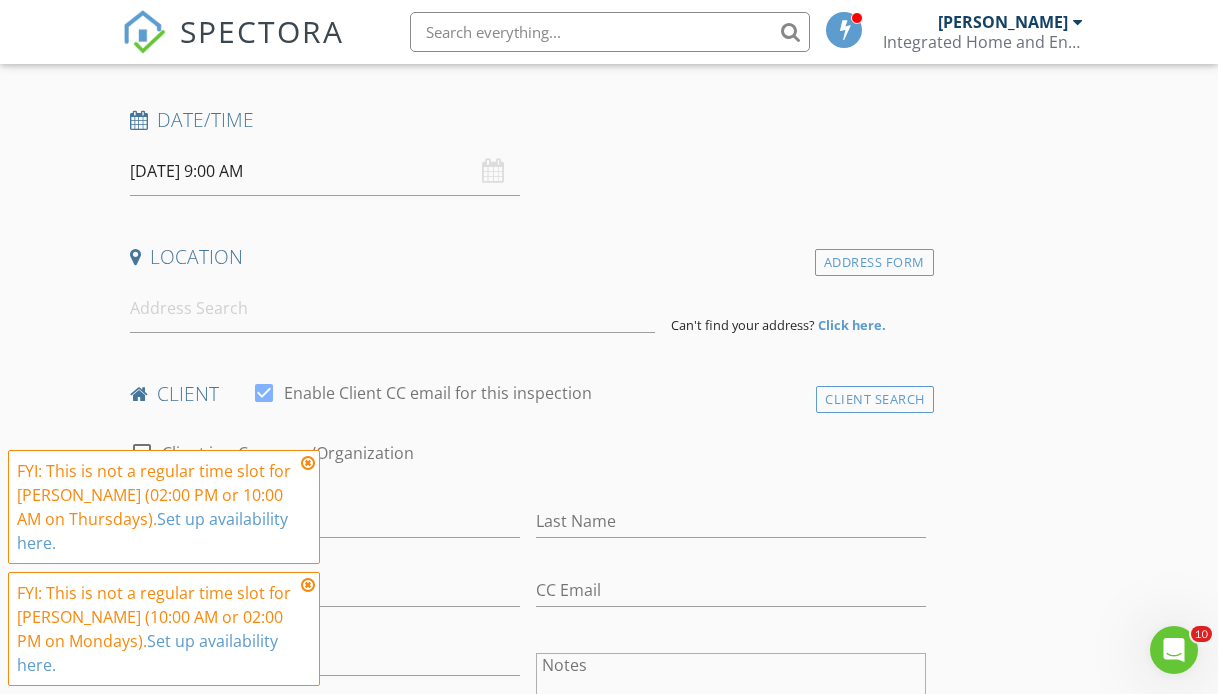 scroll, scrollTop: 314, scrollLeft: 0, axis: vertical 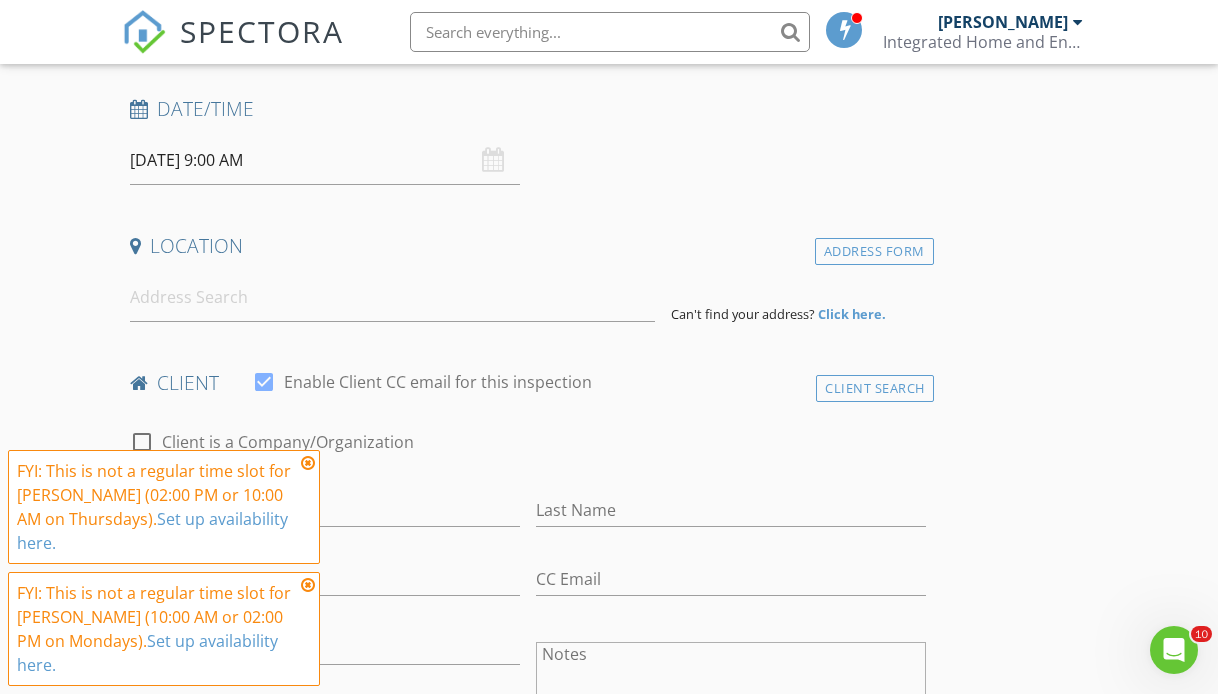 click at bounding box center (308, 463) 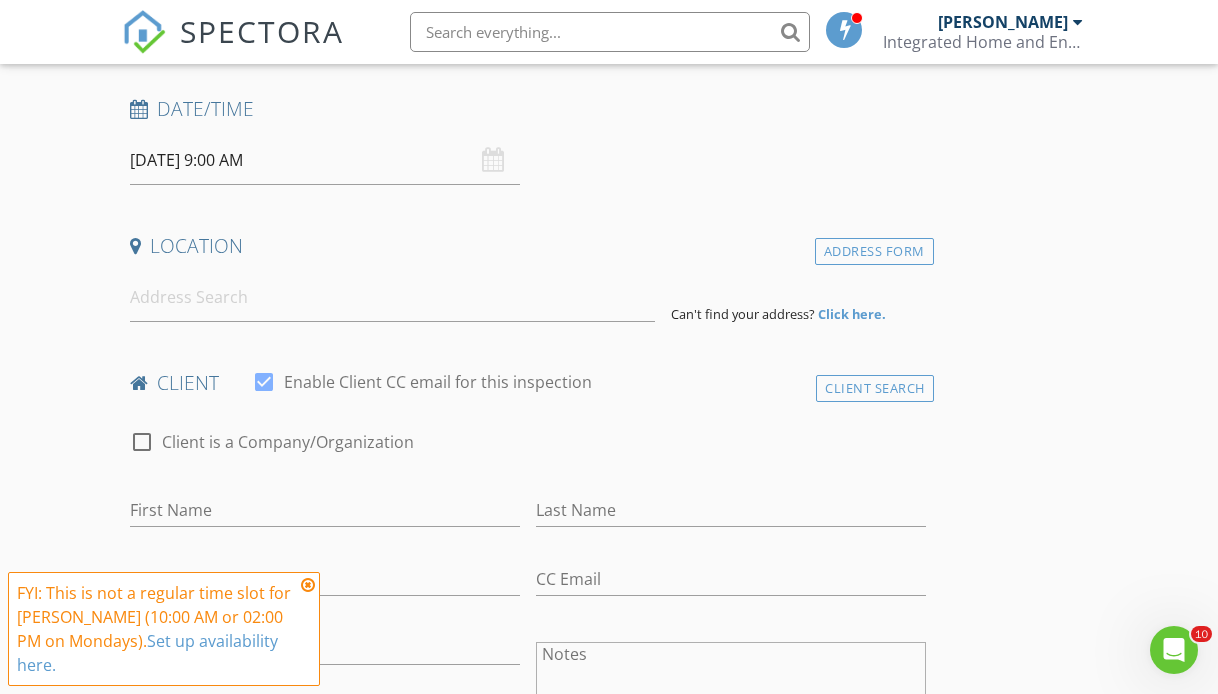 click at bounding box center [308, 585] 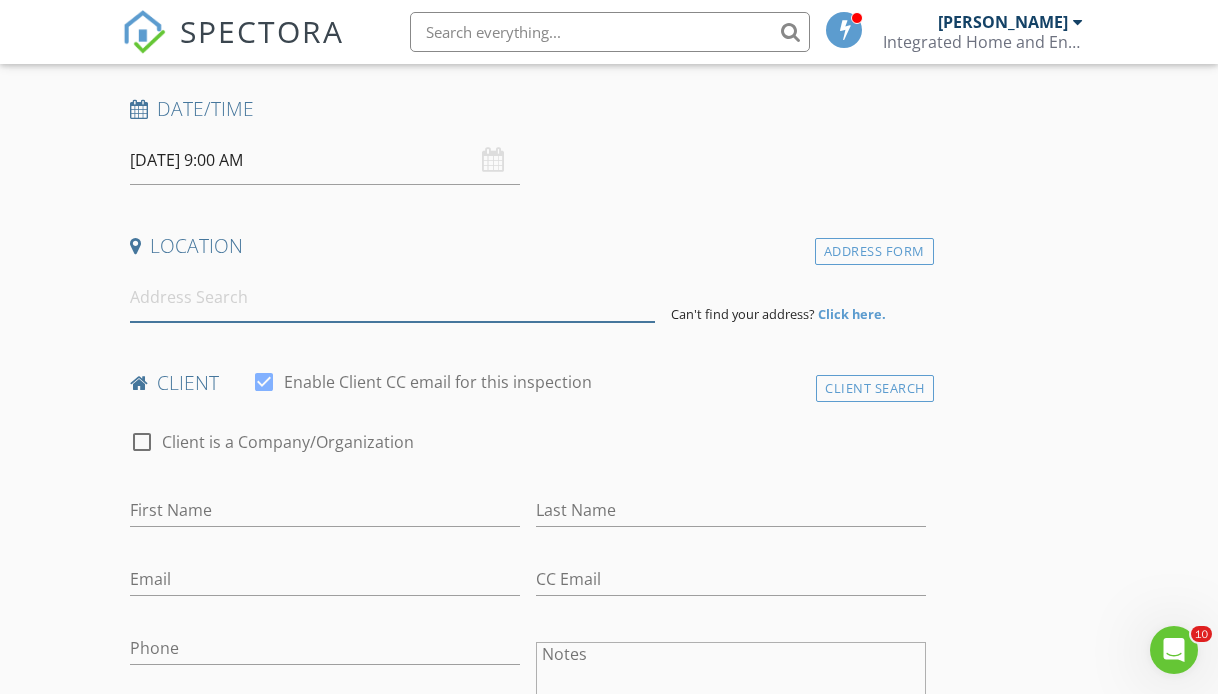 click at bounding box center [392, 297] 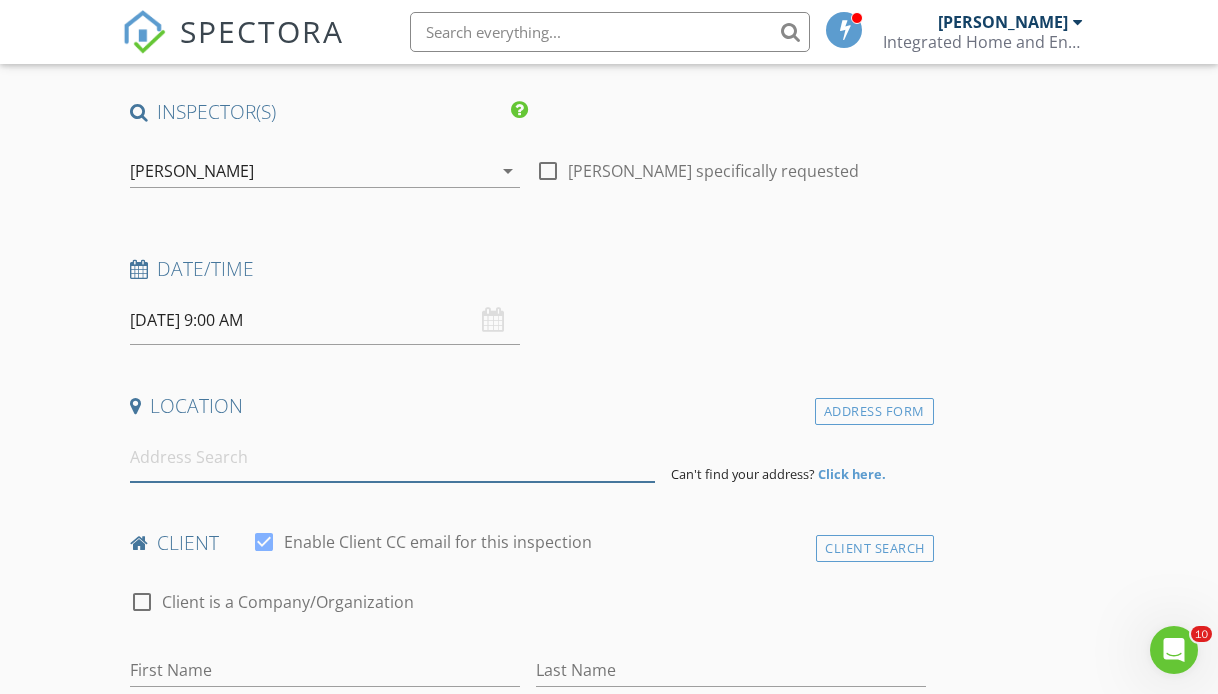 scroll, scrollTop: 0, scrollLeft: 0, axis: both 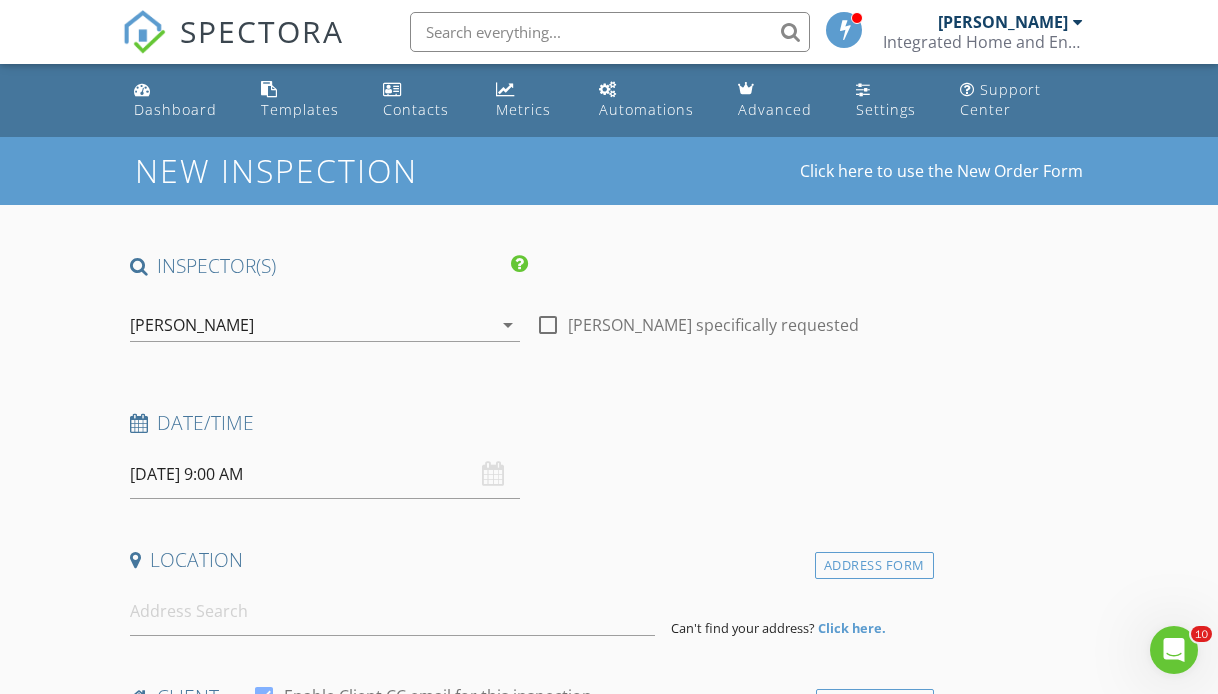 click at bounding box center [610, 32] 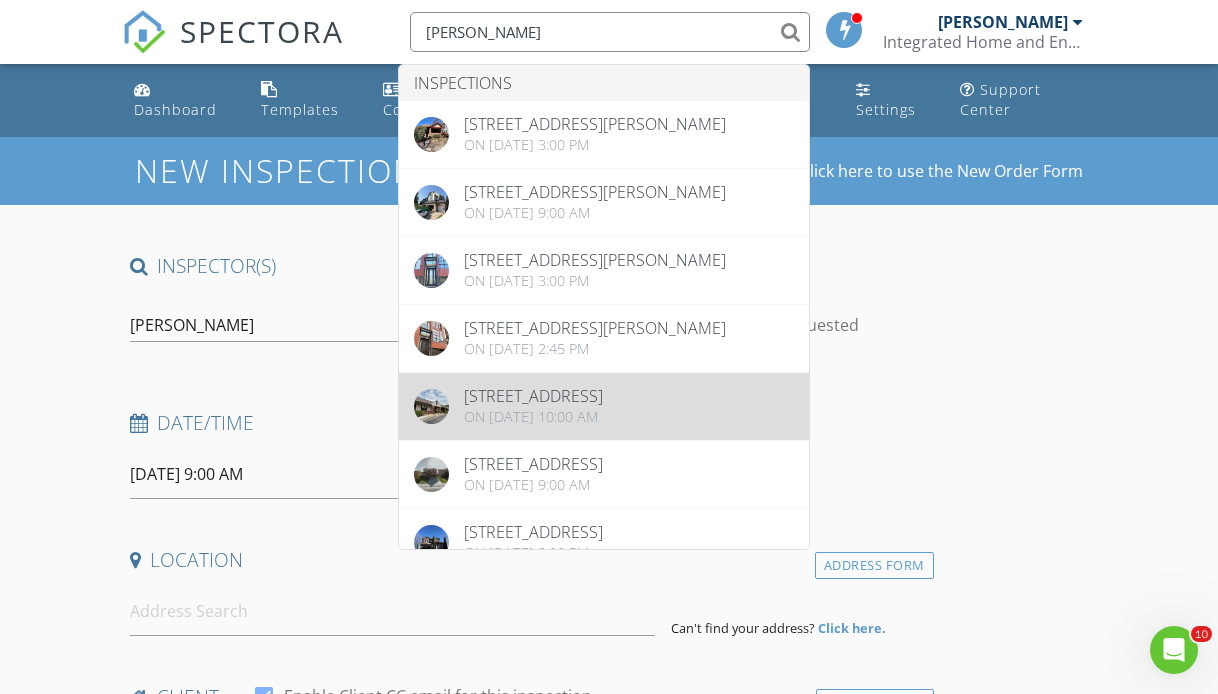 type on "[PERSON_NAME]" 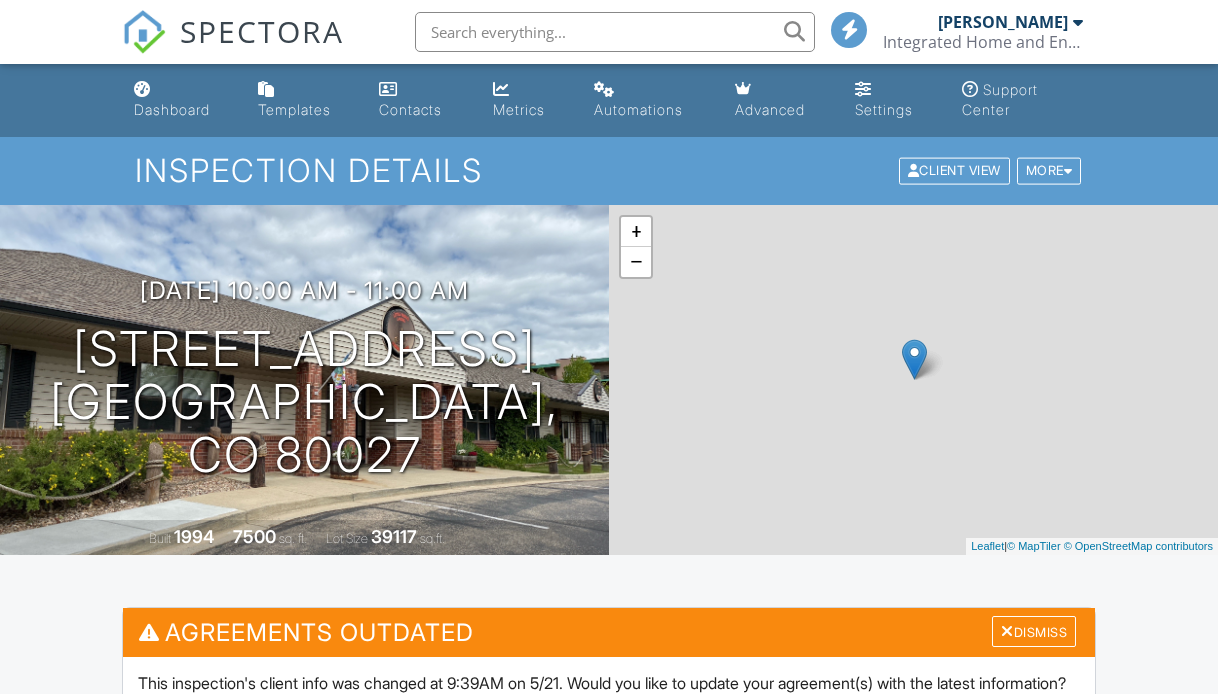 scroll, scrollTop: 0, scrollLeft: 0, axis: both 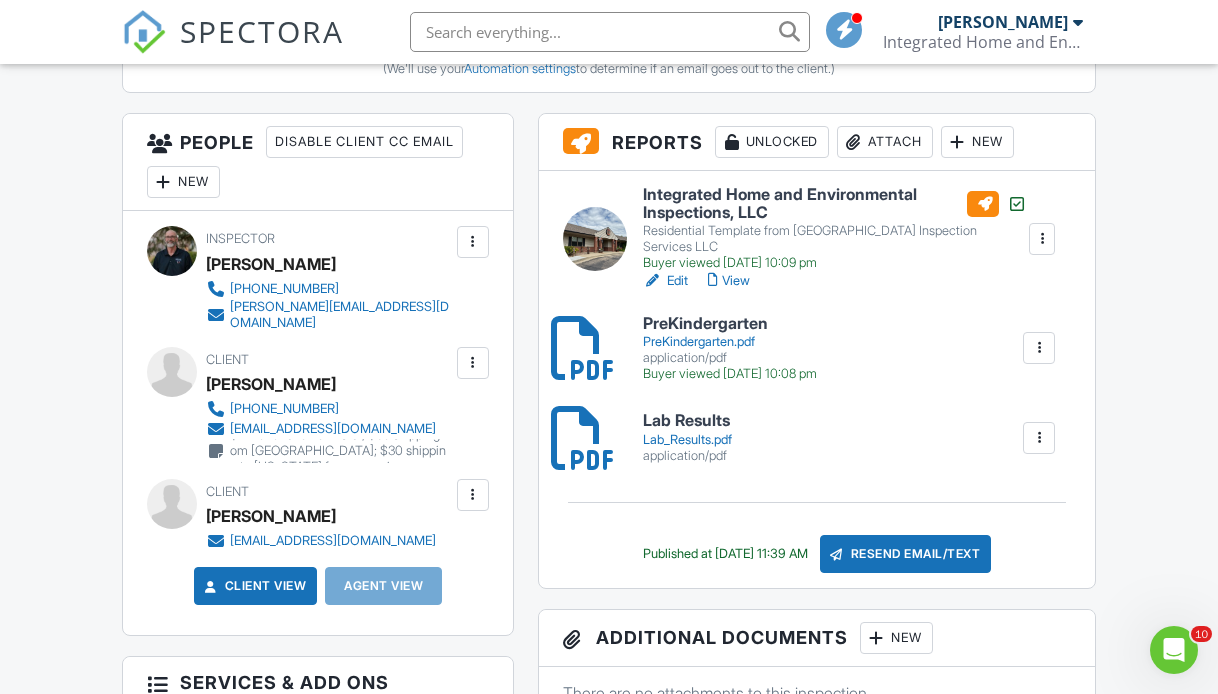click at bounding box center (473, 363) 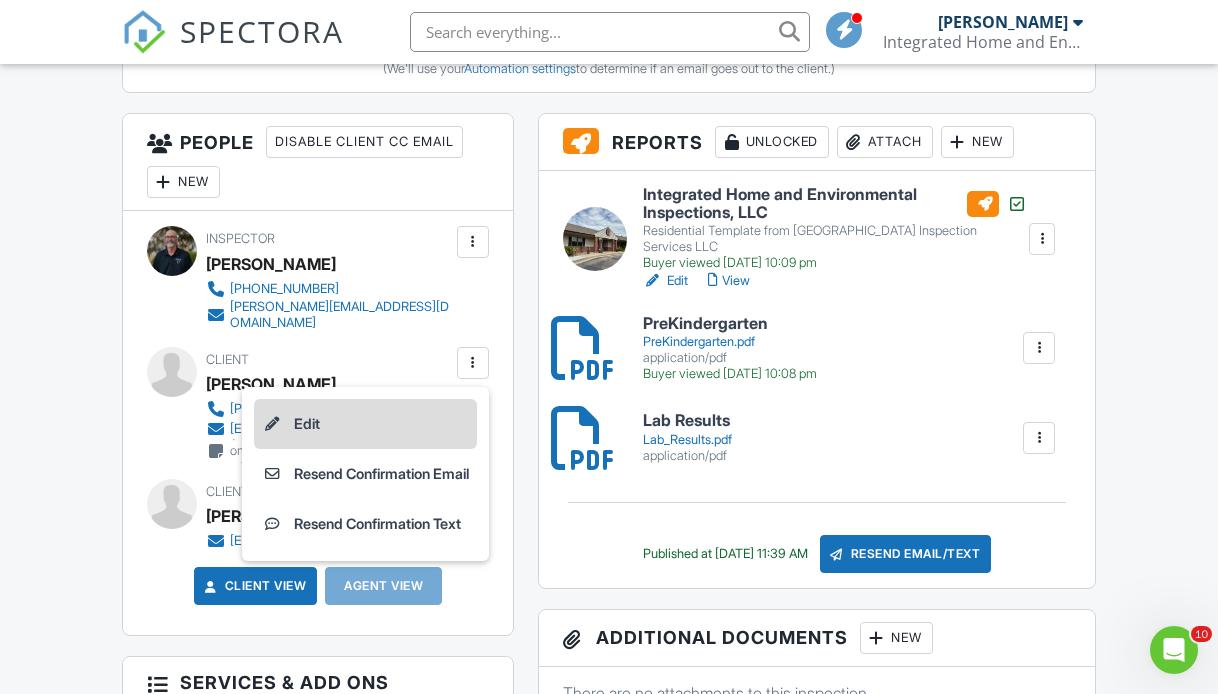 click on "Edit" at bounding box center (365, 424) 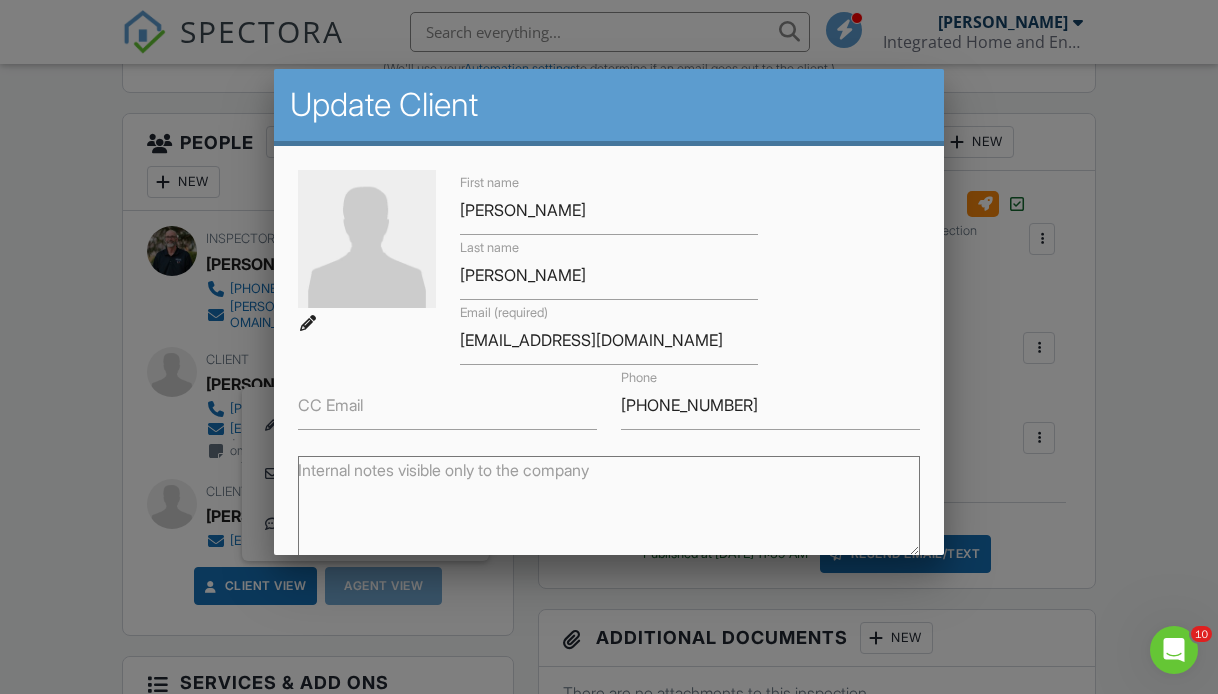 click on "Internal notes visible only to the company" at bounding box center [609, 506] 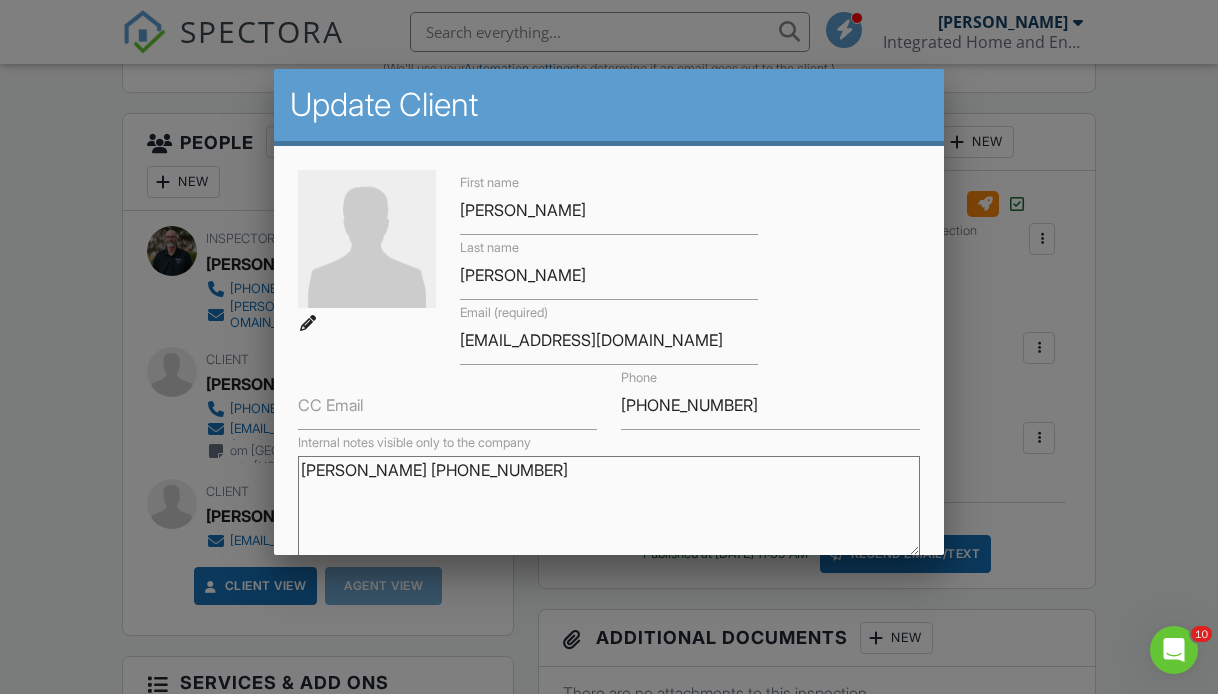 type on "[PERSON_NAME] [PHONE_NUMBER]" 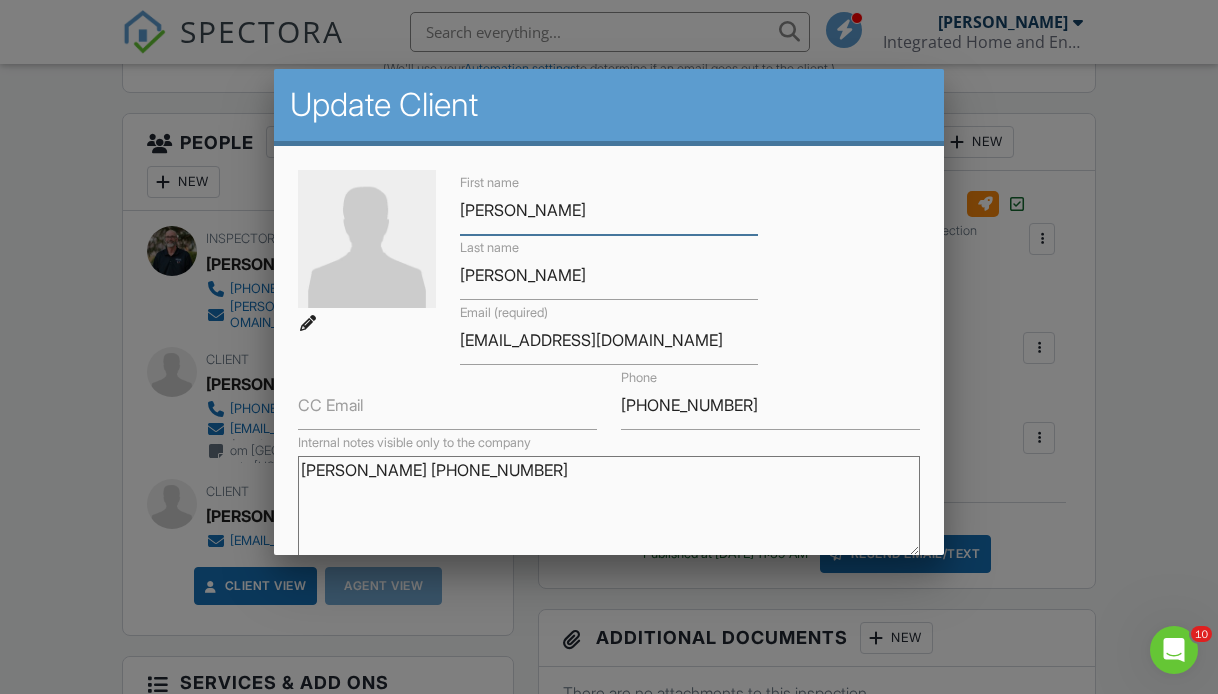 click on "John" at bounding box center [609, 210] 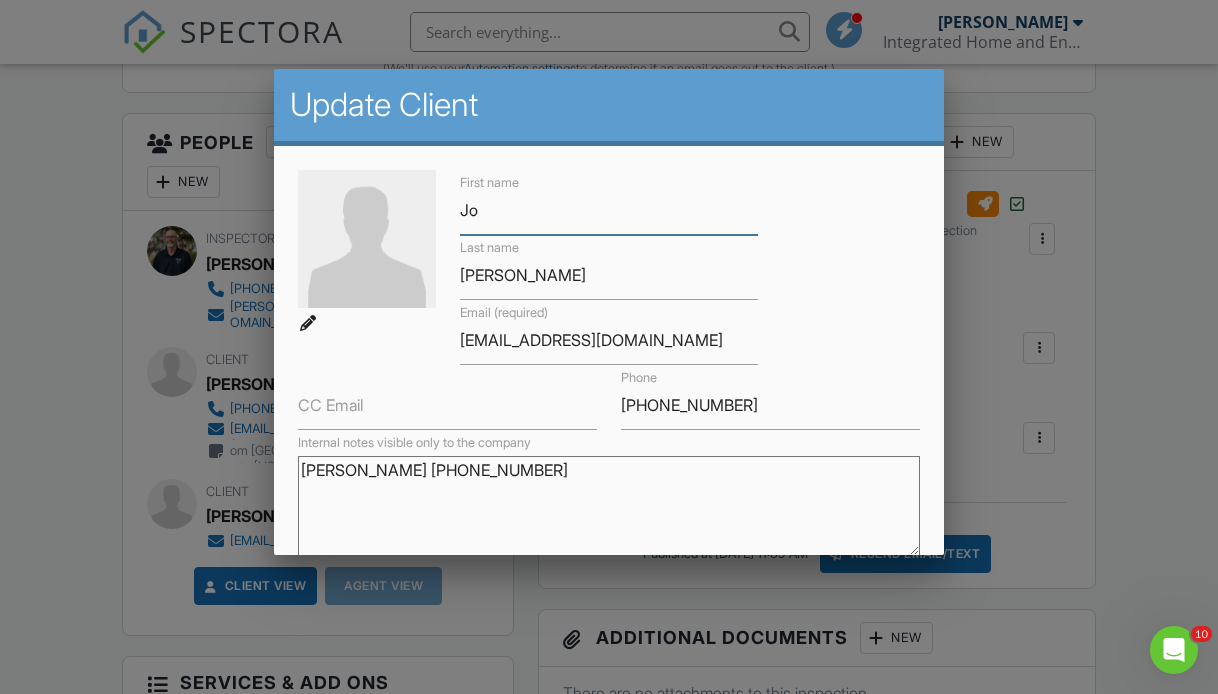 type on "Jordan" 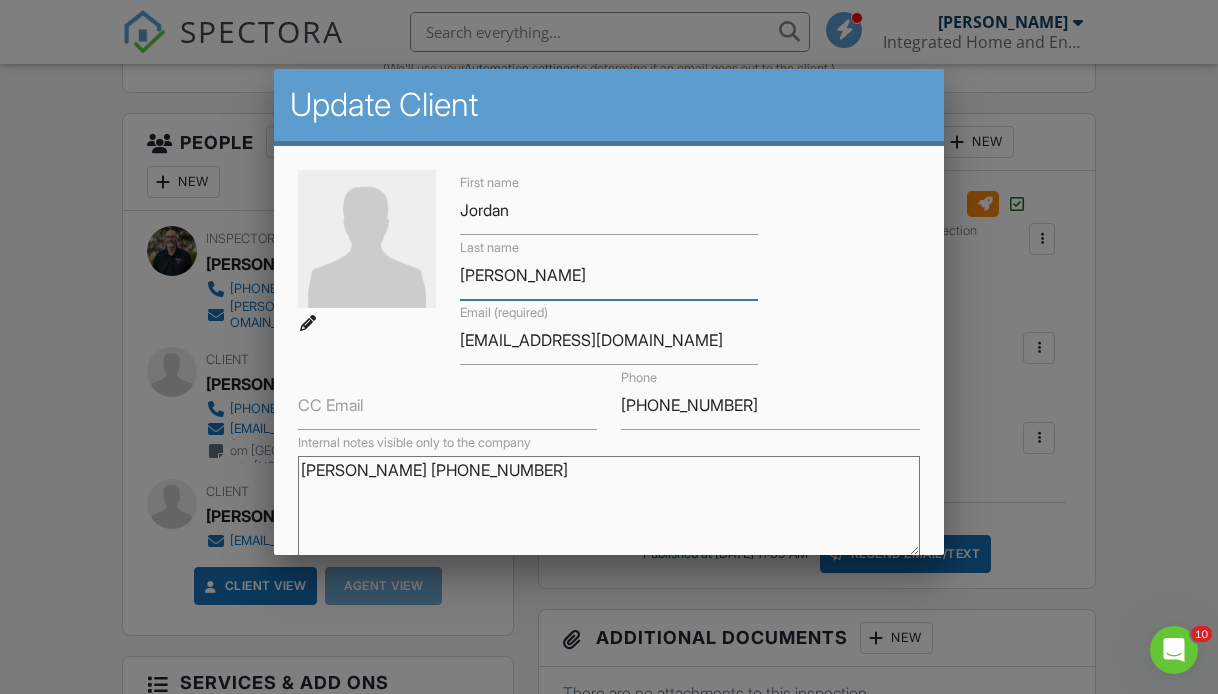 click on "Shea" at bounding box center (609, 275) 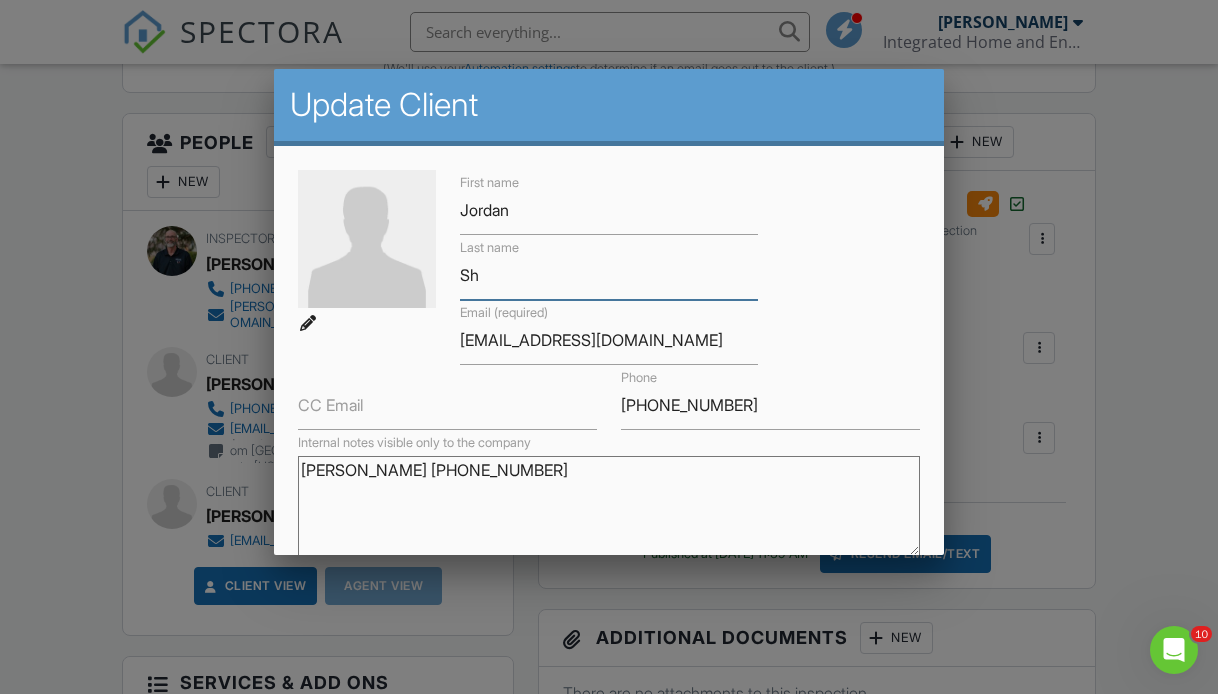 type on "S" 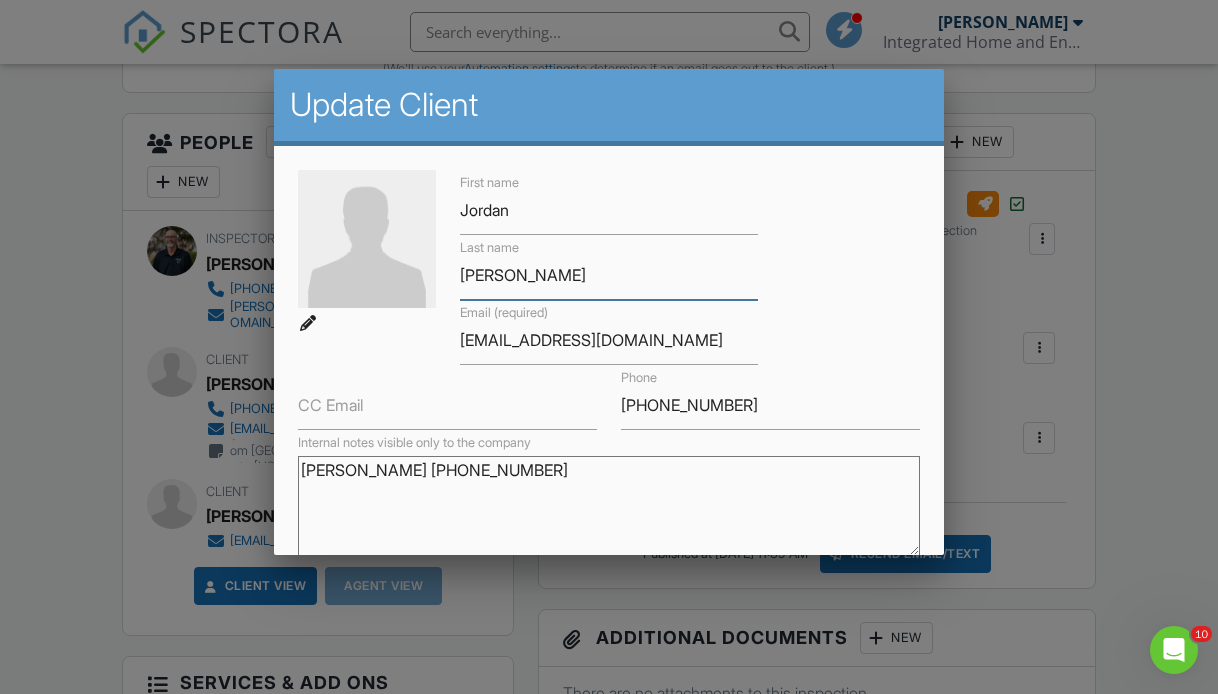 type on "[PERSON_NAME]" 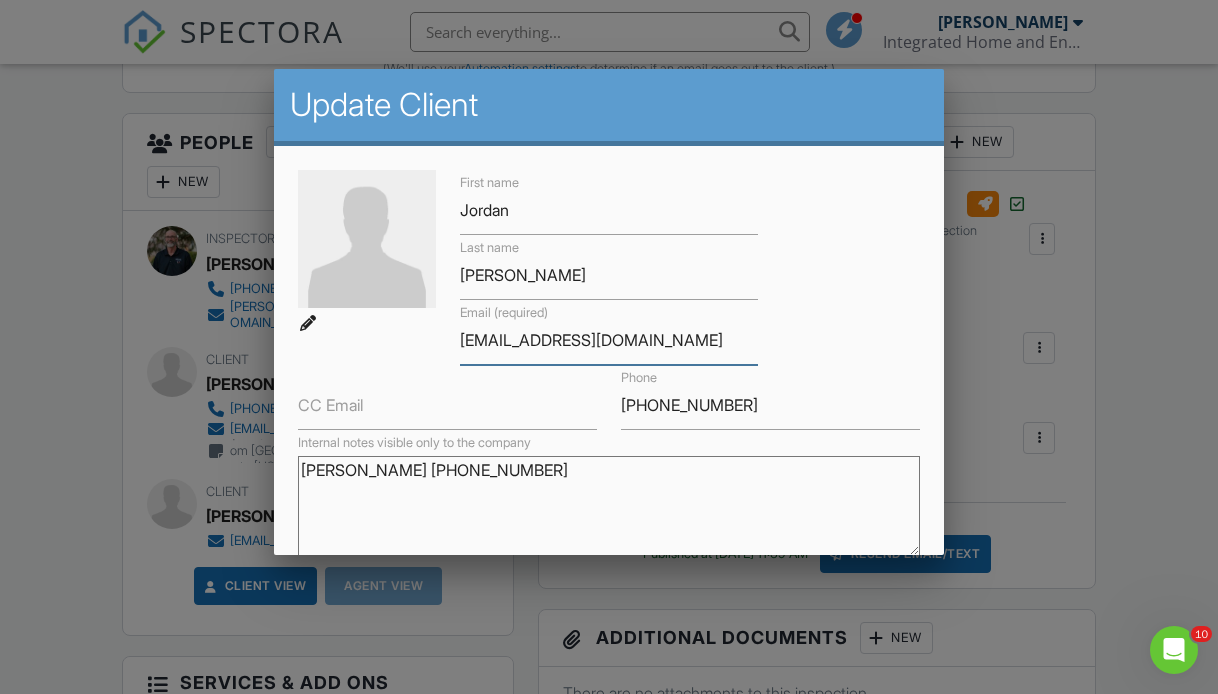 click on "[EMAIL_ADDRESS][DOMAIN_NAME]" at bounding box center [609, 340] 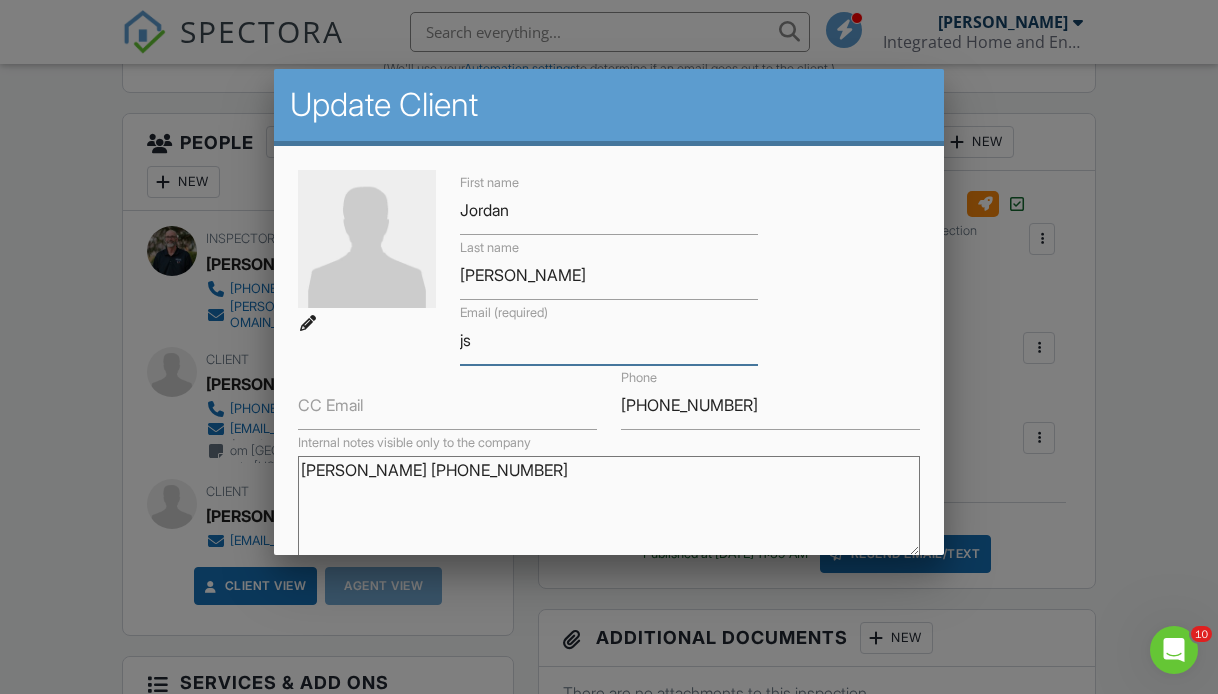 type on "j" 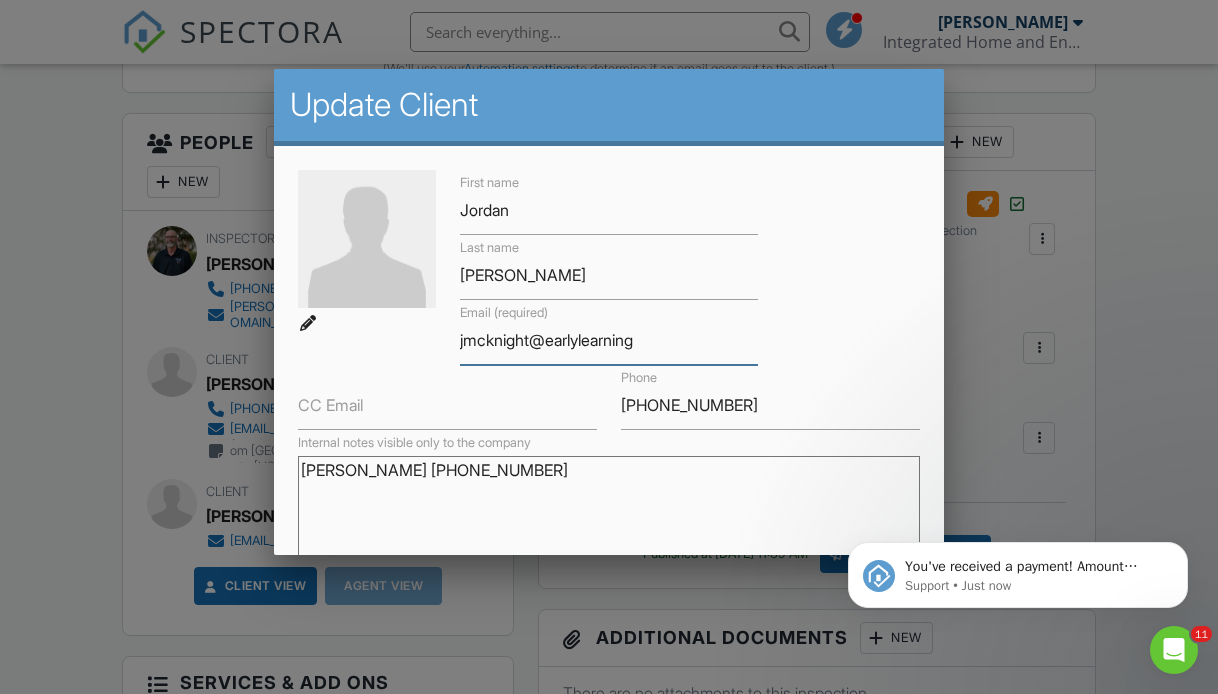 scroll, scrollTop: 0, scrollLeft: 0, axis: both 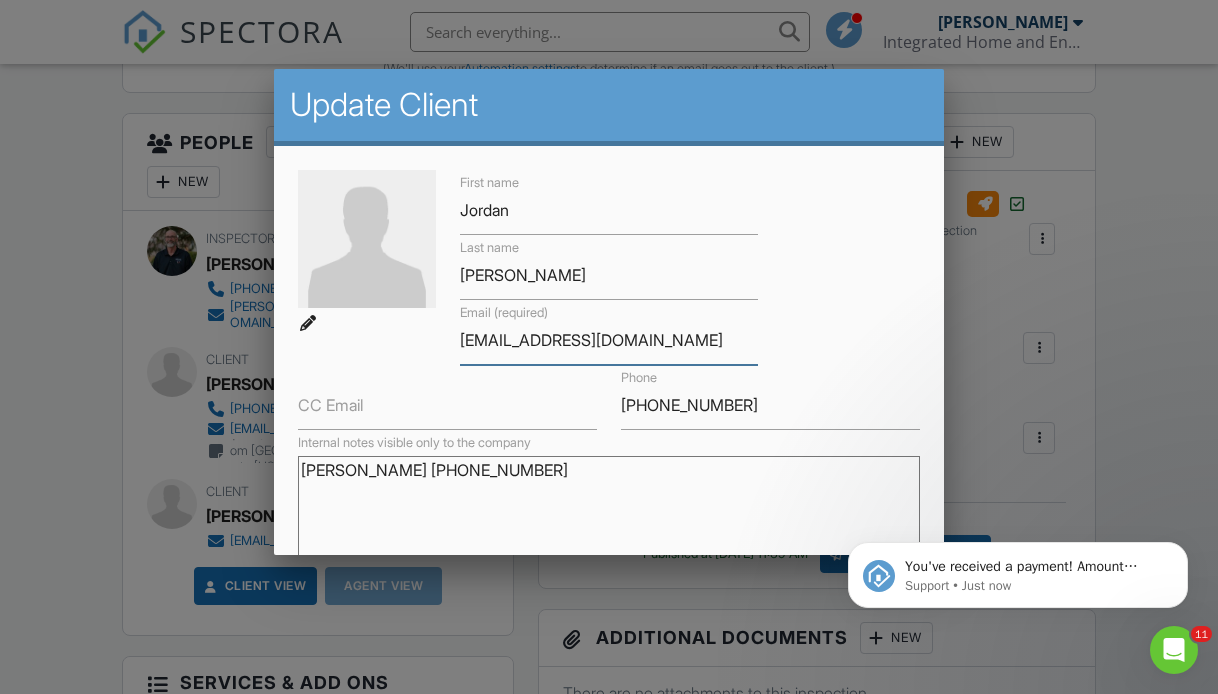 type on "[EMAIL_ADDRESS][DOMAIN_NAME]" 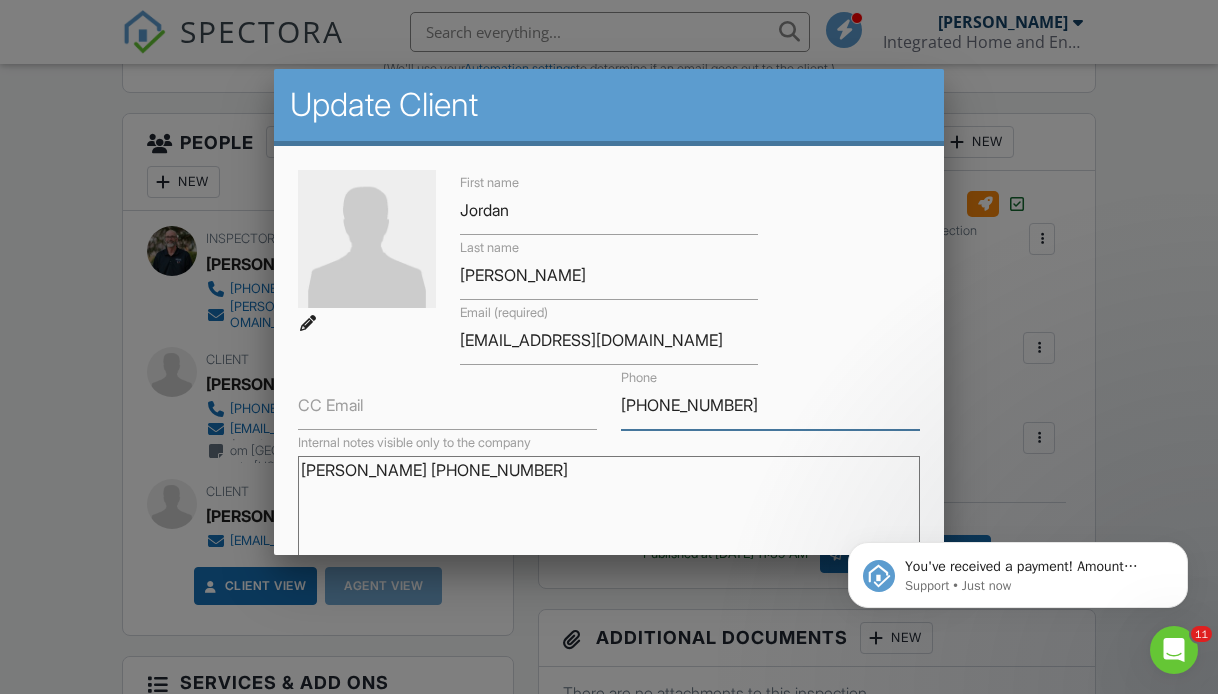 scroll, scrollTop: 0, scrollLeft: 0, axis: both 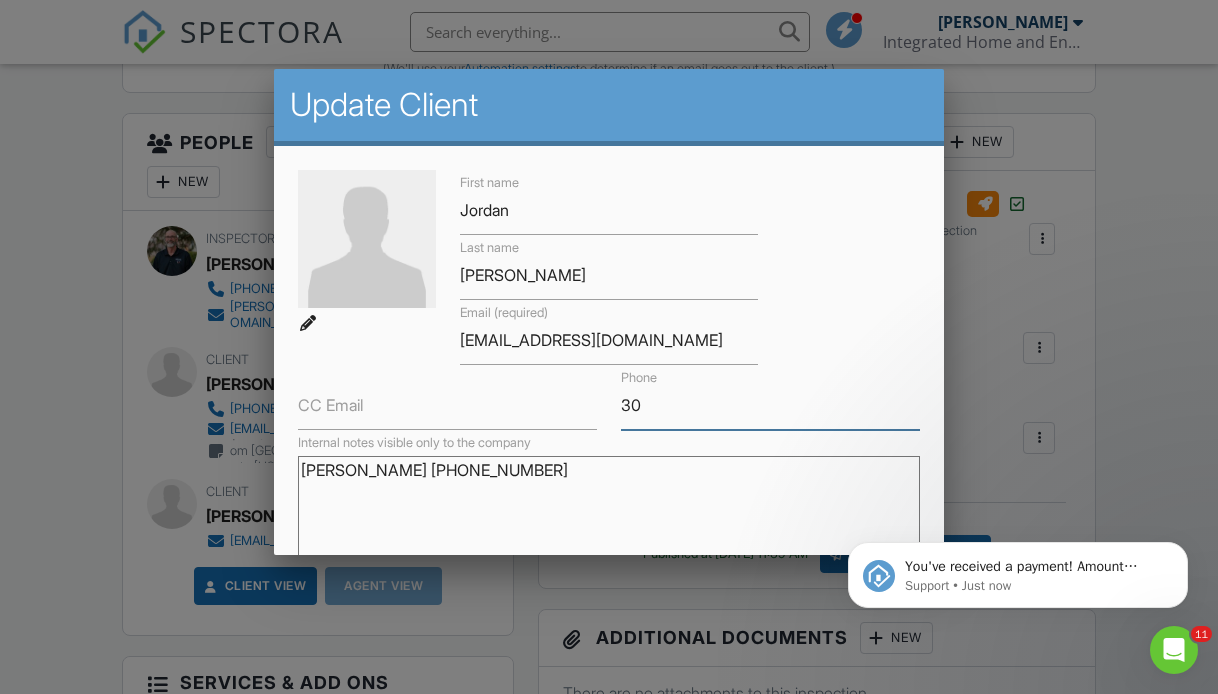 type on "3" 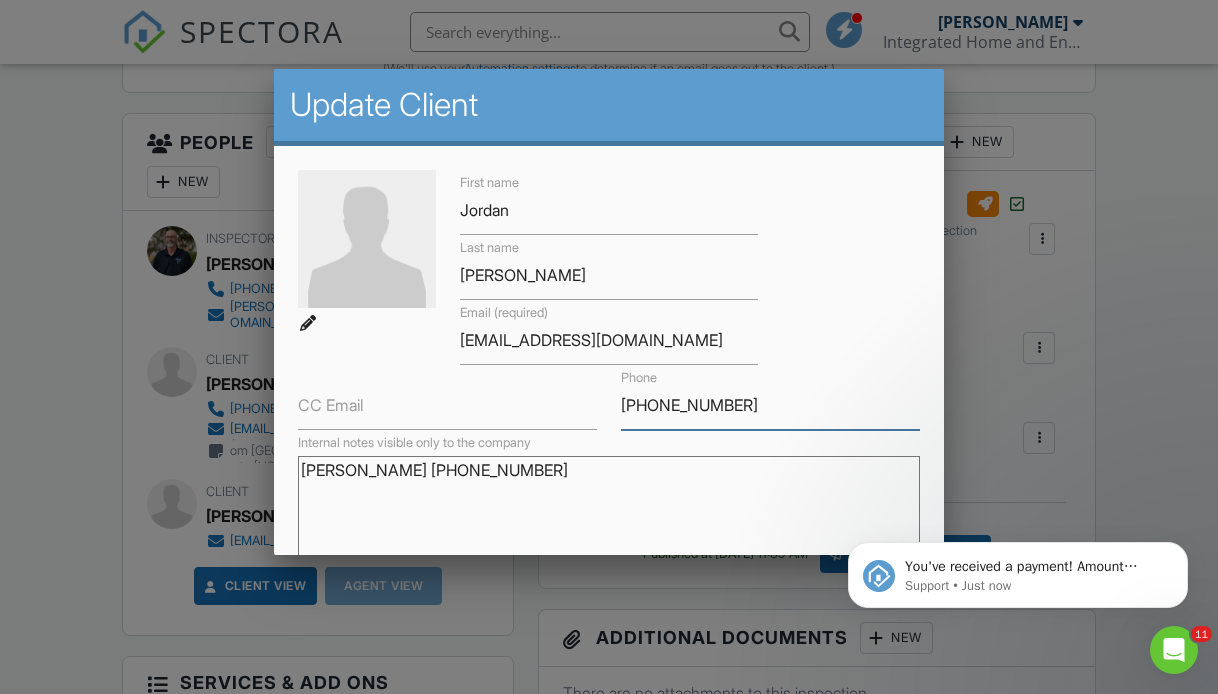 click on "[PHONE_NUMBER]" at bounding box center (770, 405) 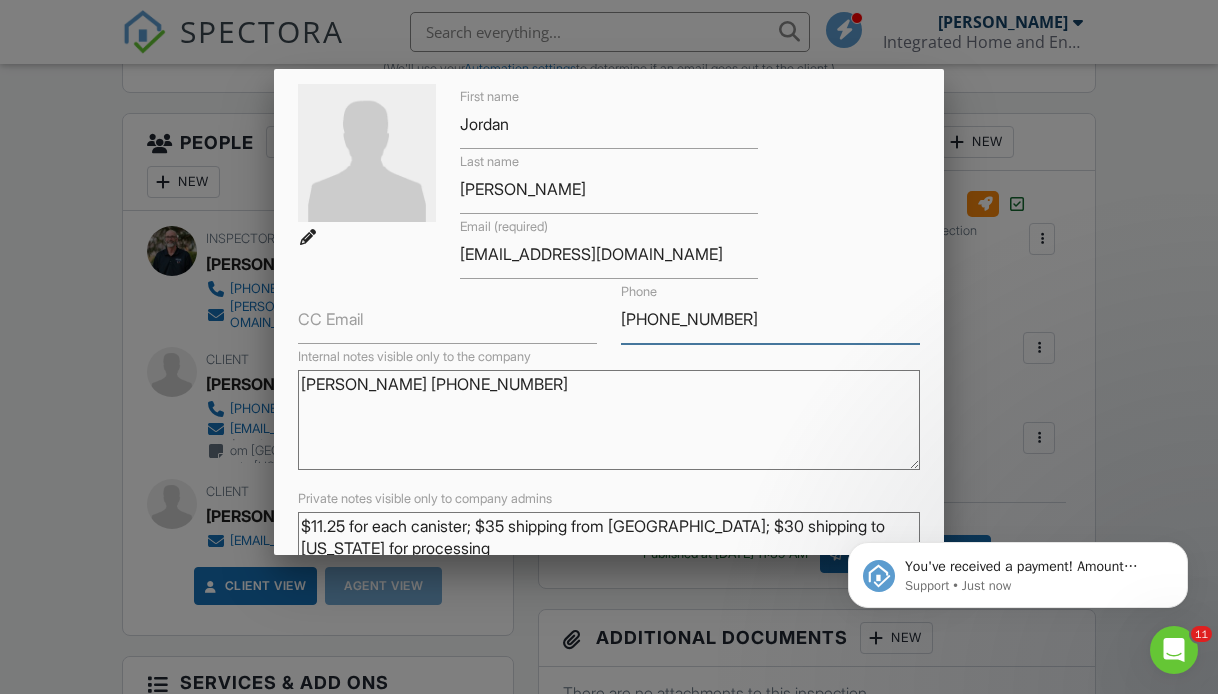 scroll, scrollTop: 234, scrollLeft: 0, axis: vertical 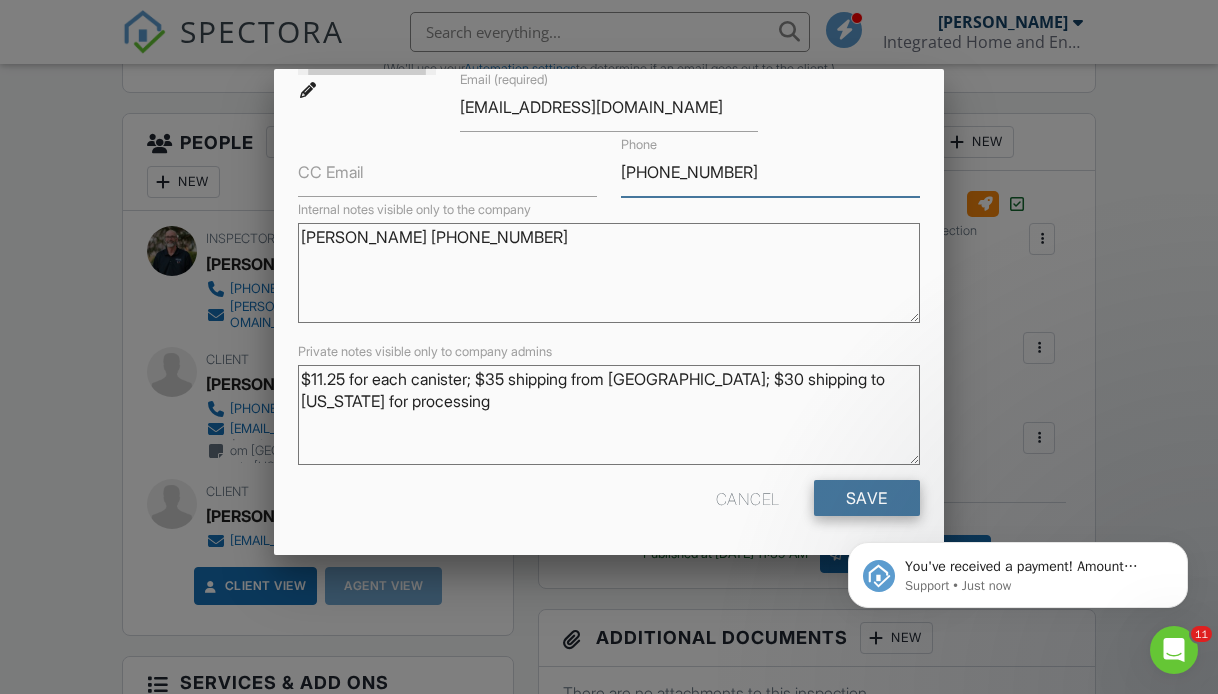 type on "[PHONE_NUMBER]" 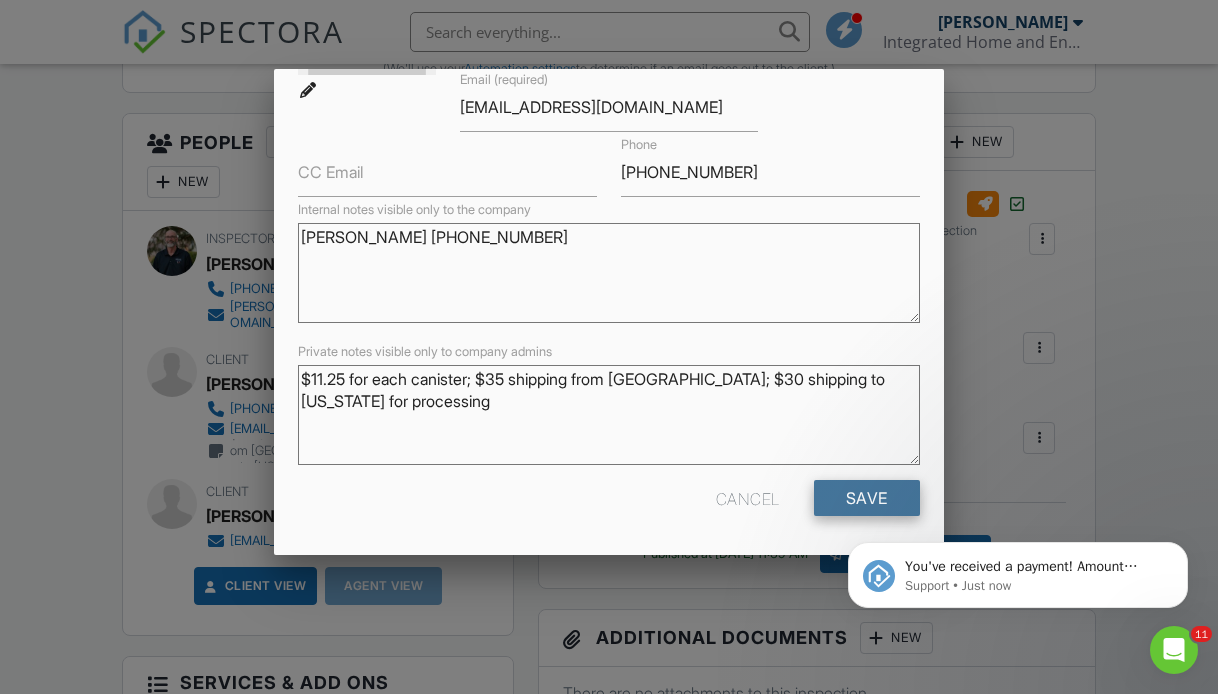 click on "Save" at bounding box center [867, 498] 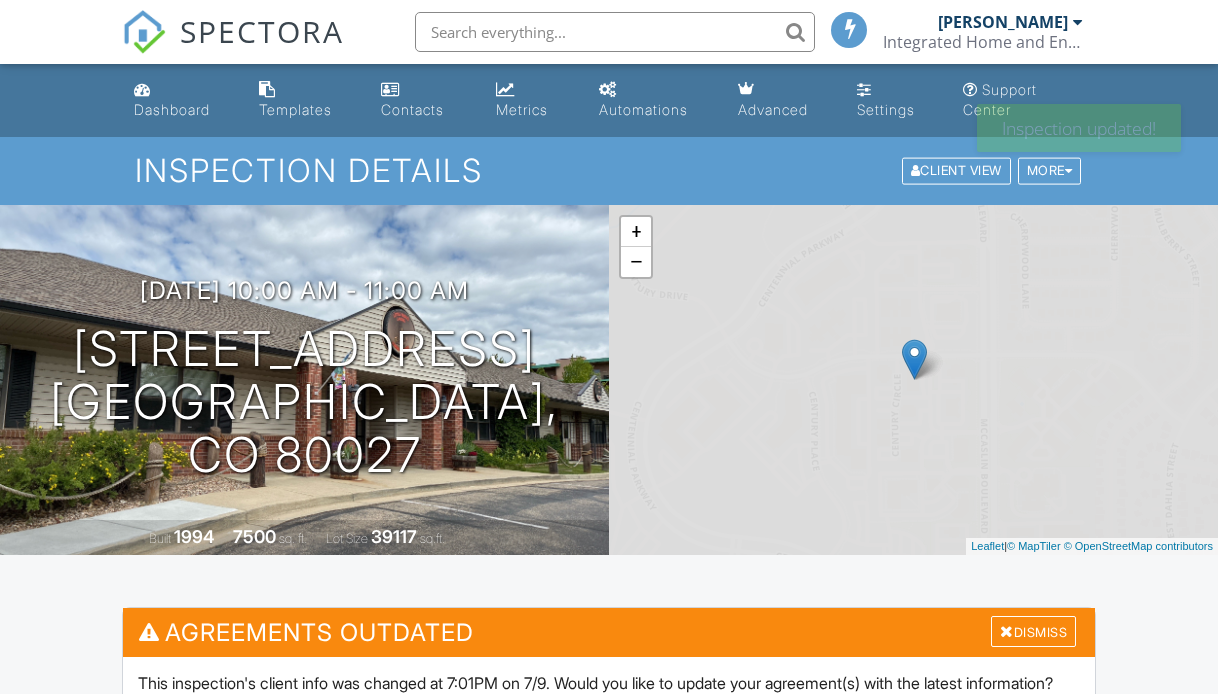 scroll, scrollTop: 0, scrollLeft: 0, axis: both 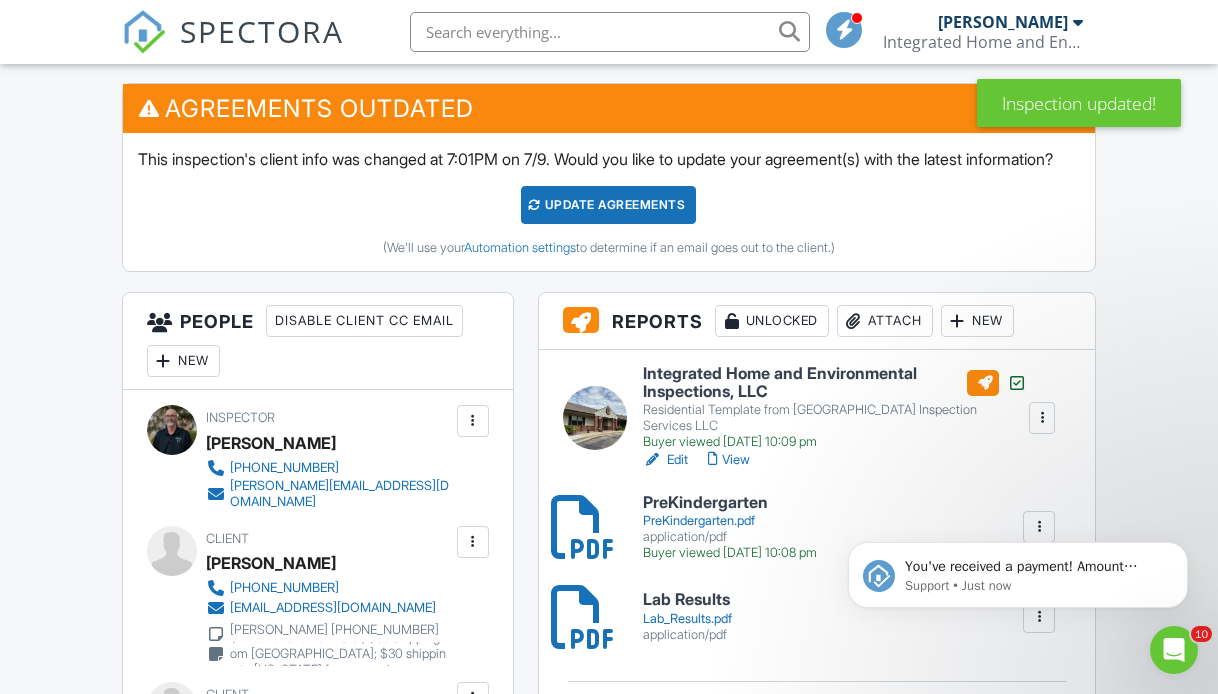 click on "Update Agreements" at bounding box center [608, 205] 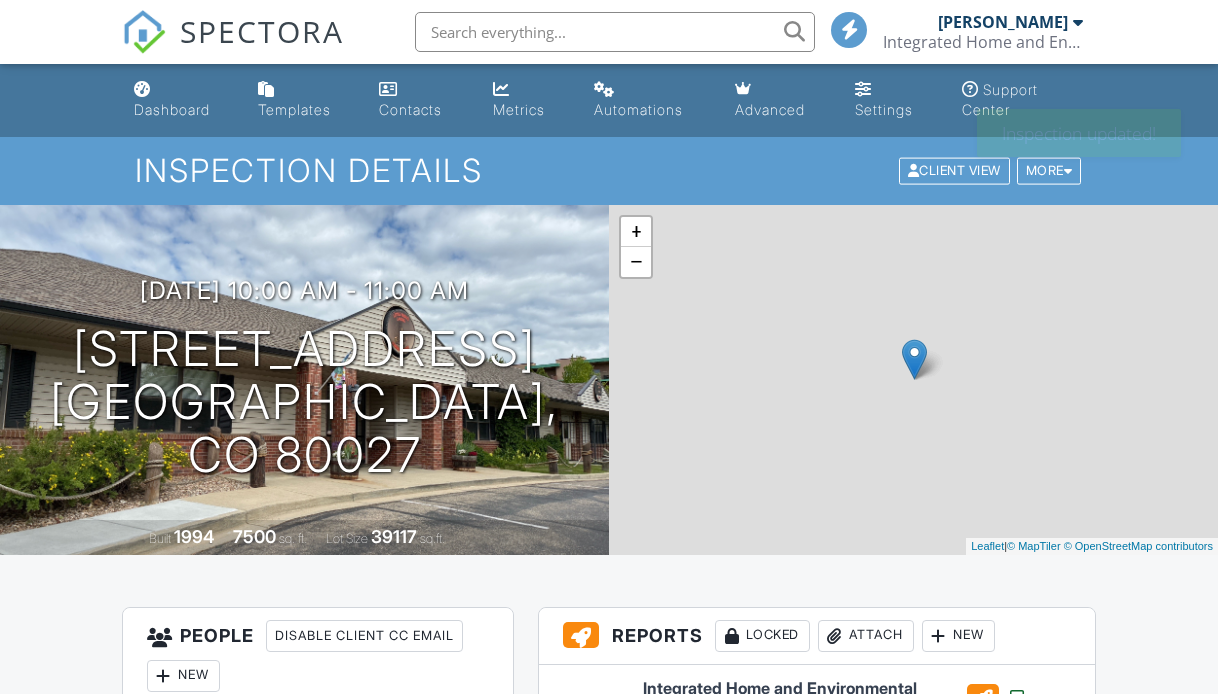 scroll, scrollTop: 0, scrollLeft: 0, axis: both 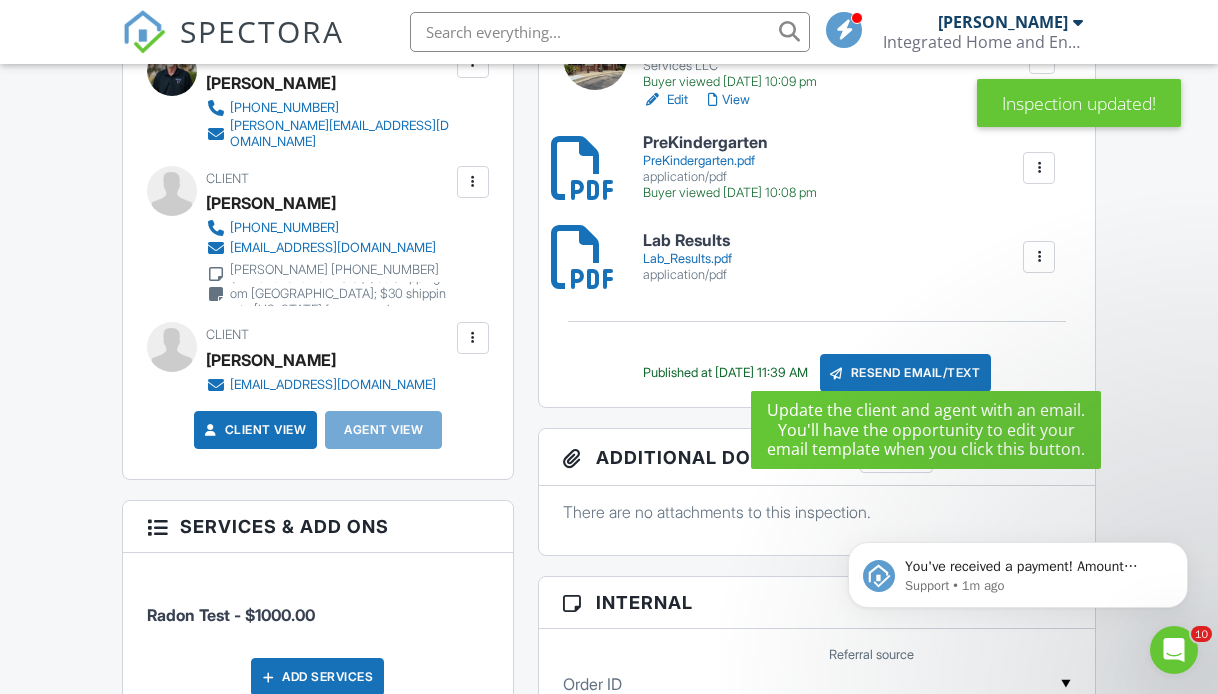 click on "Resend Email/Text" at bounding box center [906, 373] 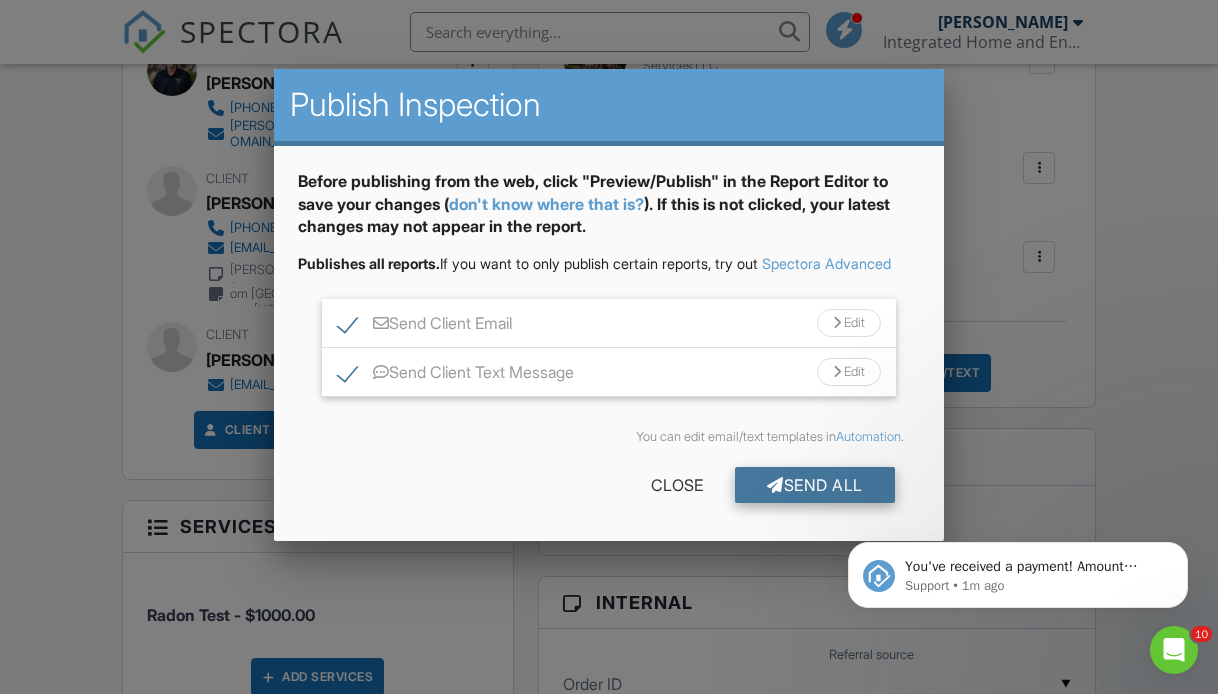 click on "Send All" at bounding box center (815, 485) 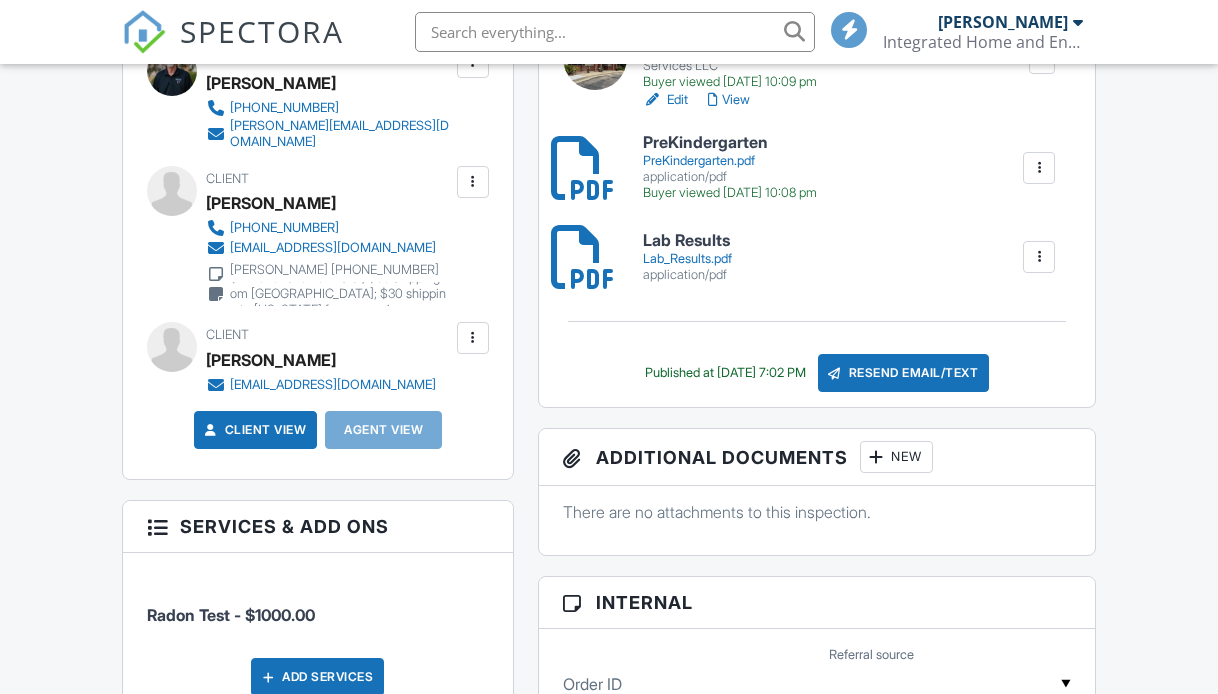 scroll, scrollTop: 674, scrollLeft: 0, axis: vertical 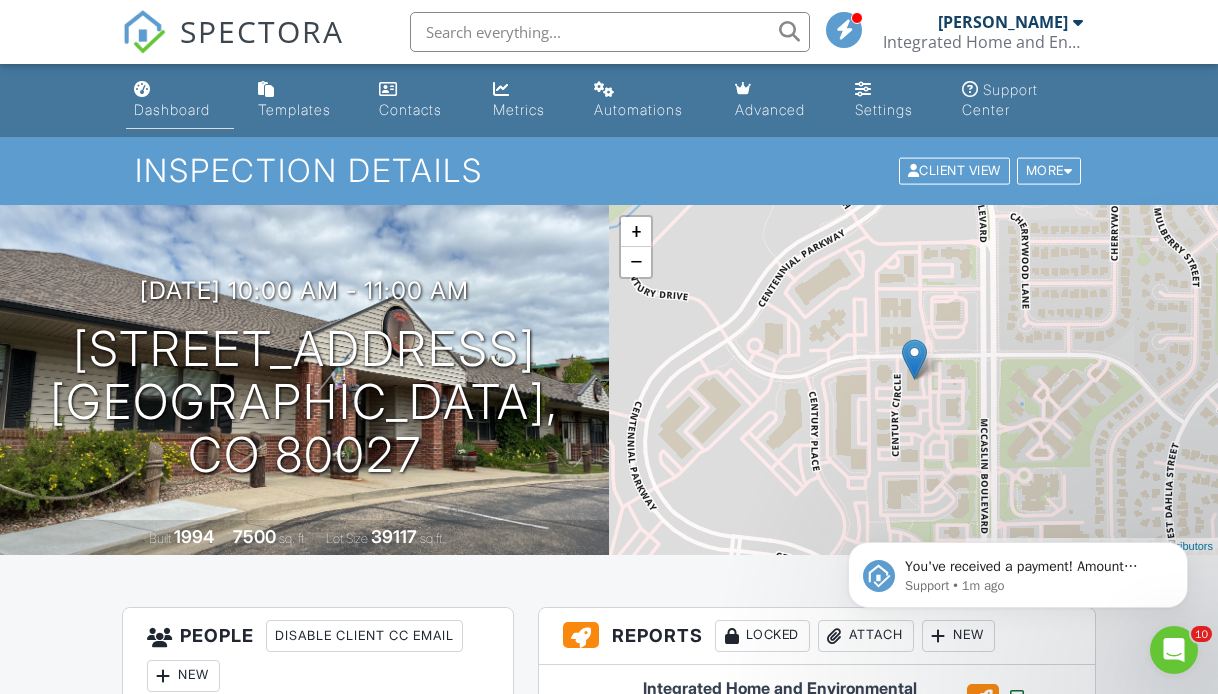 click on "Dashboard" at bounding box center [172, 109] 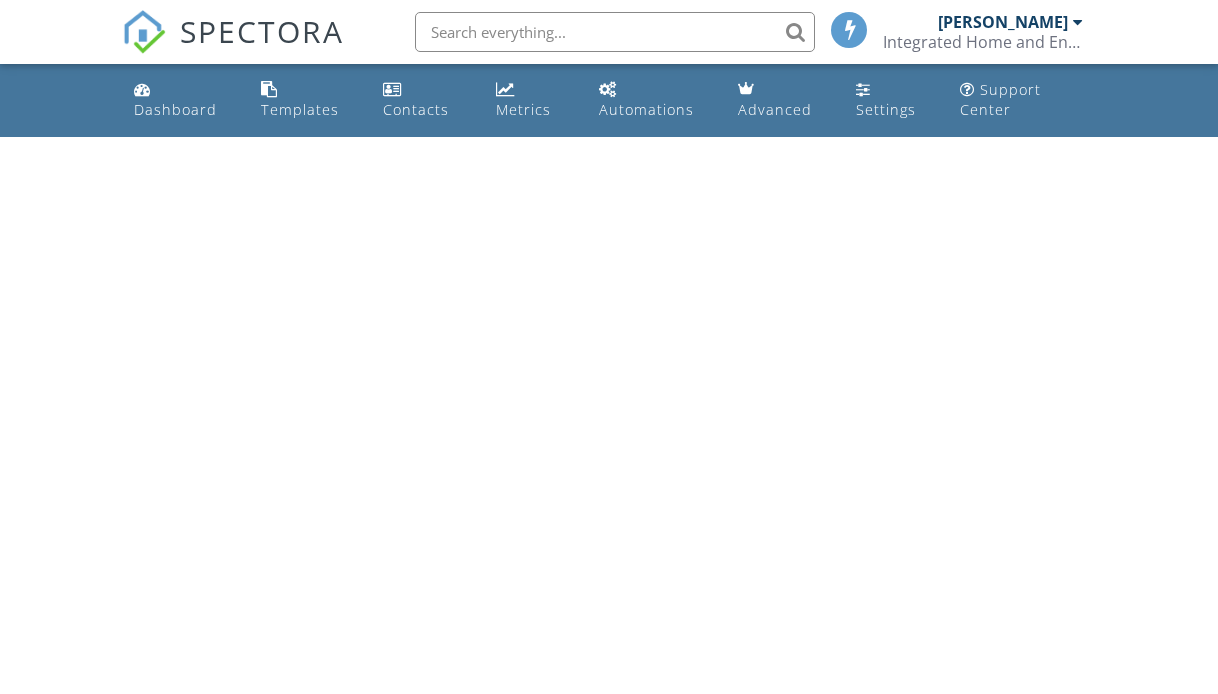 scroll, scrollTop: 0, scrollLeft: 0, axis: both 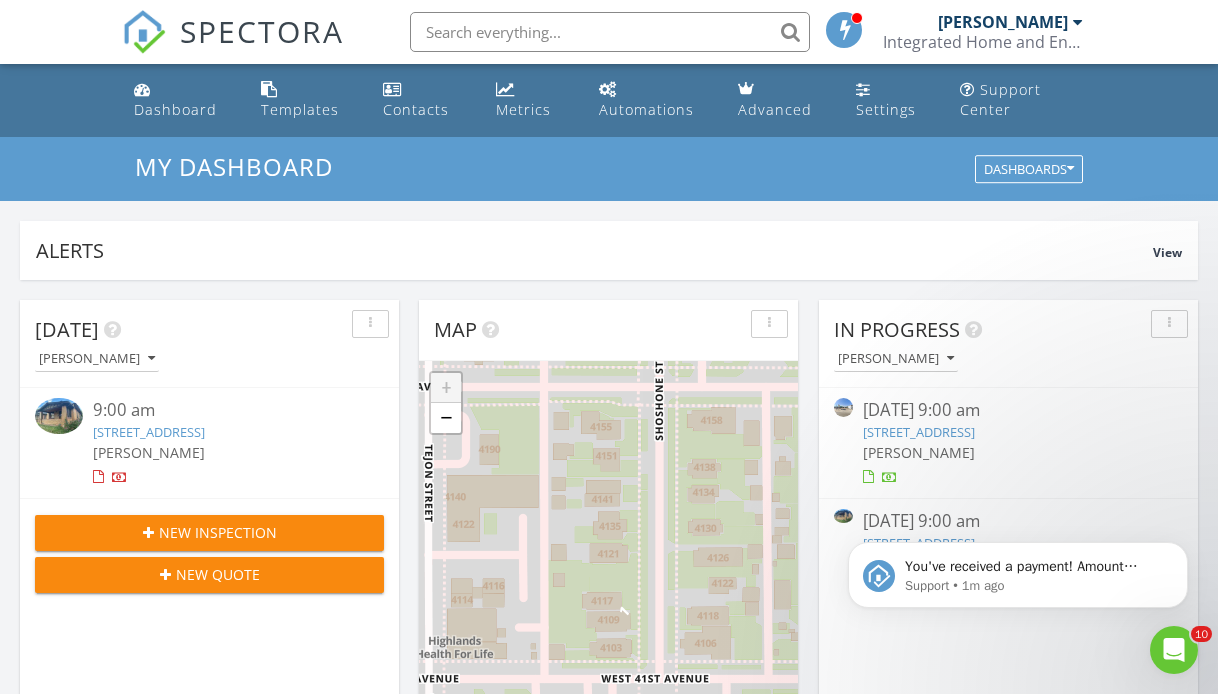click on "New Inspection" at bounding box center [218, 532] 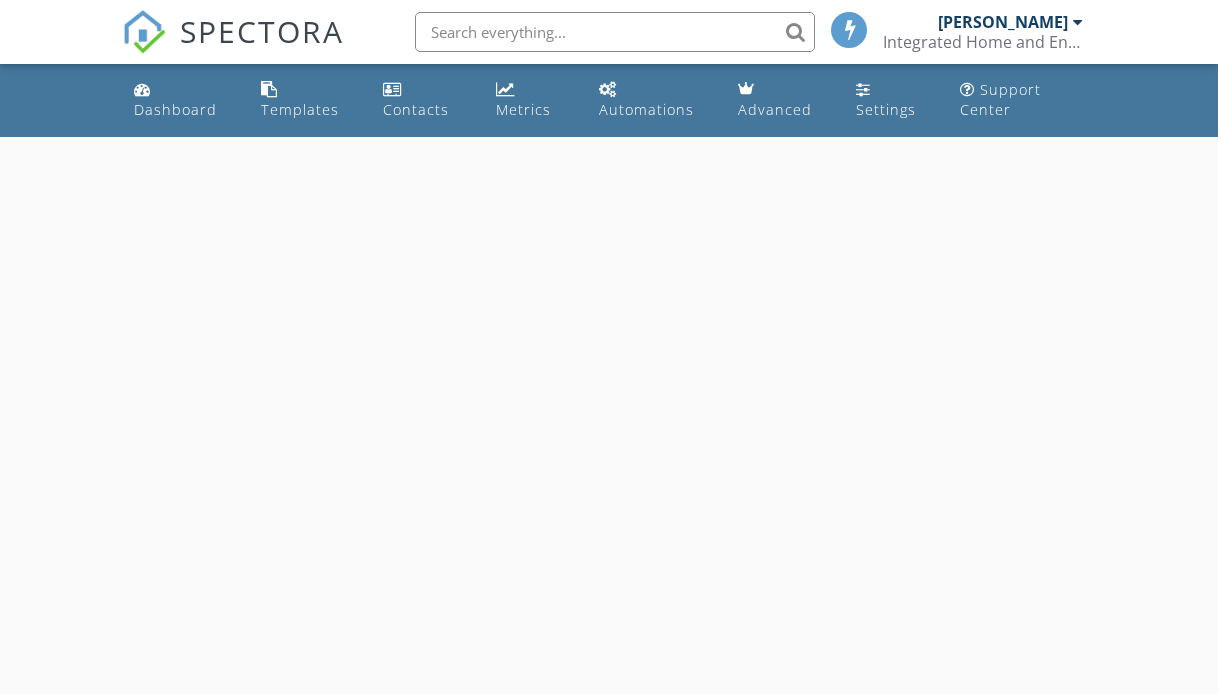 scroll, scrollTop: 0, scrollLeft: 0, axis: both 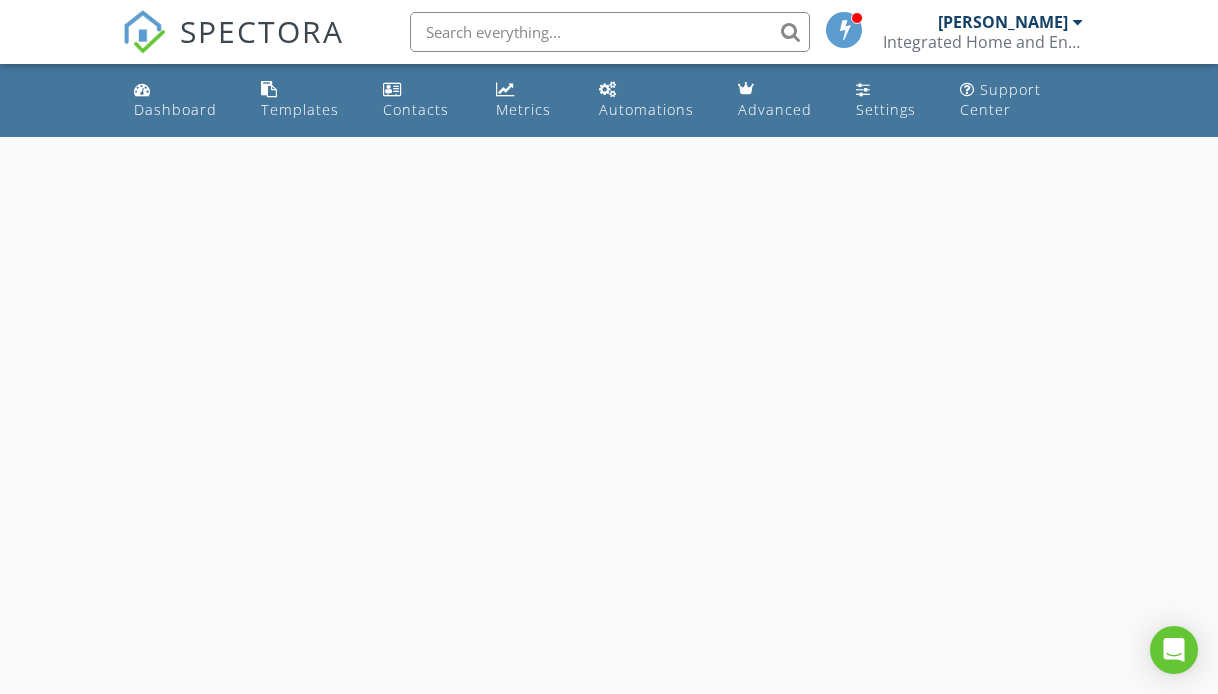 select on "6" 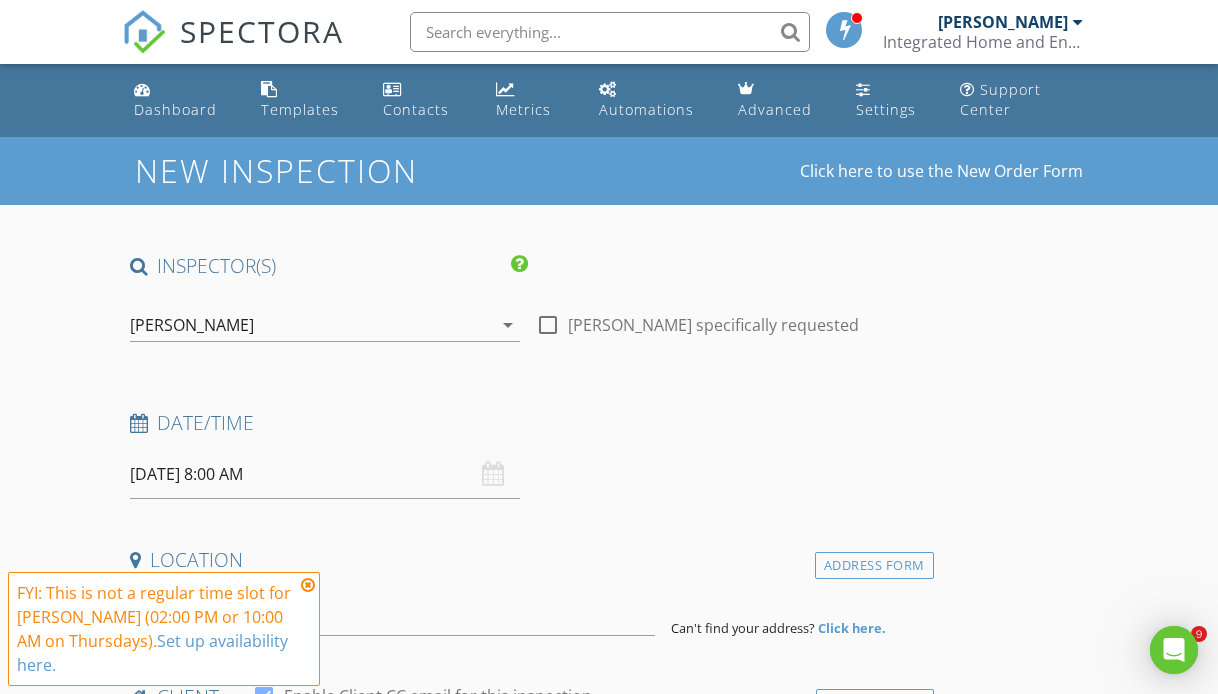 scroll, scrollTop: 0, scrollLeft: 0, axis: both 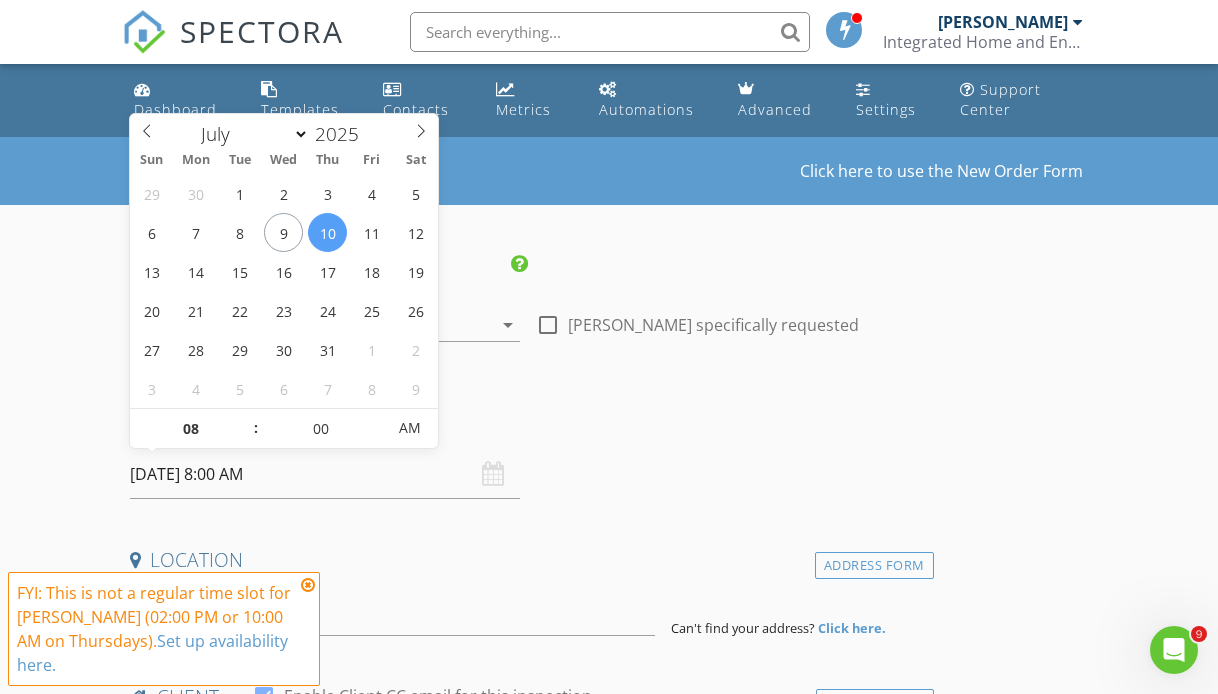 click on "07/10/2025 8:00 AM" at bounding box center (325, 474) 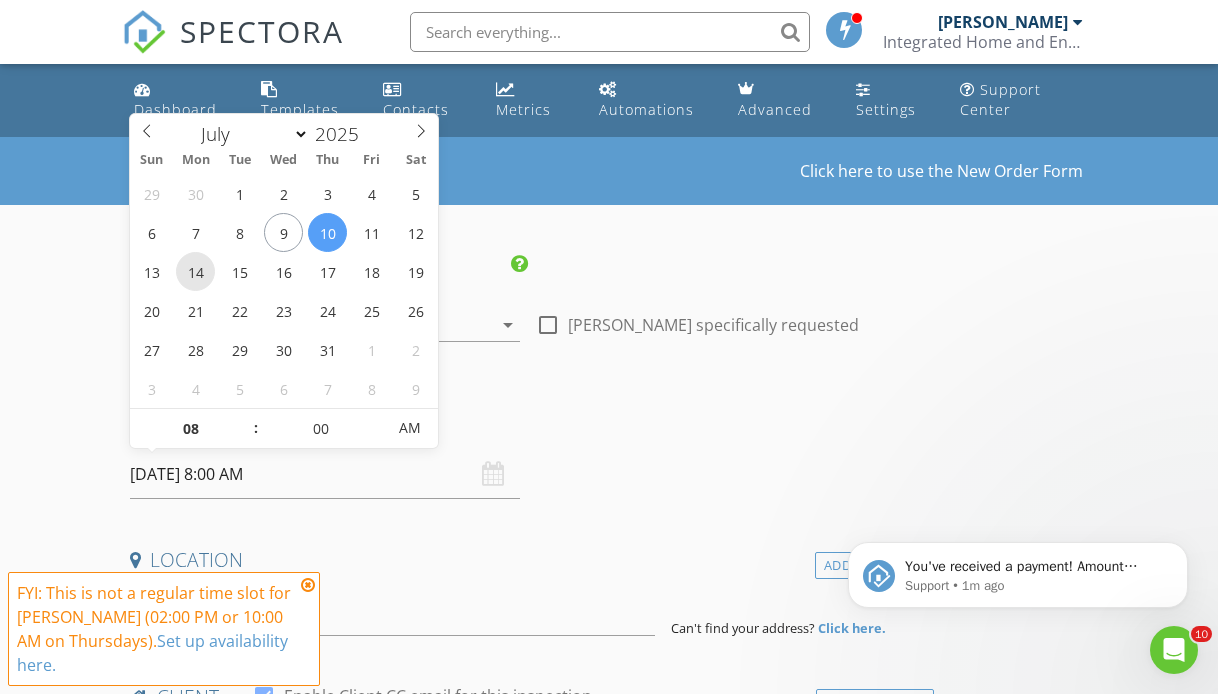 scroll, scrollTop: 0, scrollLeft: 0, axis: both 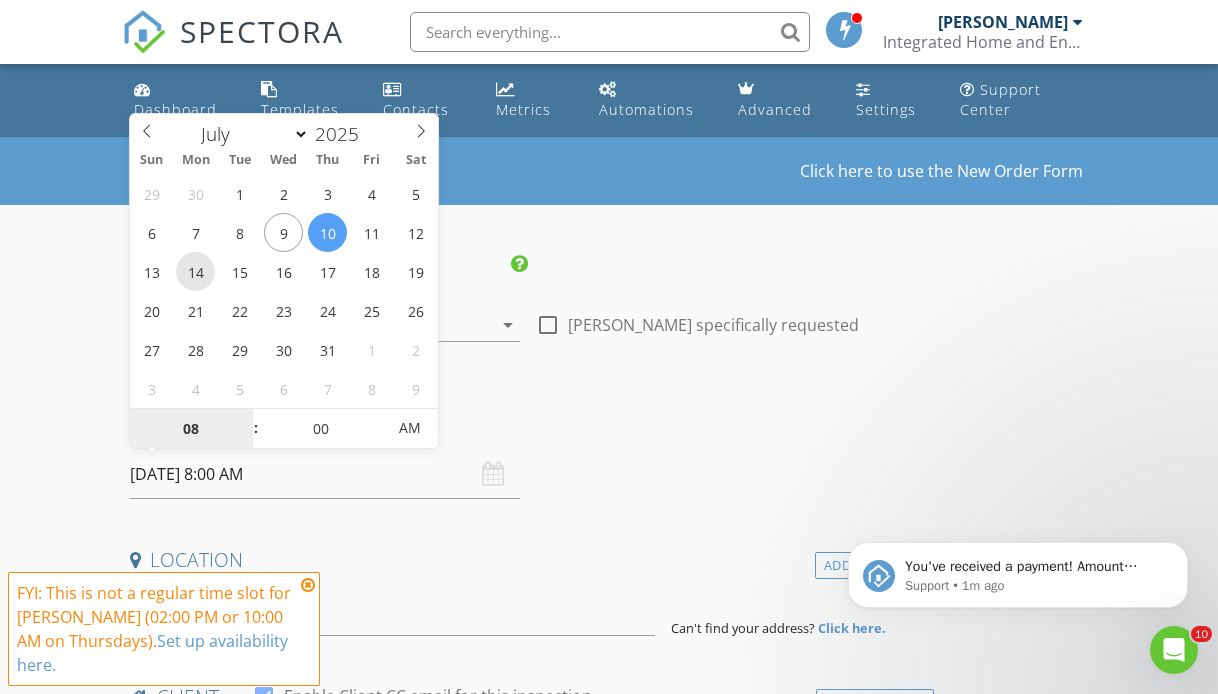 type on "07/14/2025 8:00 AM" 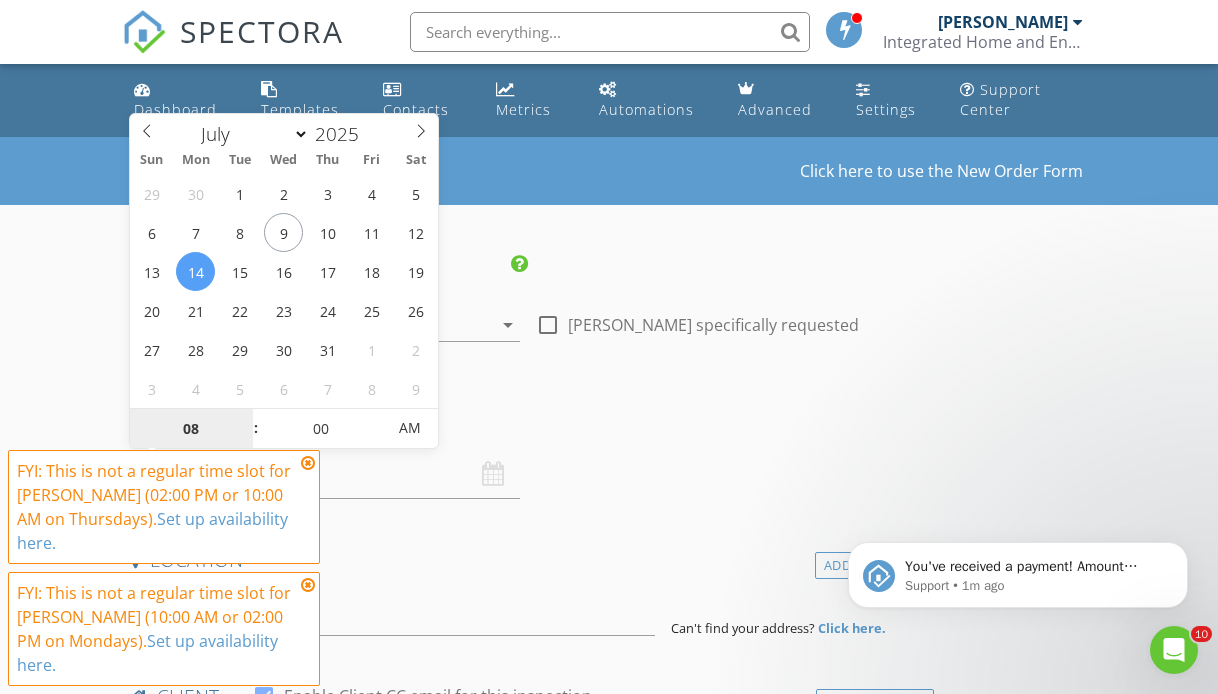 type on "9" 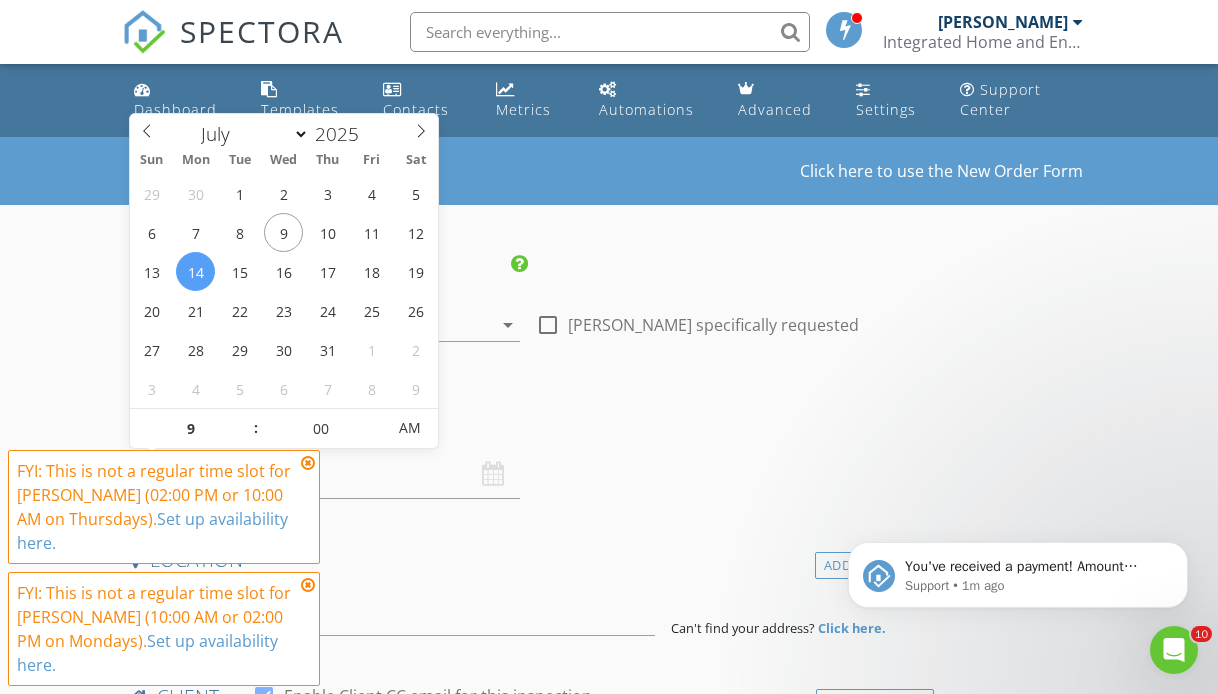 type on "[DATE] 9:00 AM" 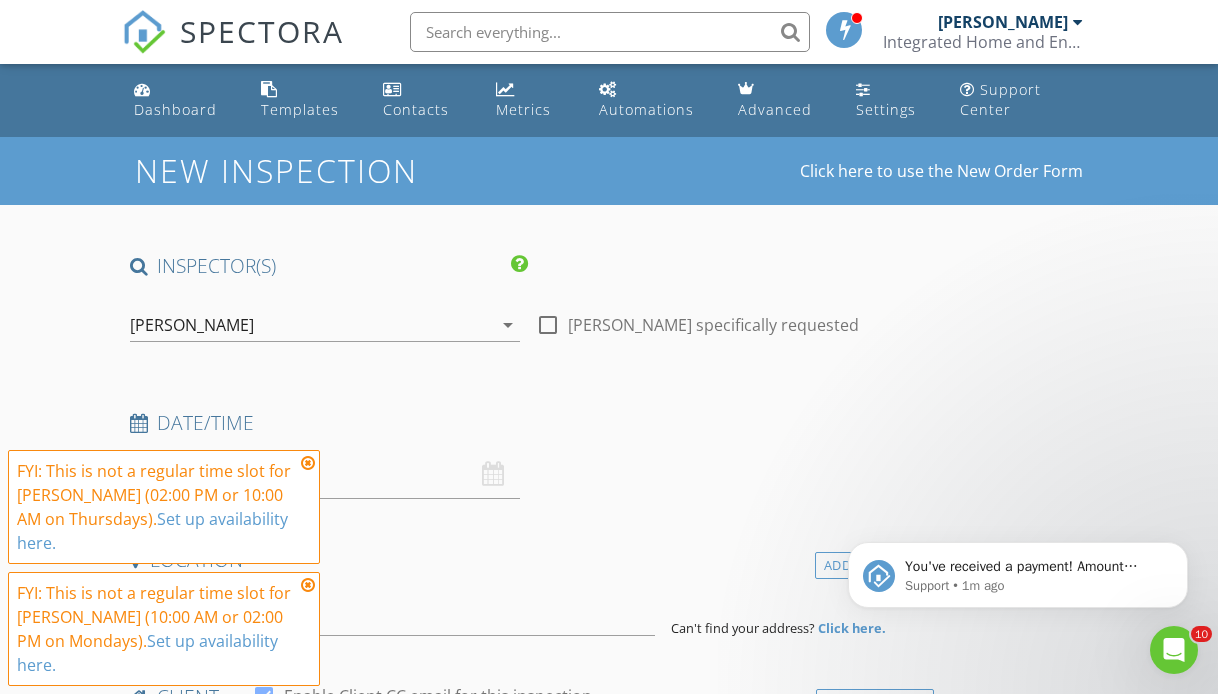 click on "Date/Time" at bounding box center (528, 430) 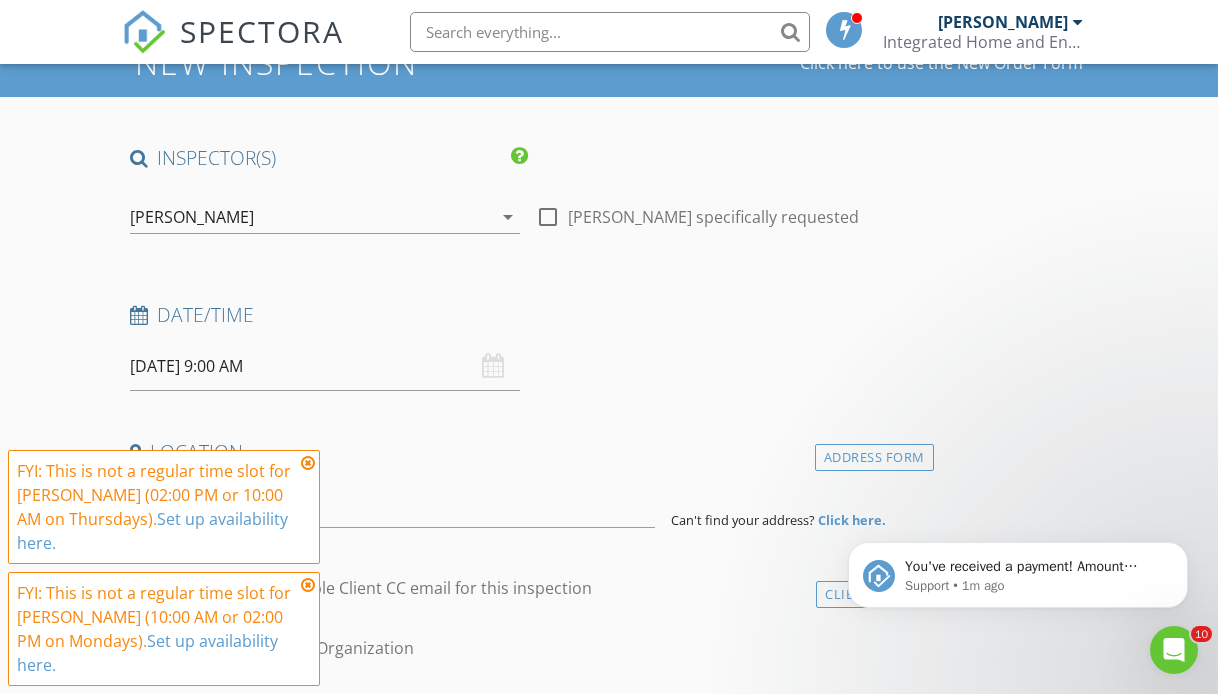 scroll, scrollTop: 230, scrollLeft: 0, axis: vertical 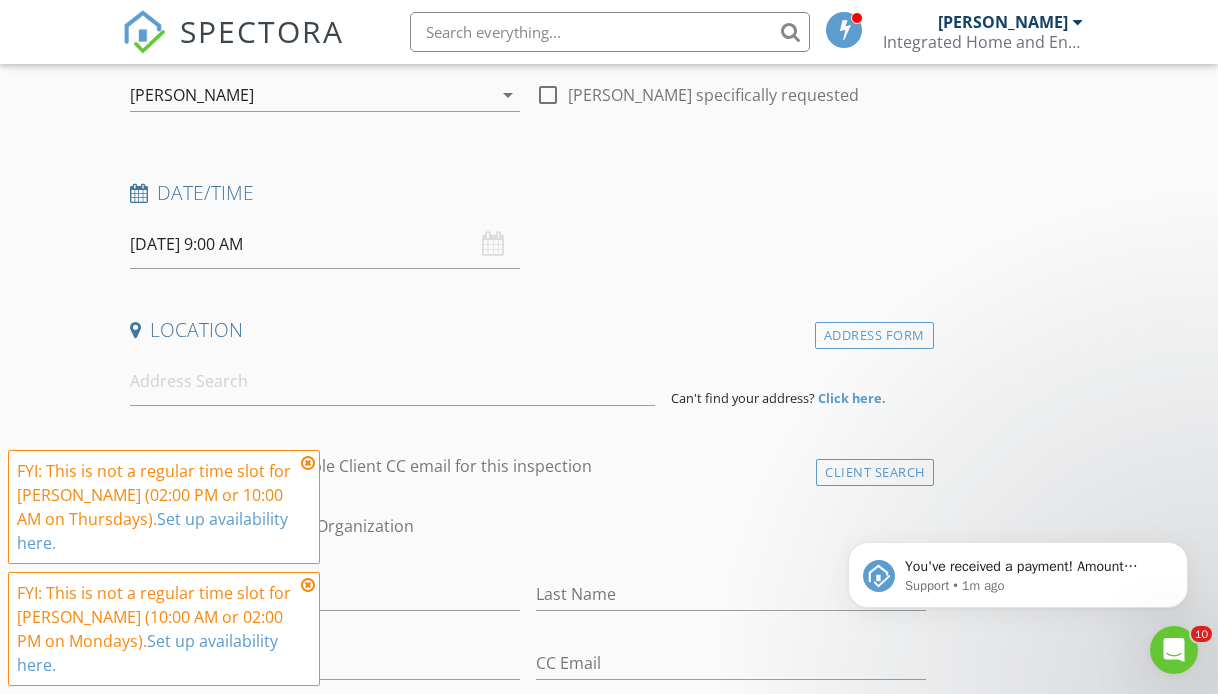 click at bounding box center [308, 463] 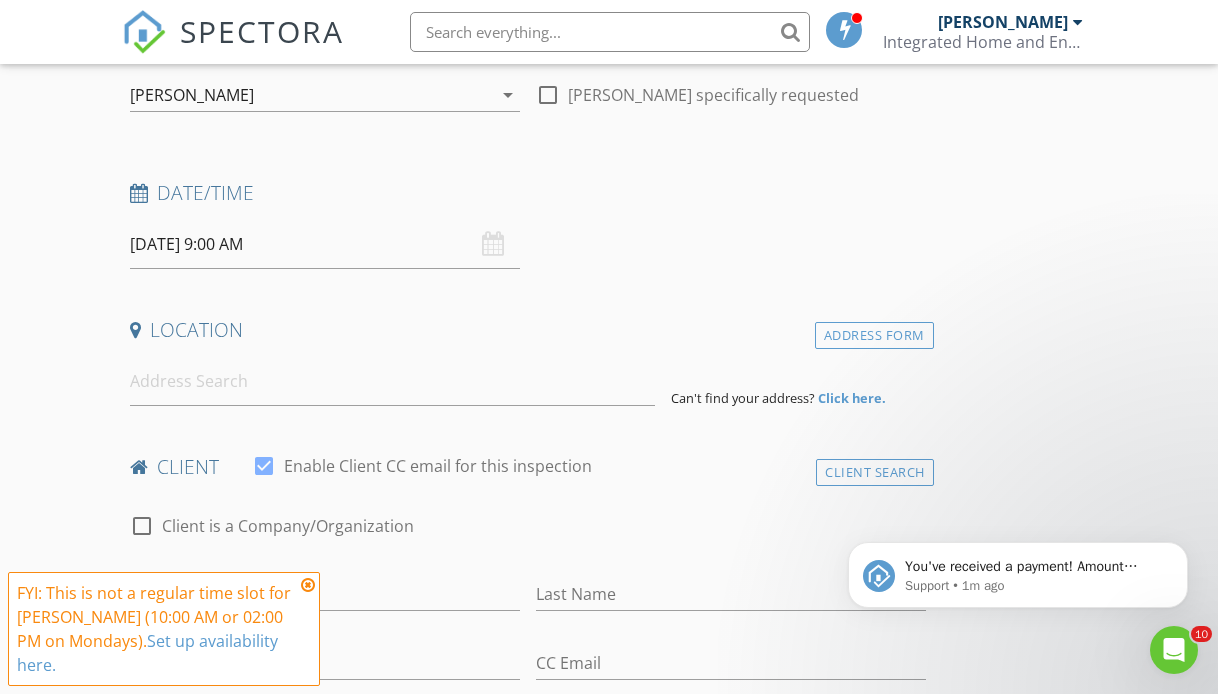 click at bounding box center (308, 585) 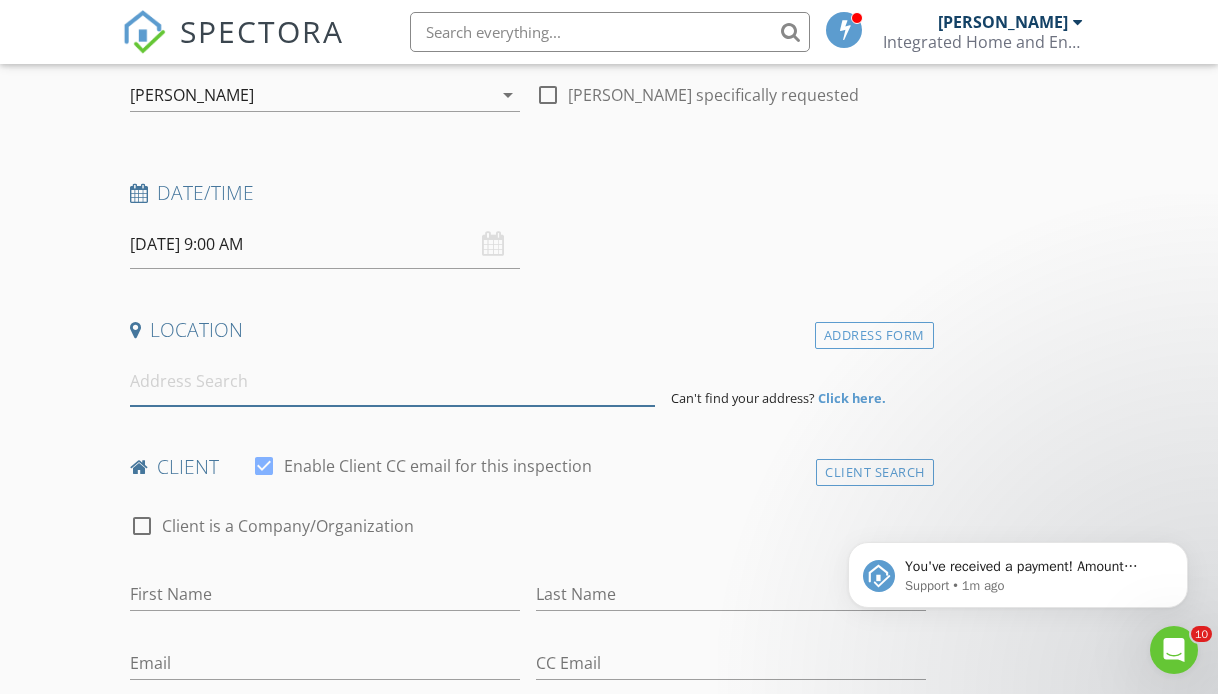 click at bounding box center [392, 381] 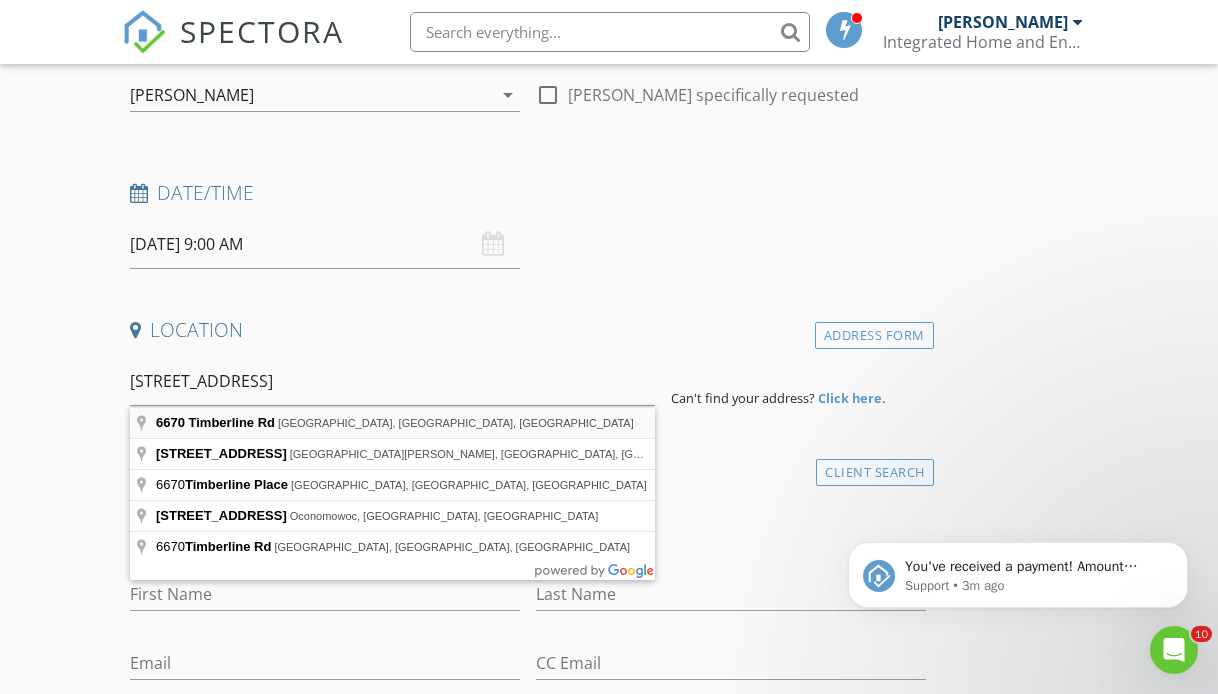 type on "6670 Timberline Rd, Highlands Ranch, CO, USA" 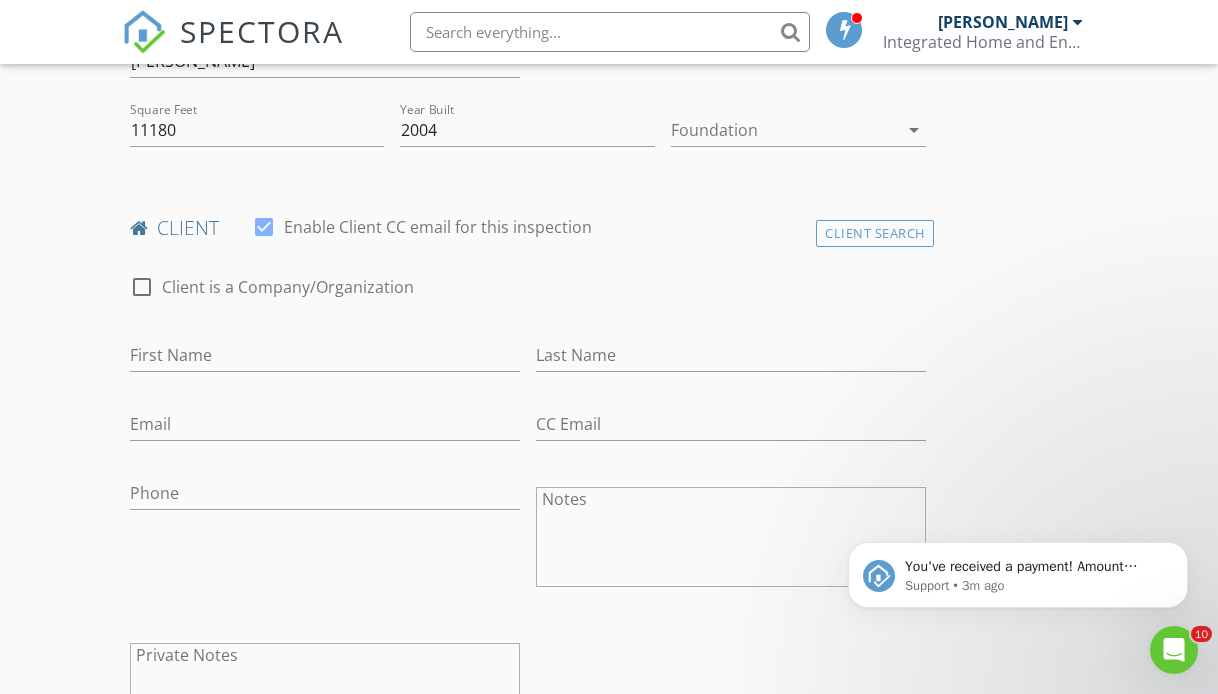 scroll, scrollTop: 709, scrollLeft: 0, axis: vertical 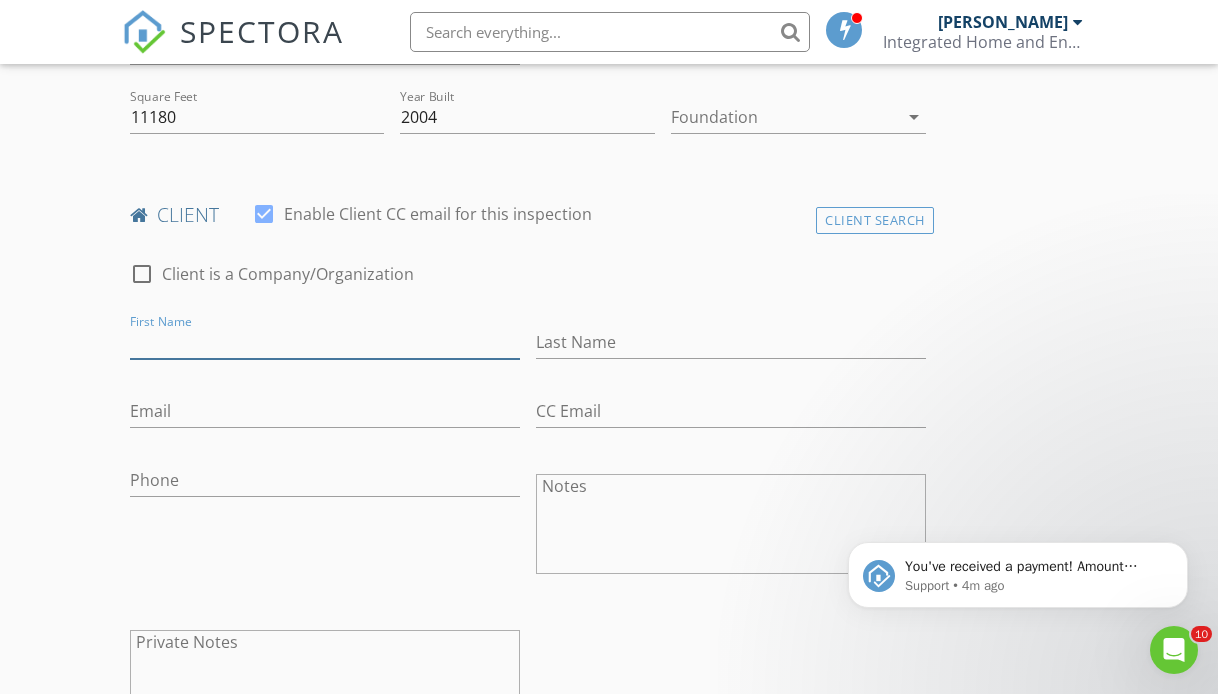 click on "First Name" at bounding box center [325, 342] 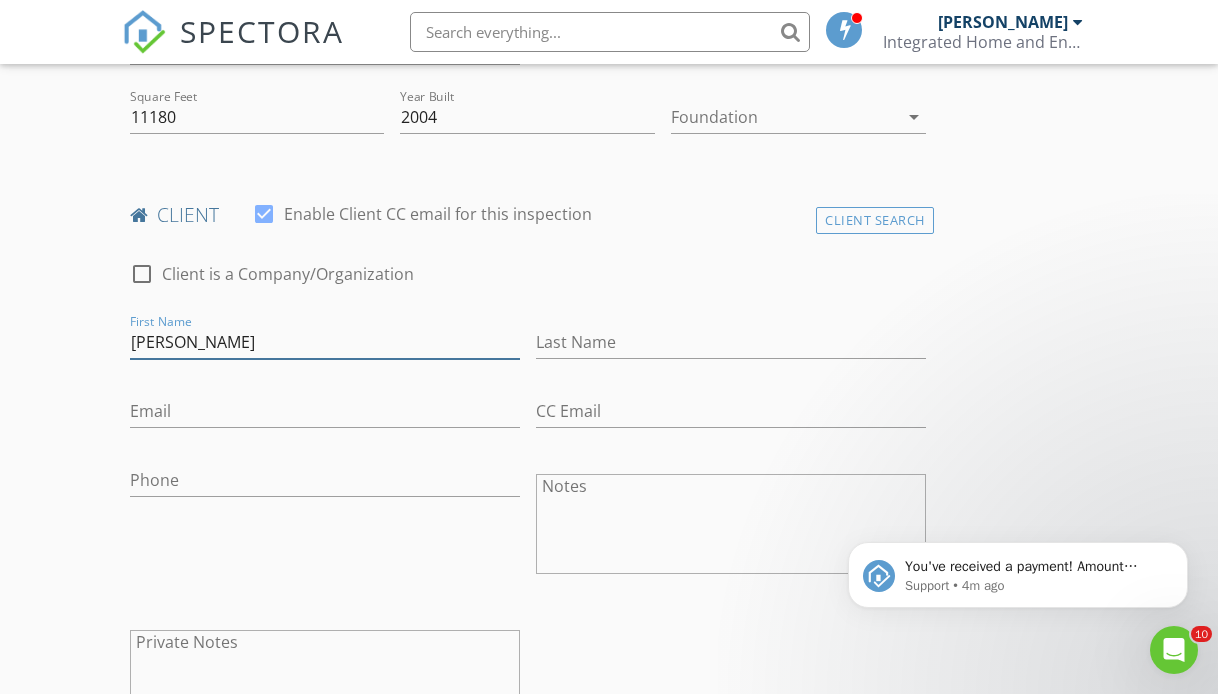 type on "[PERSON_NAME]" 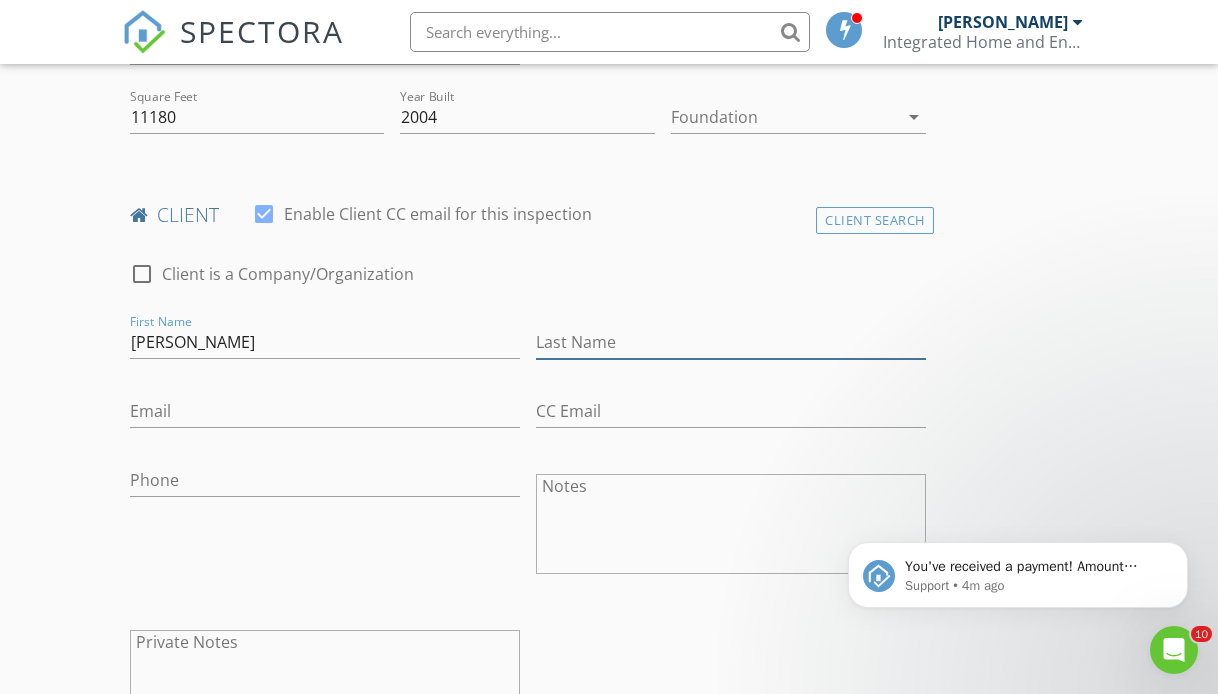 click on "Last Name" at bounding box center (731, 342) 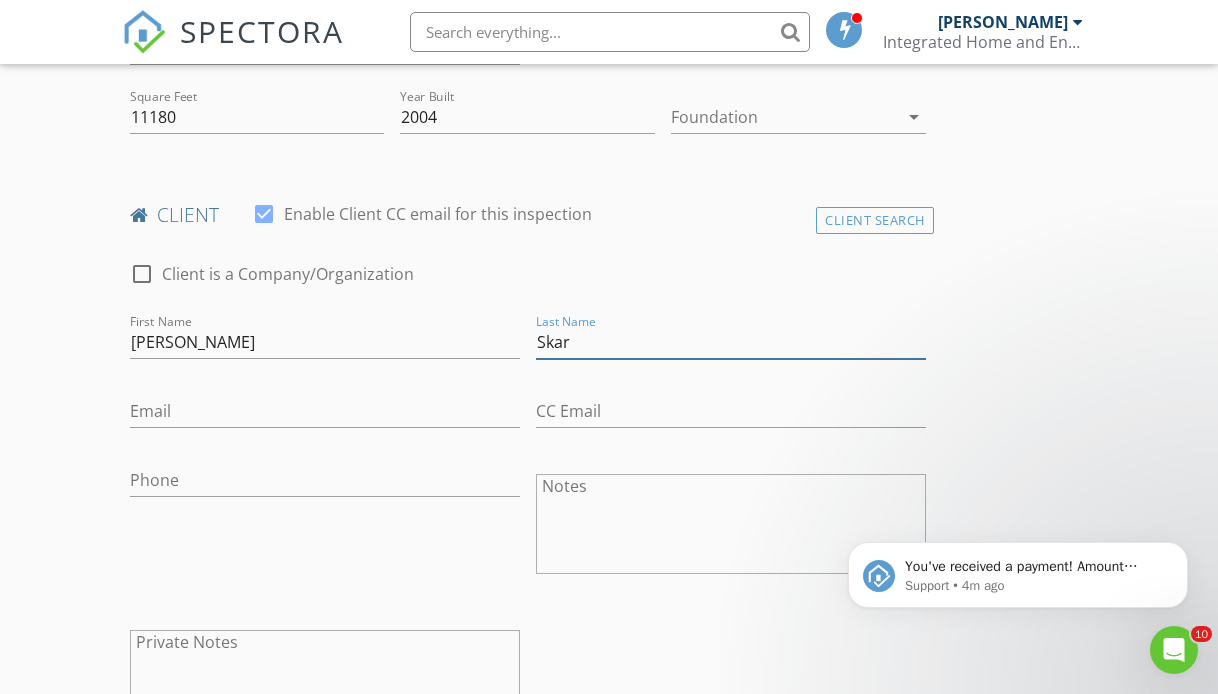 type on "Skar" 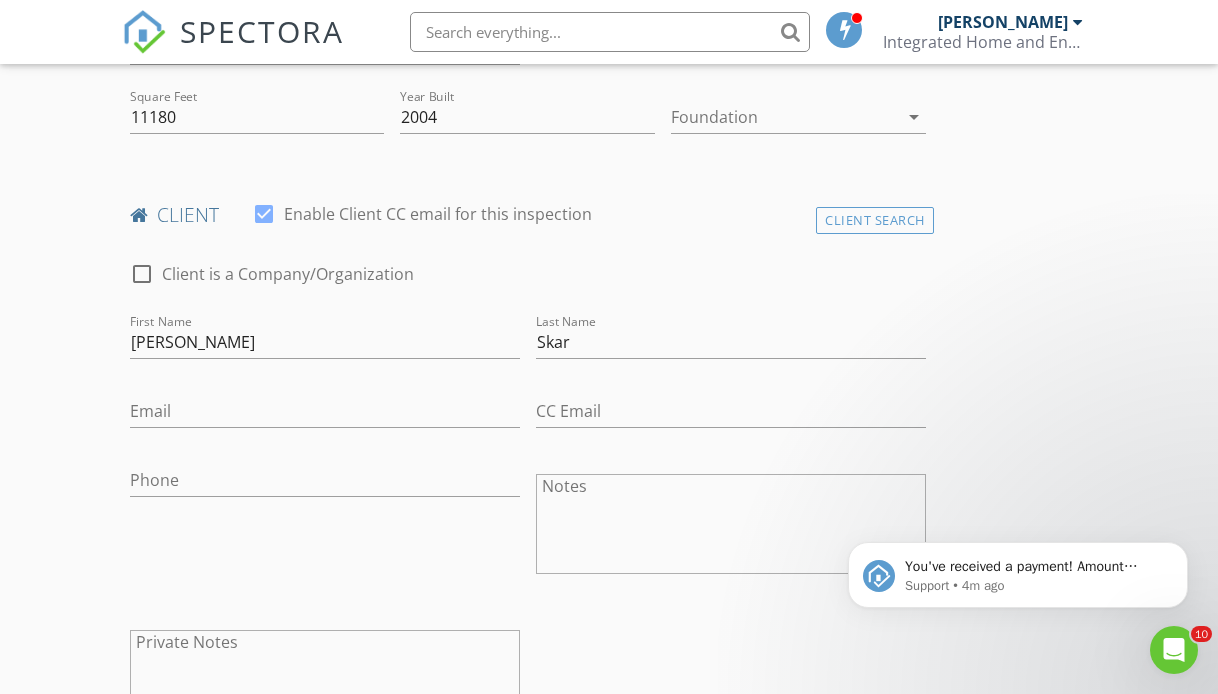 click on "Email" at bounding box center (325, 415) 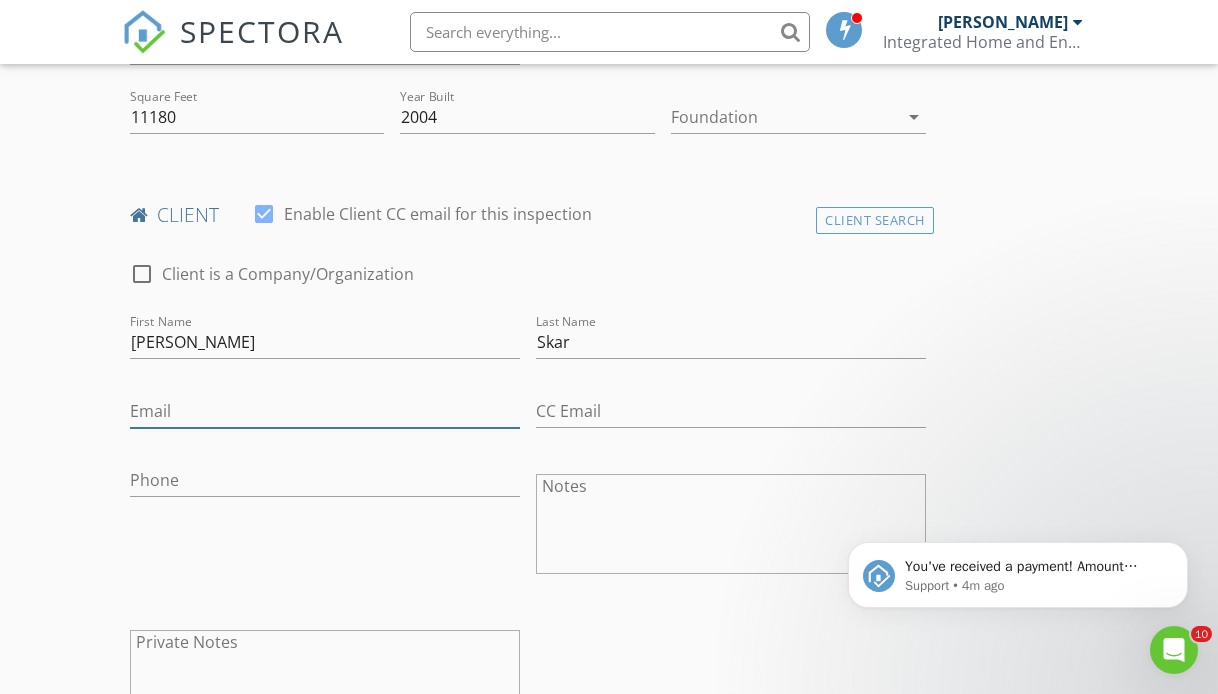 click on "Email" at bounding box center (325, 411) 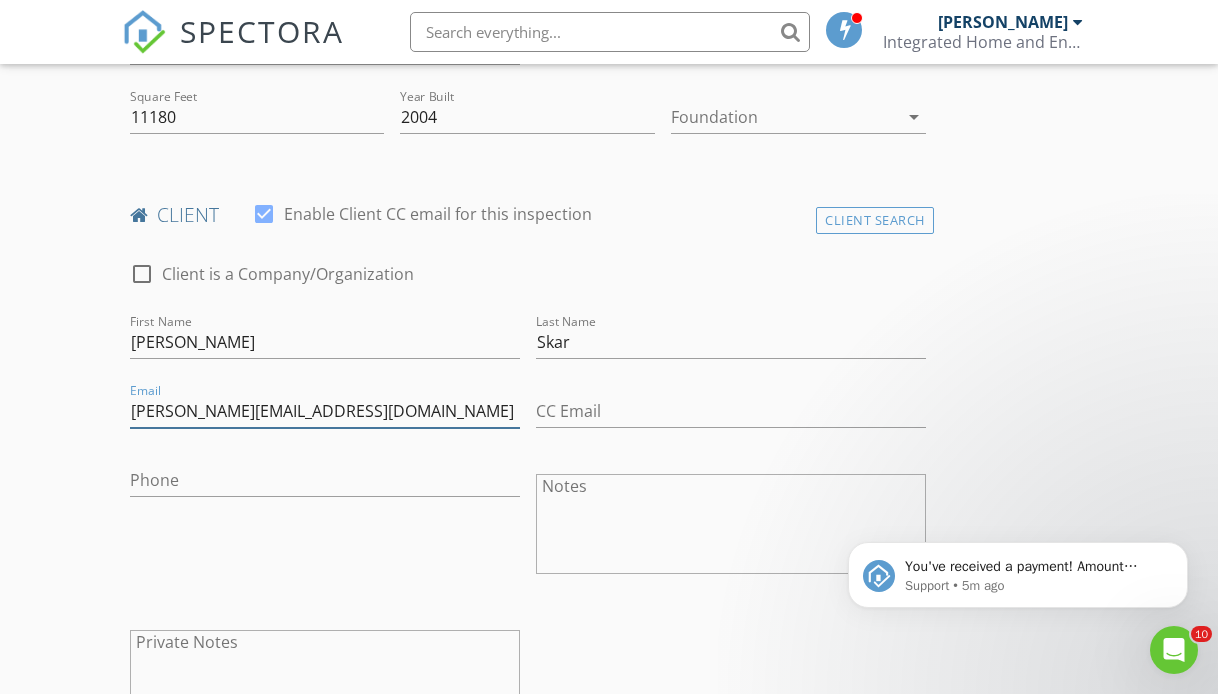 type on "[PERSON_NAME][EMAIL_ADDRESS][DOMAIN_NAME]" 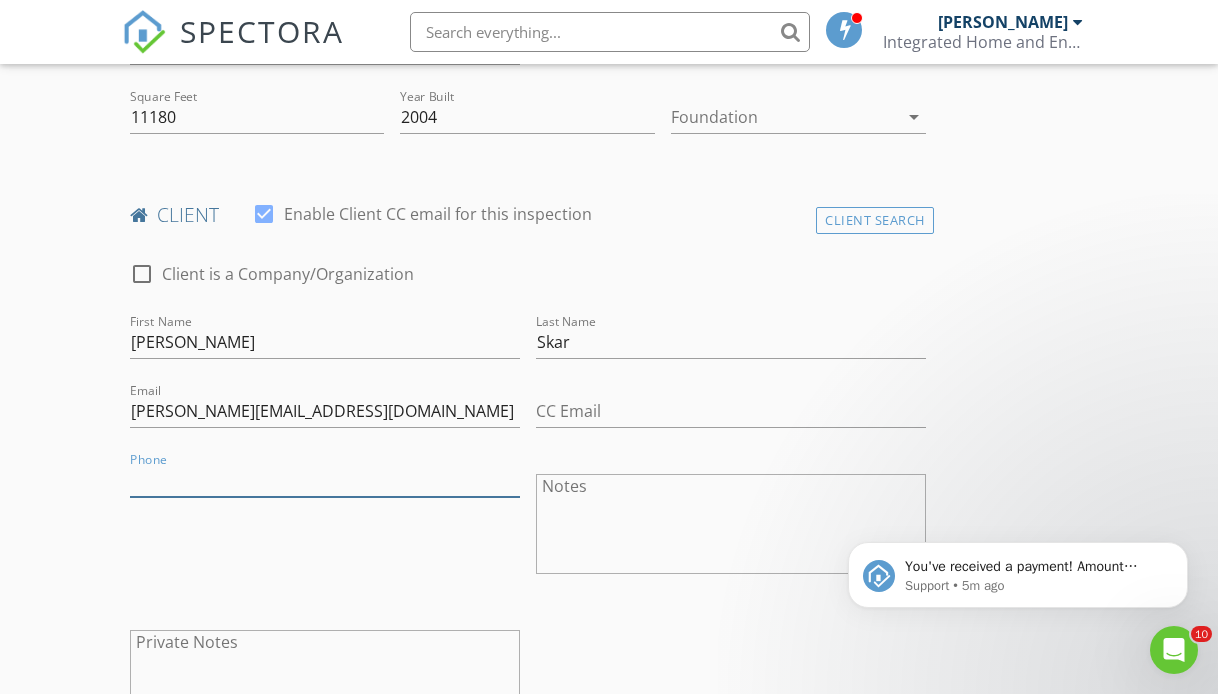 click on "Phone" at bounding box center [325, 480] 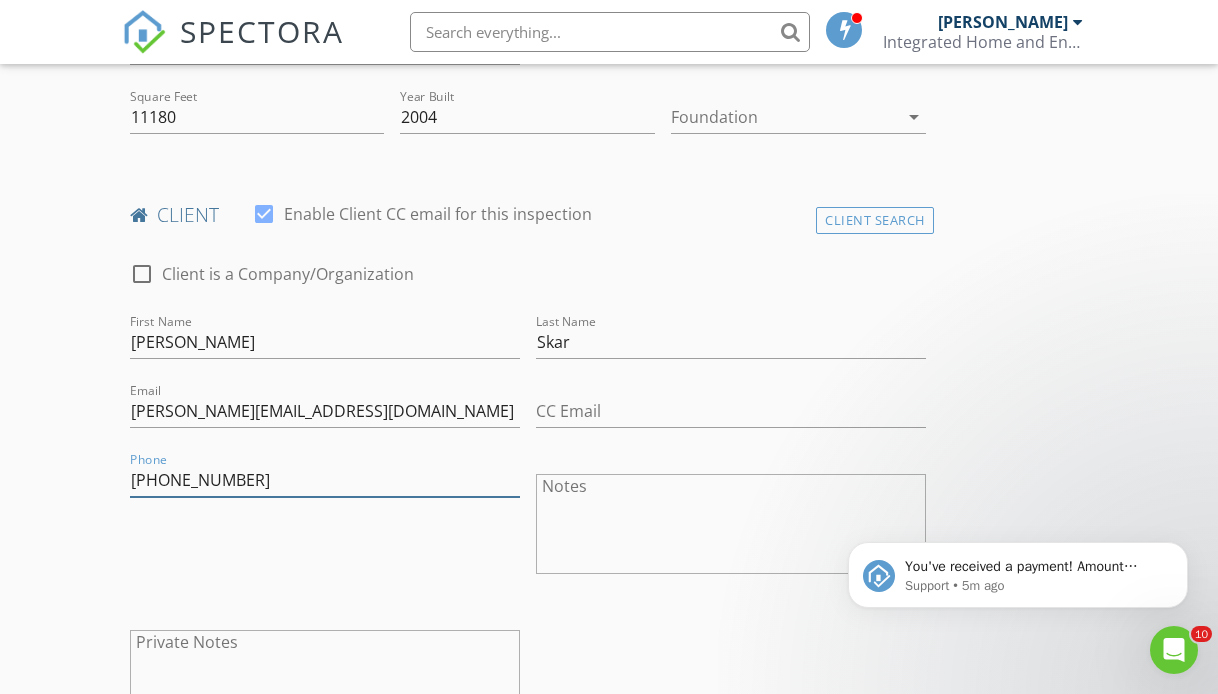 type on "[PHONE_NUMBER]" 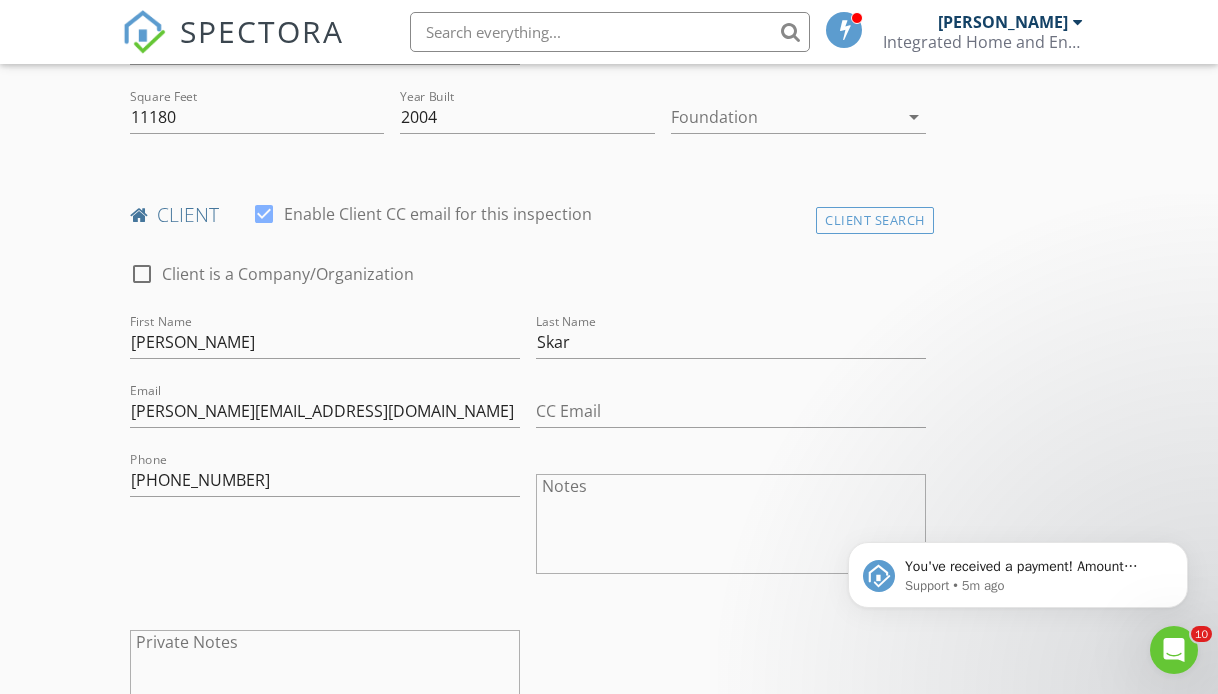 click on "Phone 303-929-1169" at bounding box center (325, 526) 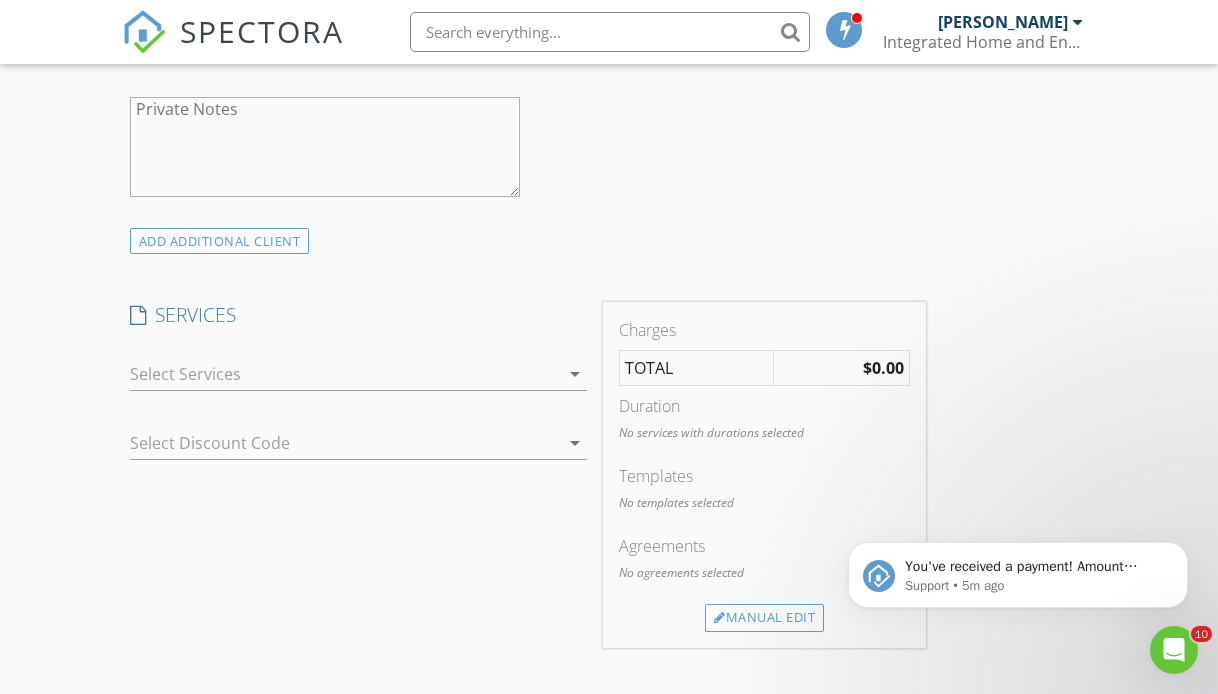 scroll, scrollTop: 1250, scrollLeft: 0, axis: vertical 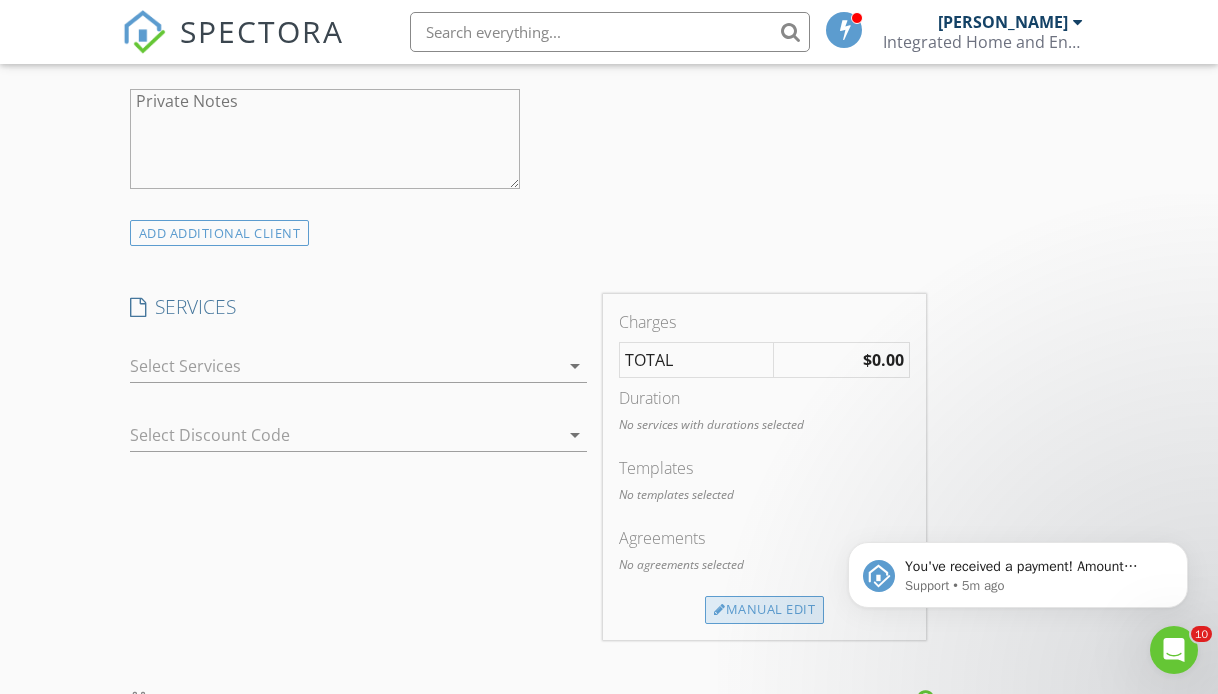 click on "Manual Edit" at bounding box center [764, 610] 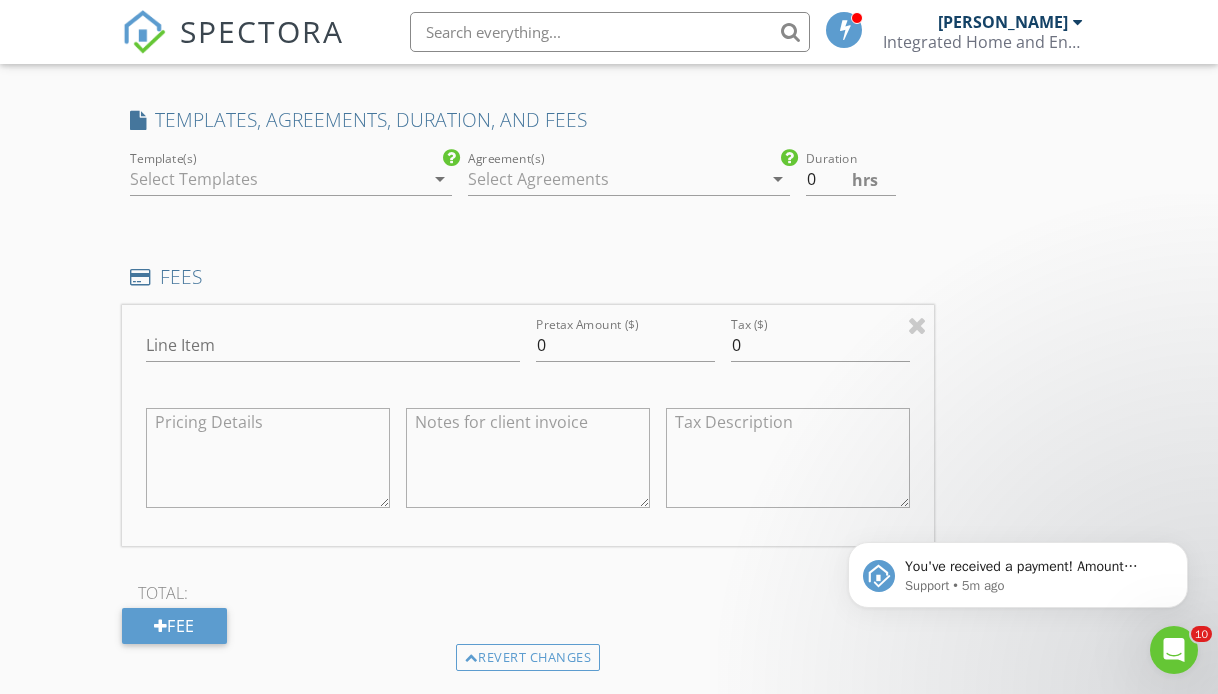 scroll, scrollTop: 1439, scrollLeft: 0, axis: vertical 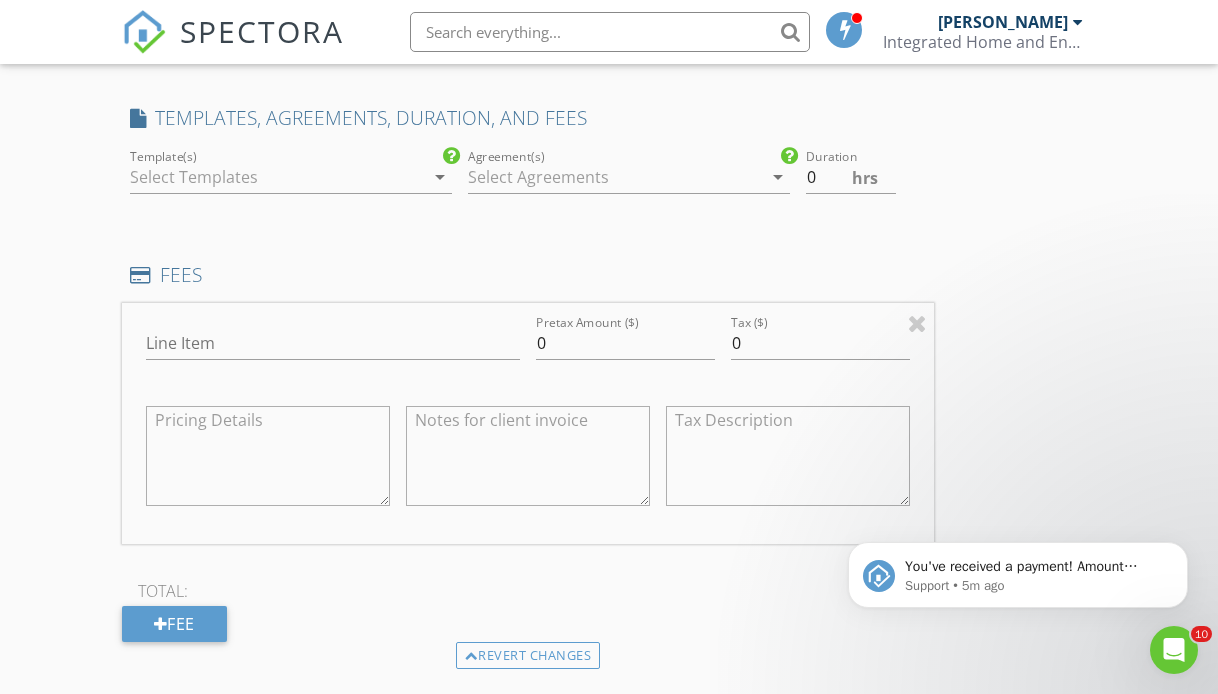 click at bounding box center (277, 177) 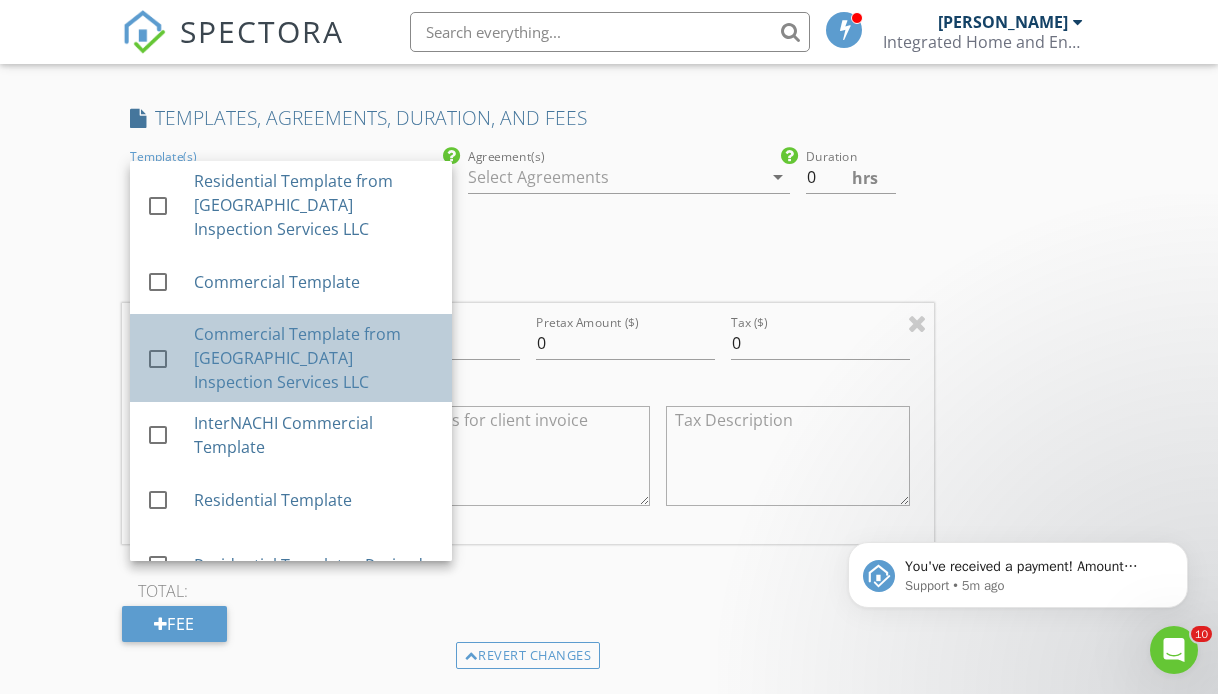 click on "Commercial Template  from [GEOGRAPHIC_DATA] Inspection Services LLC" at bounding box center (315, 358) 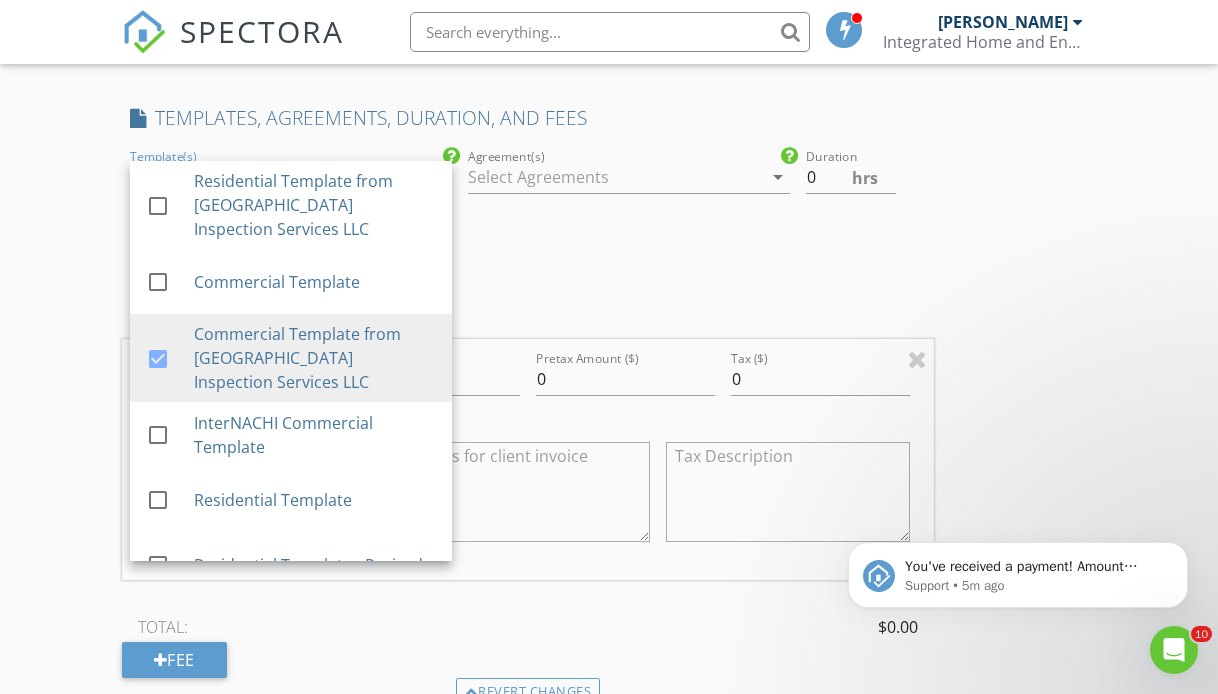 click at bounding box center [615, 177] 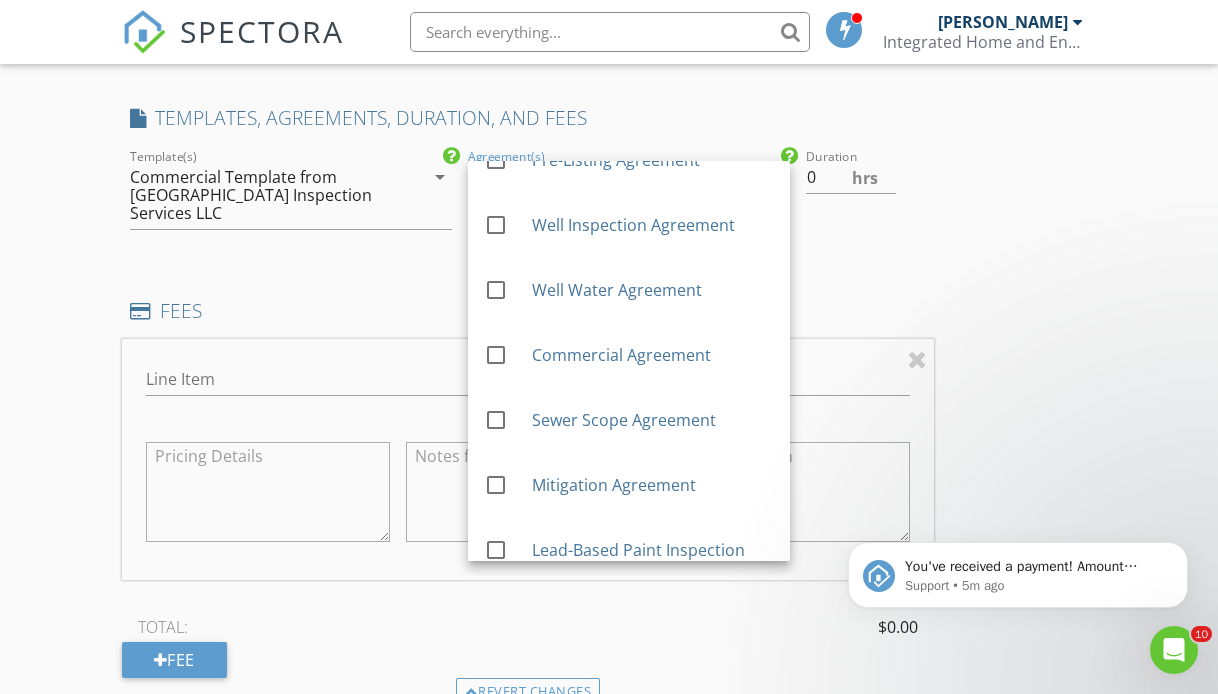 scroll, scrollTop: 309, scrollLeft: 0, axis: vertical 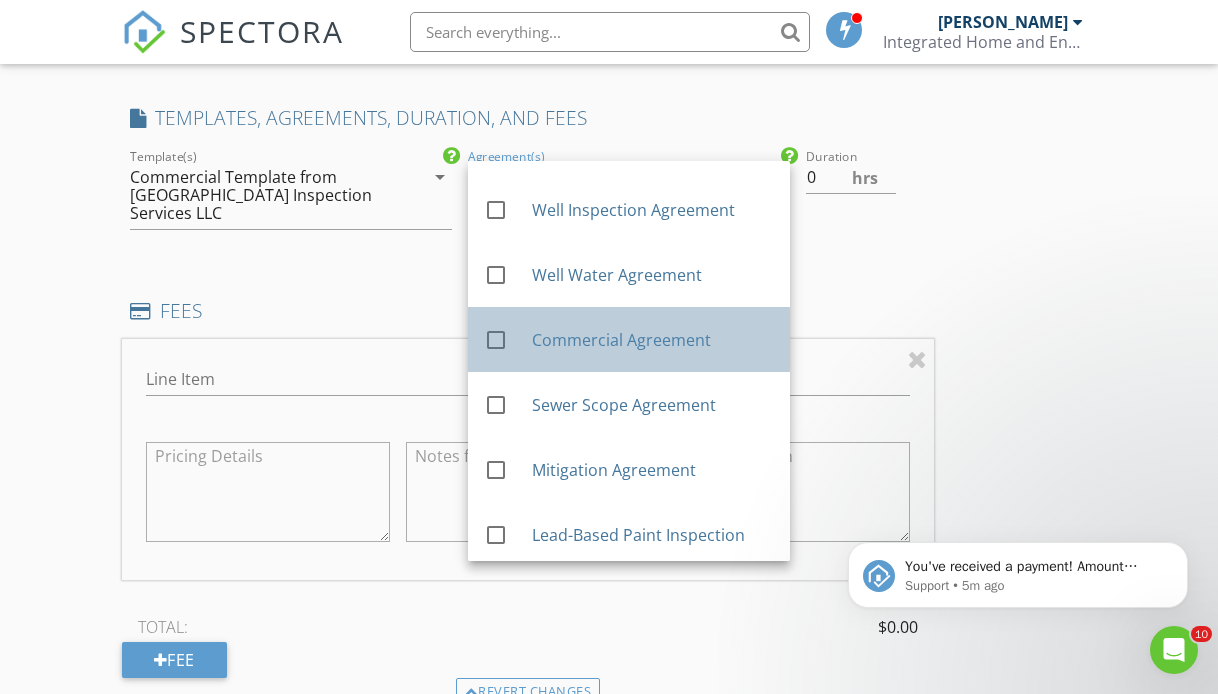 click on "Commercial Agreement" at bounding box center [653, 340] 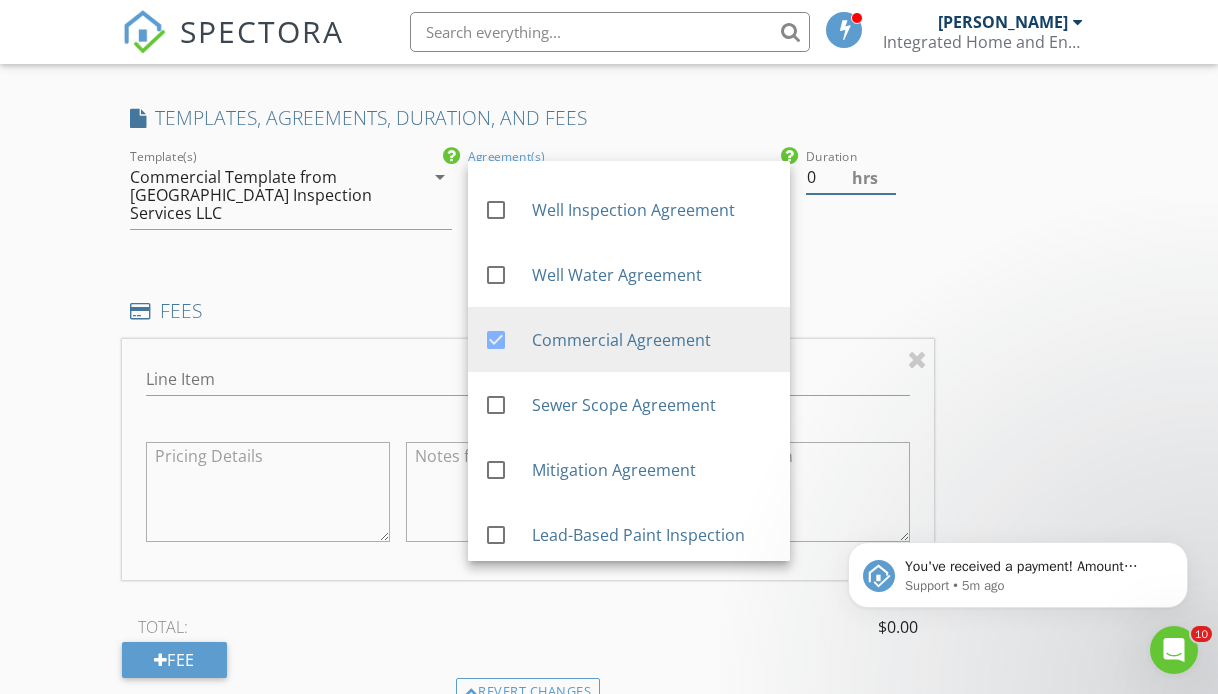 click on "0" at bounding box center (850, 177) 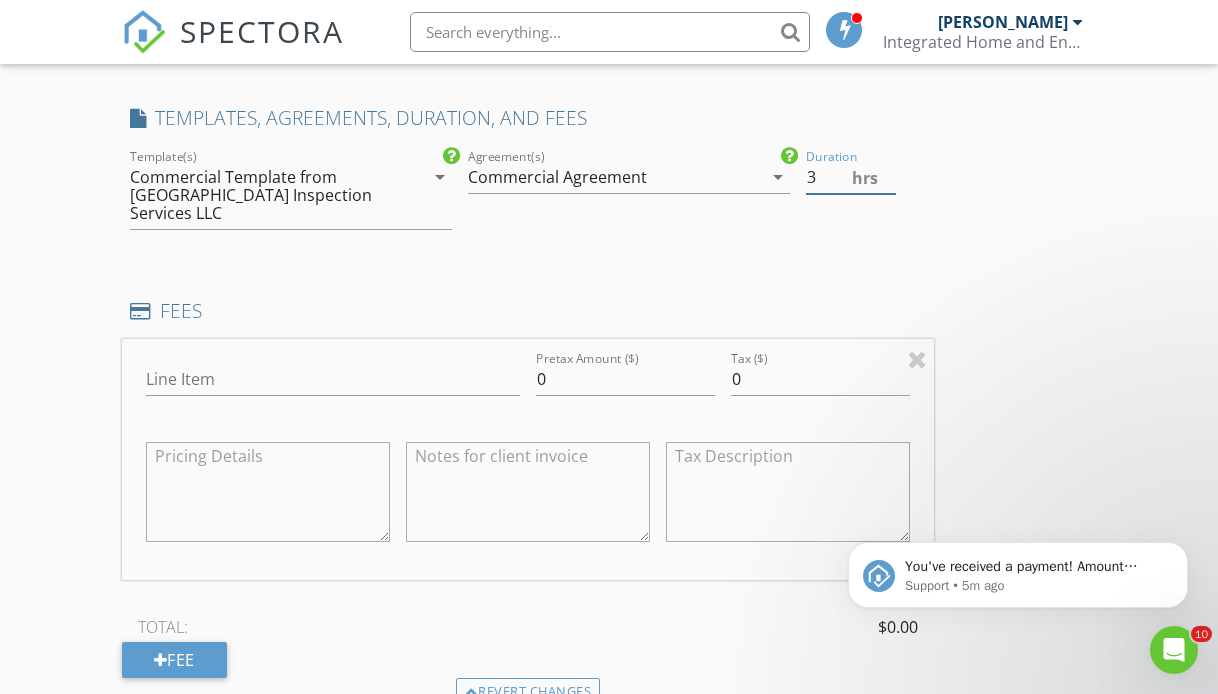 type on "3" 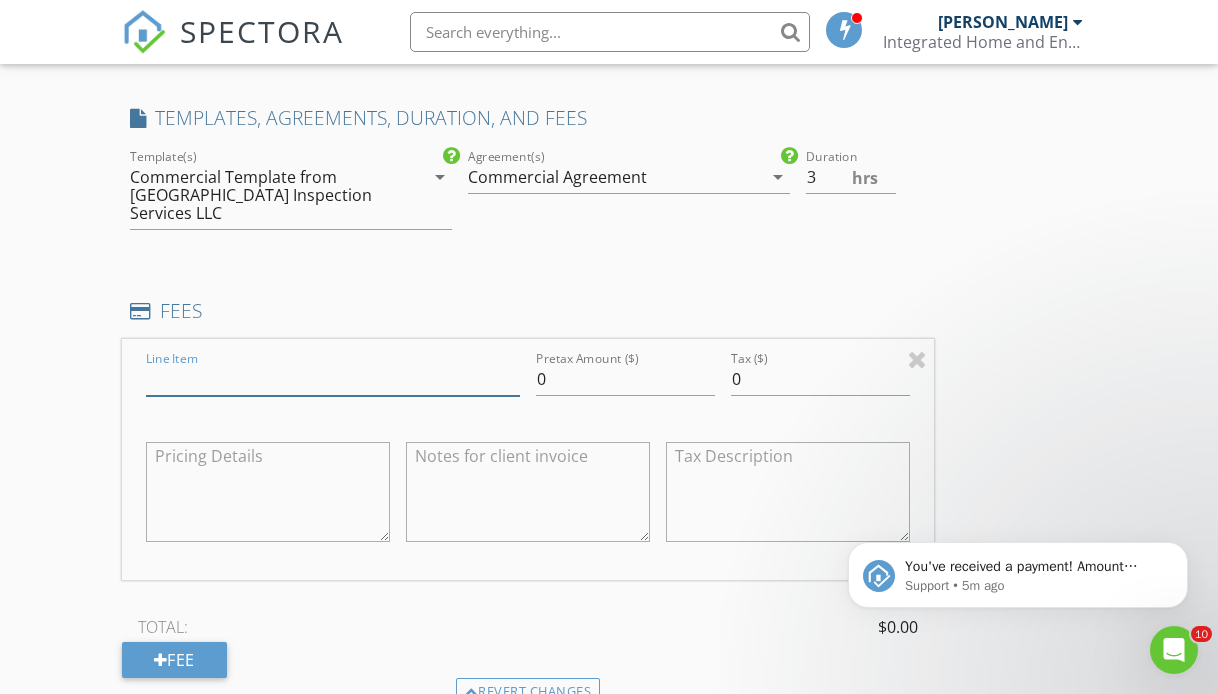 click on "Line Item" at bounding box center (333, 379) 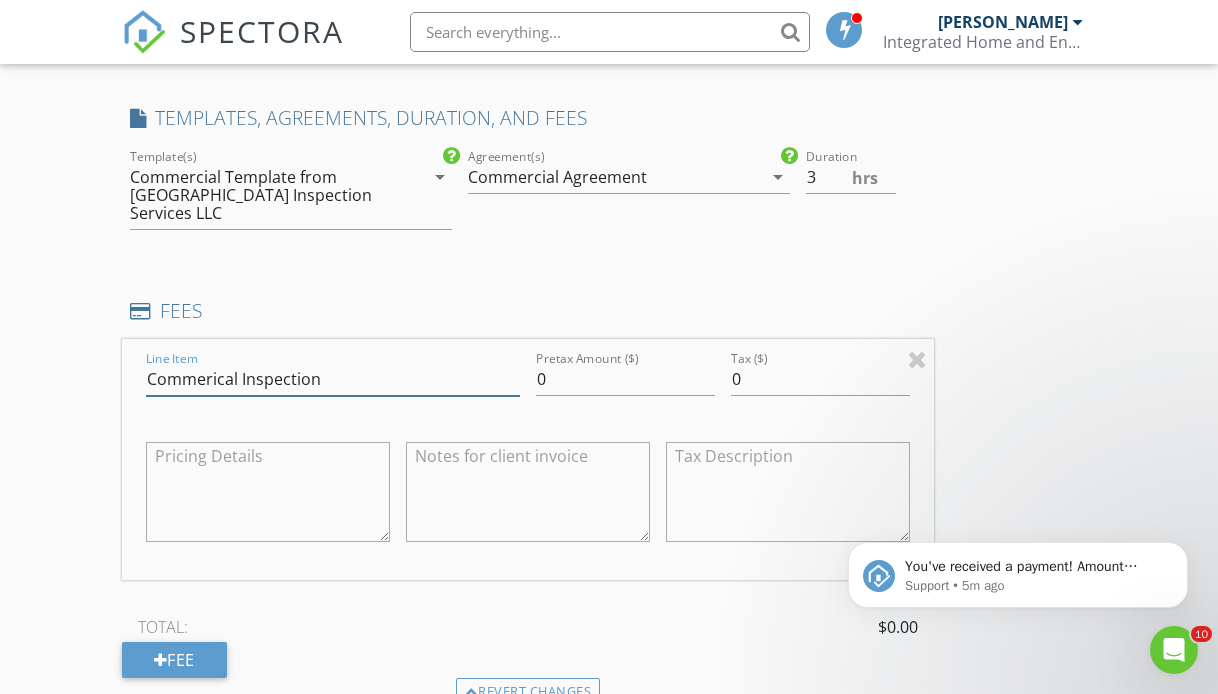 click on "Commerical Inspection" at bounding box center [333, 379] 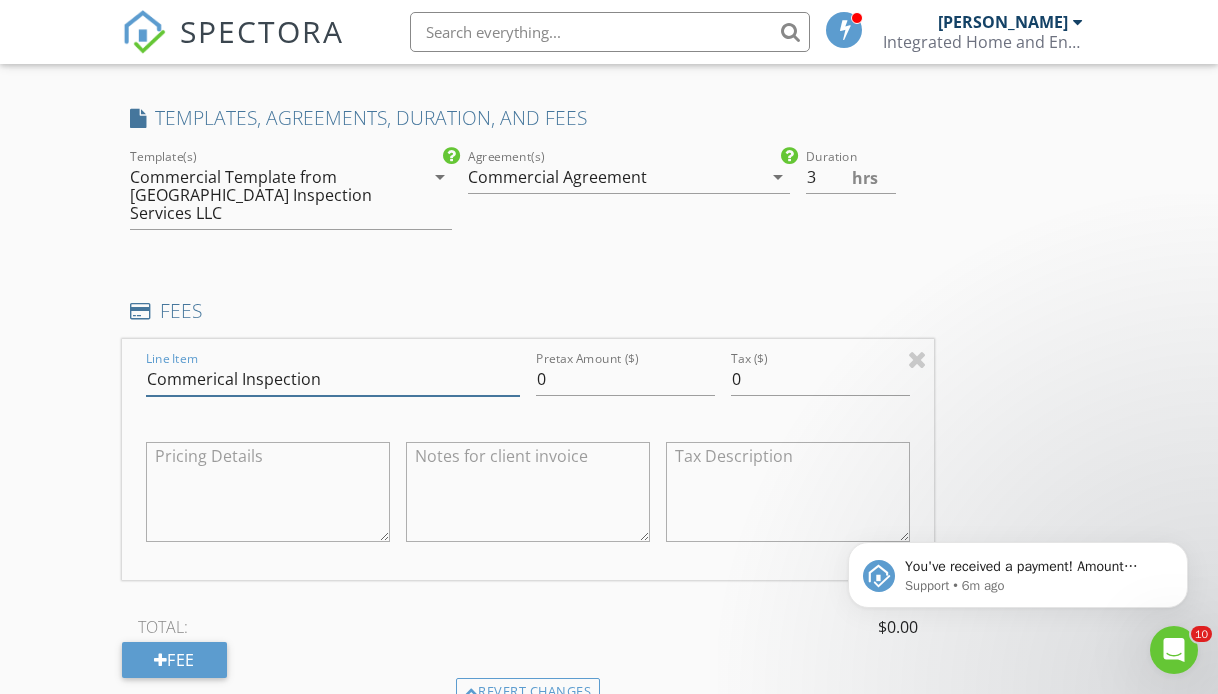 click on "Commerical Inspection" at bounding box center [333, 379] 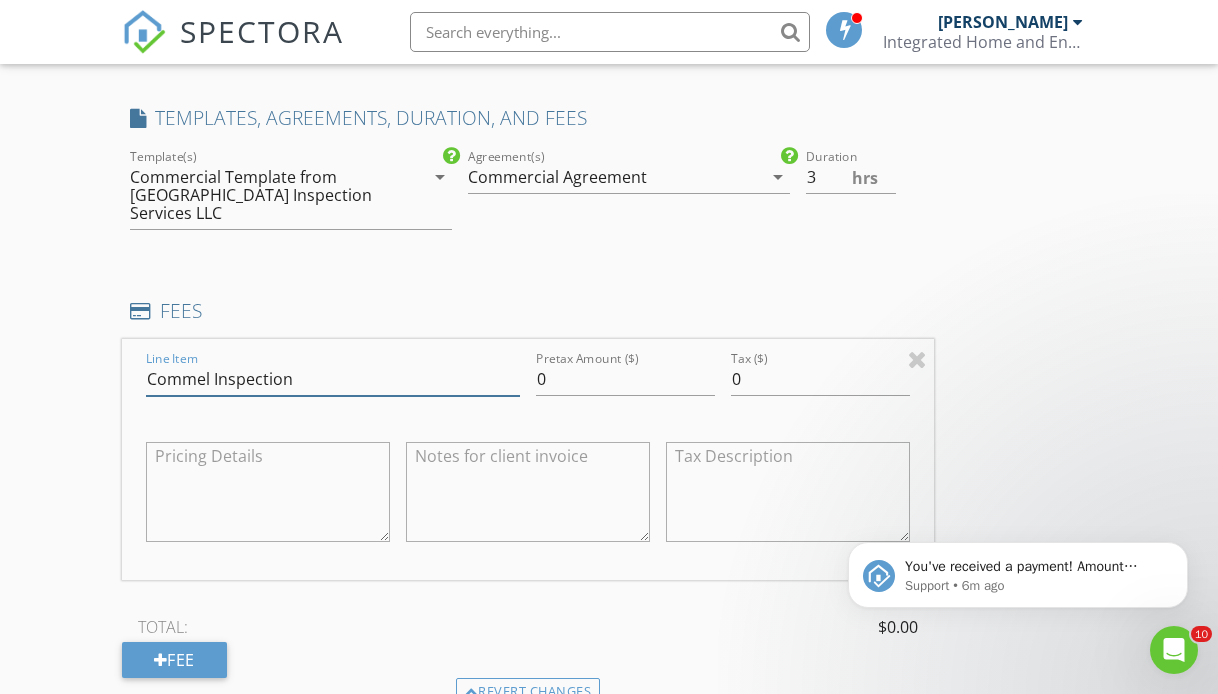 click on "Commel Inspection" at bounding box center (333, 379) 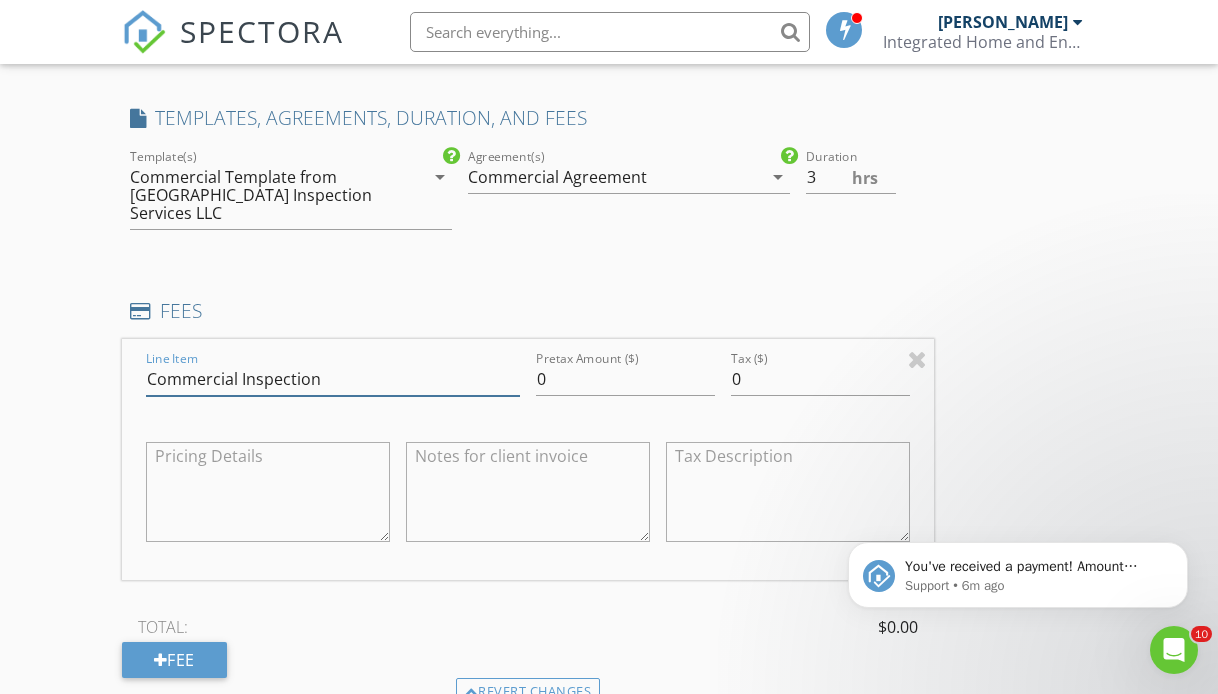 type on "Commercial Inspection" 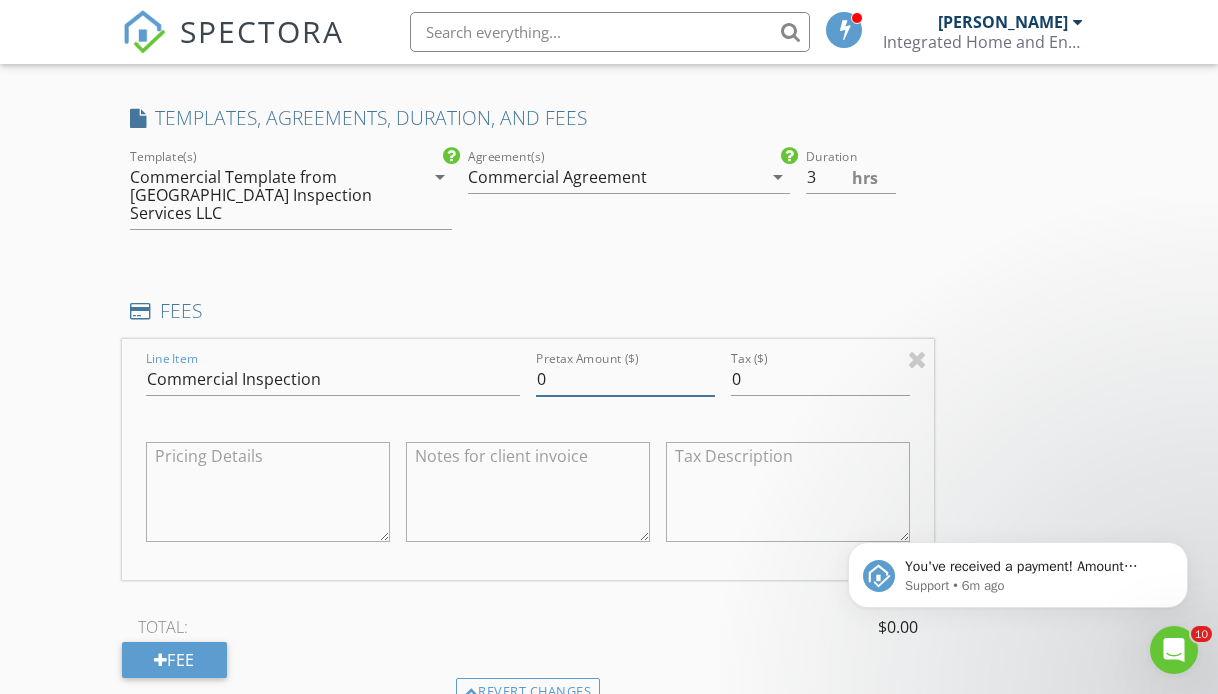 click on "0" at bounding box center (625, 379) 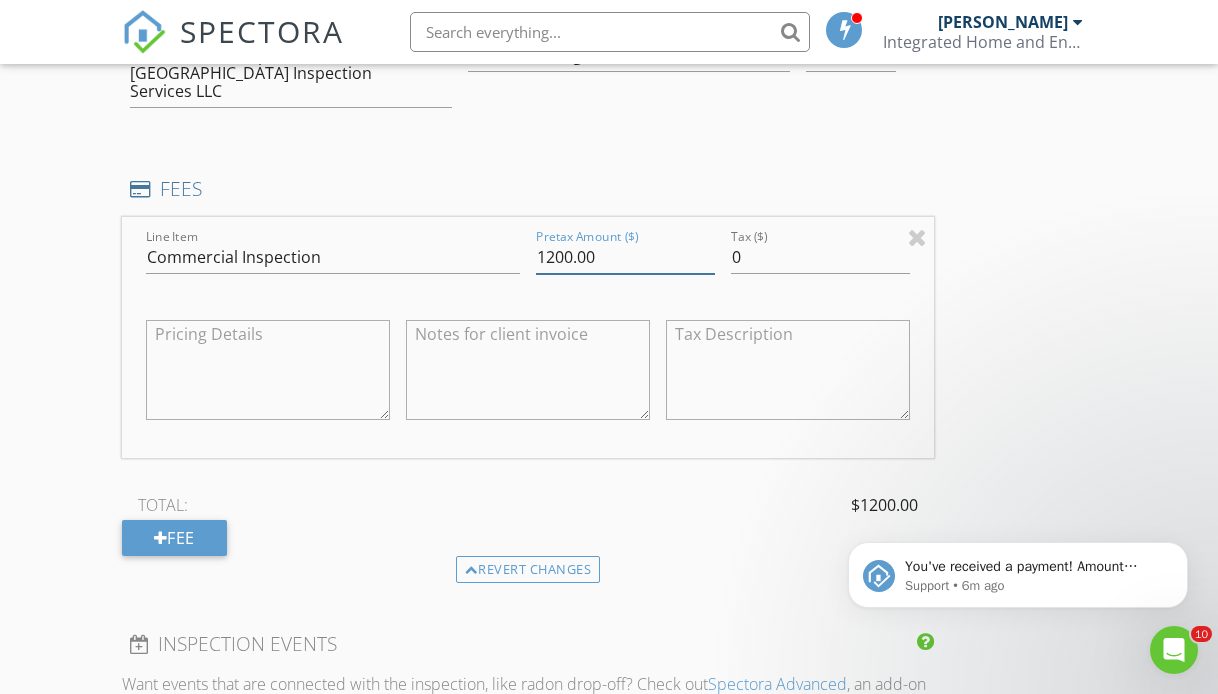 scroll, scrollTop: 1560, scrollLeft: 0, axis: vertical 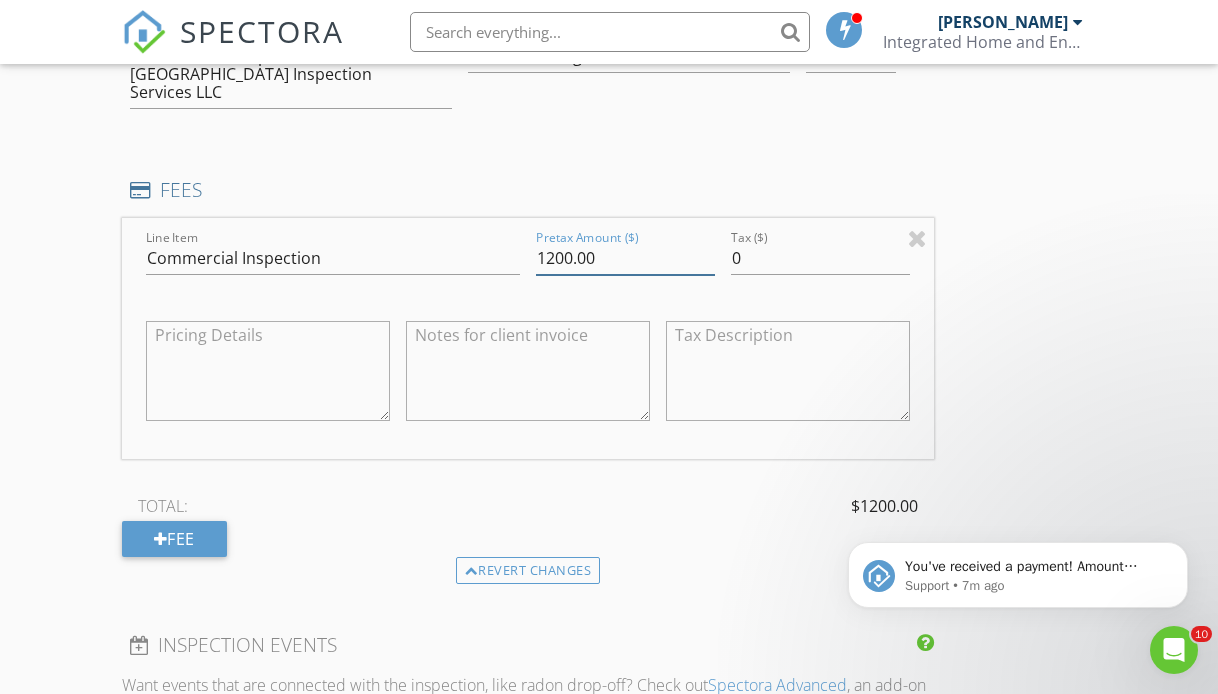 type on "1200.00" 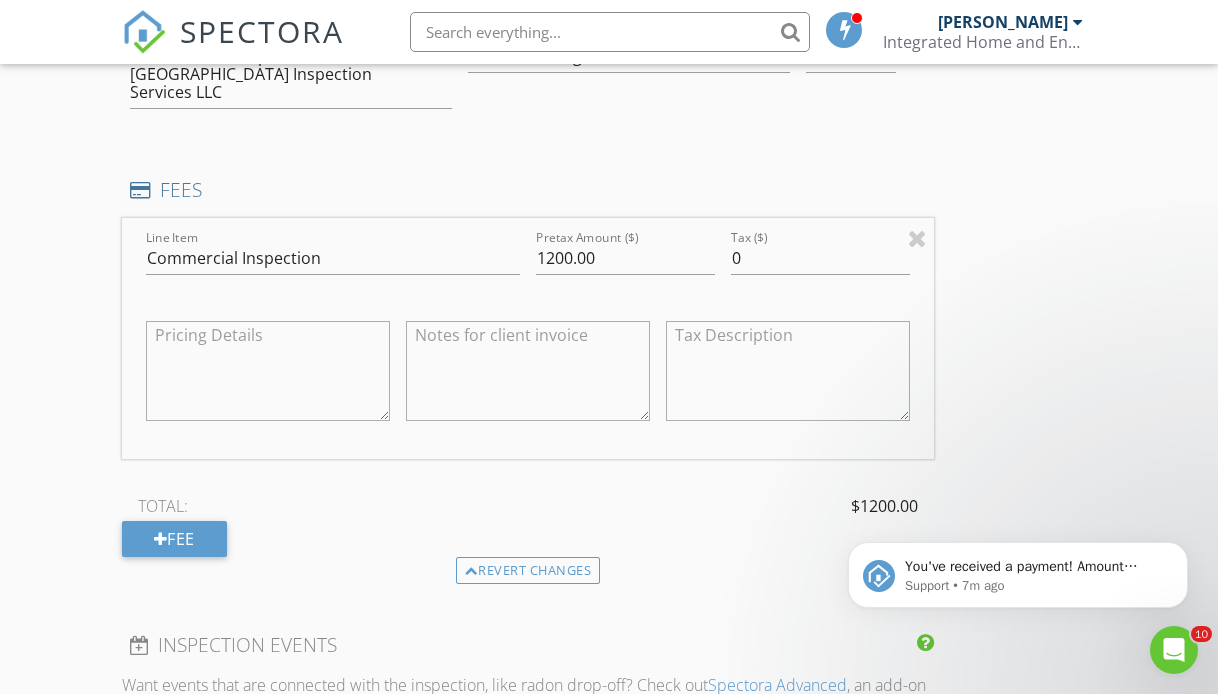 click at bounding box center [528, 371] 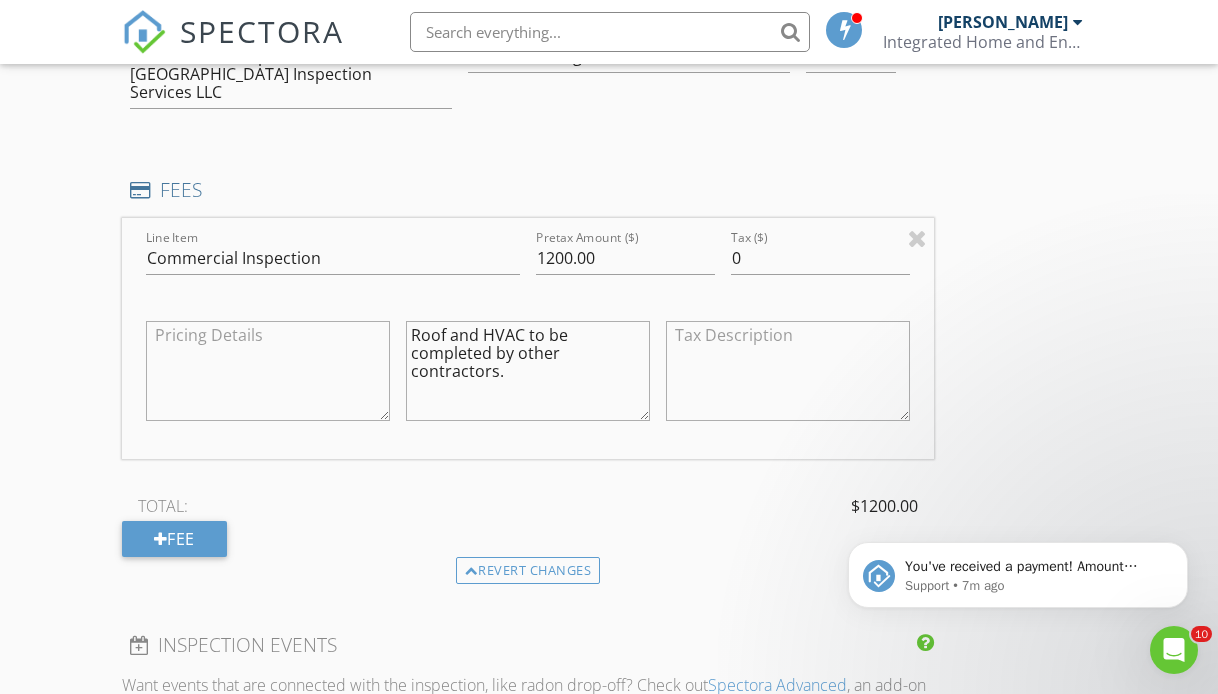 type on "Roof and HVAC to be completed by other contractors." 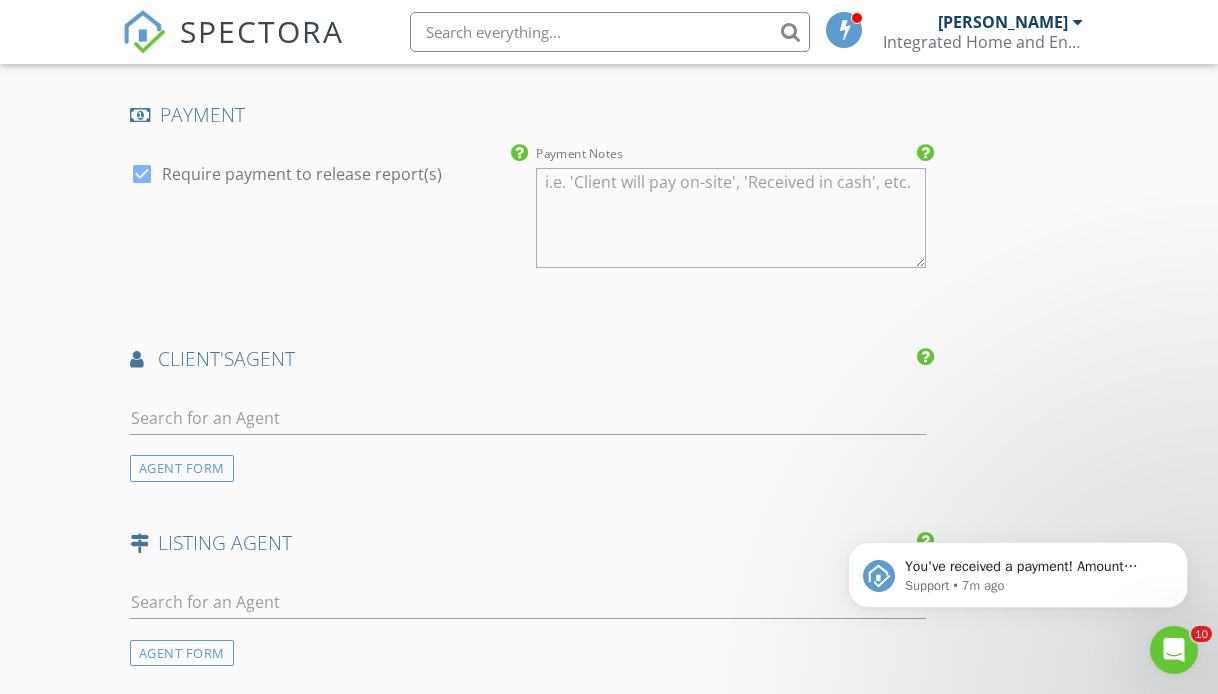 scroll, scrollTop: 2253, scrollLeft: 0, axis: vertical 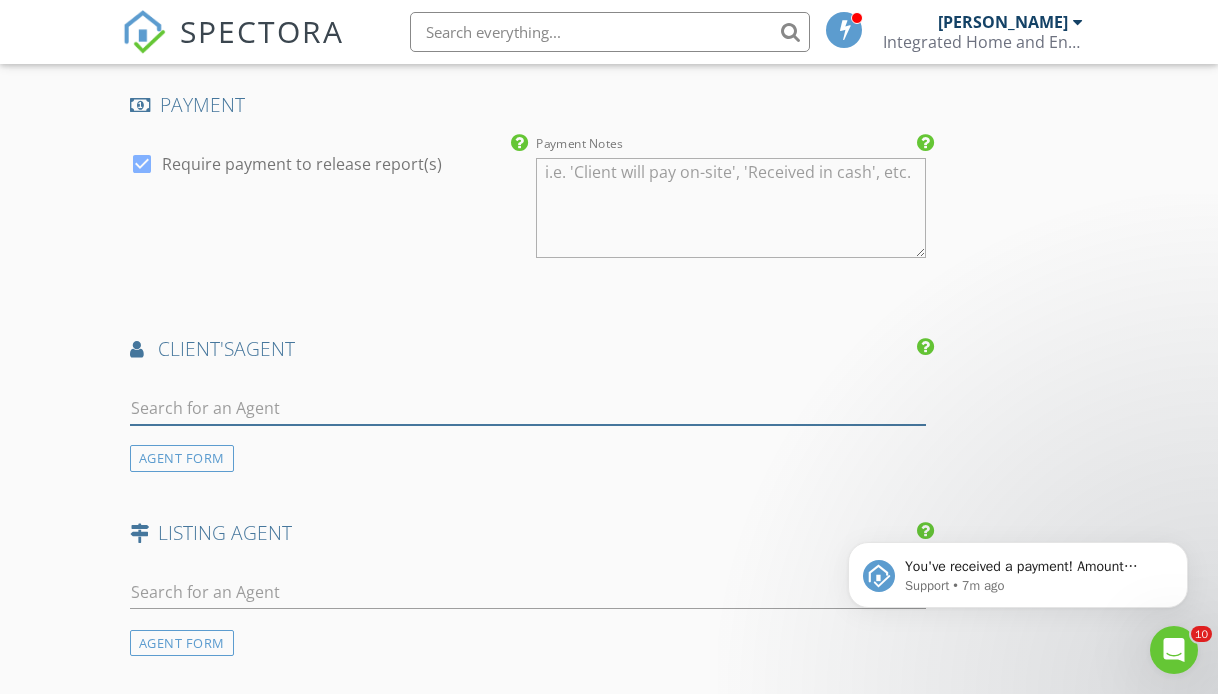 click at bounding box center [528, 408] 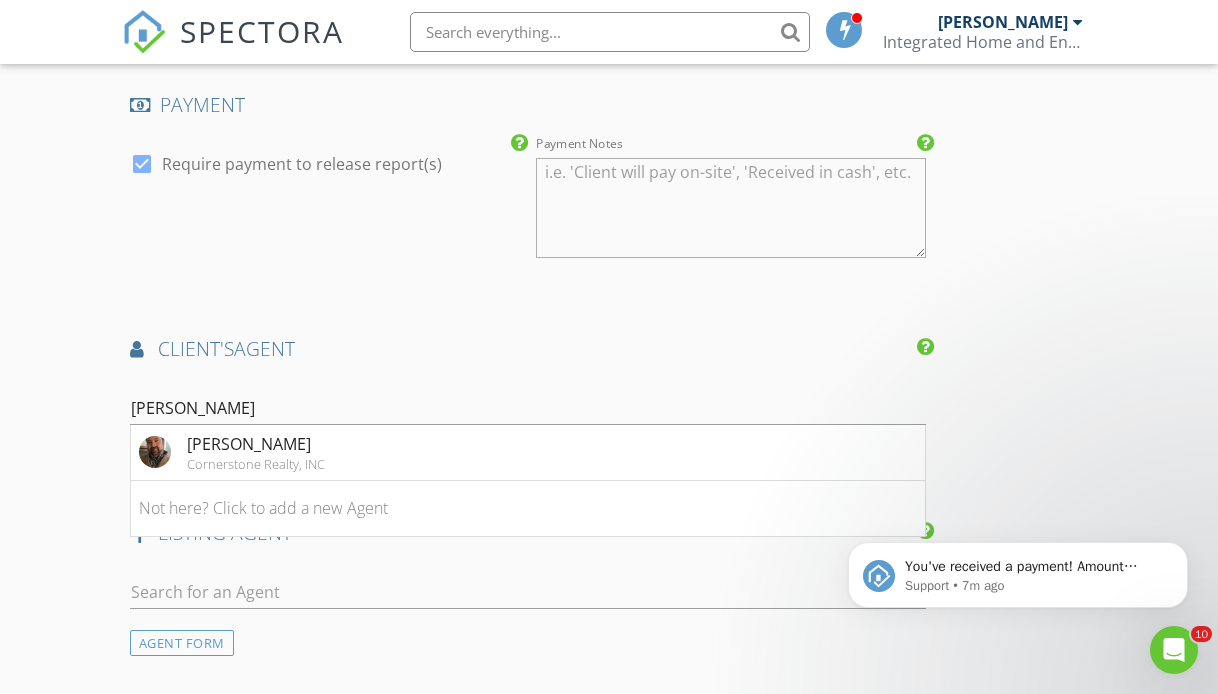 click on "client's  AGENT" at bounding box center (528, 356) 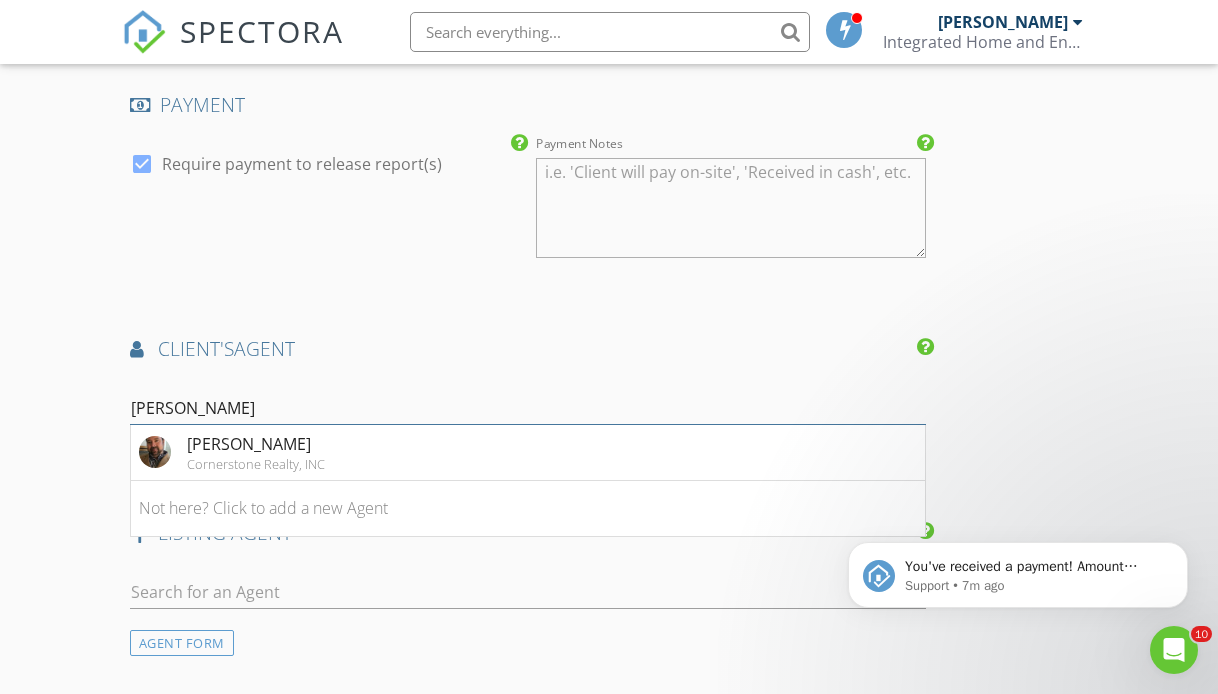 click on "[PERSON_NAME]" at bounding box center (528, 408) 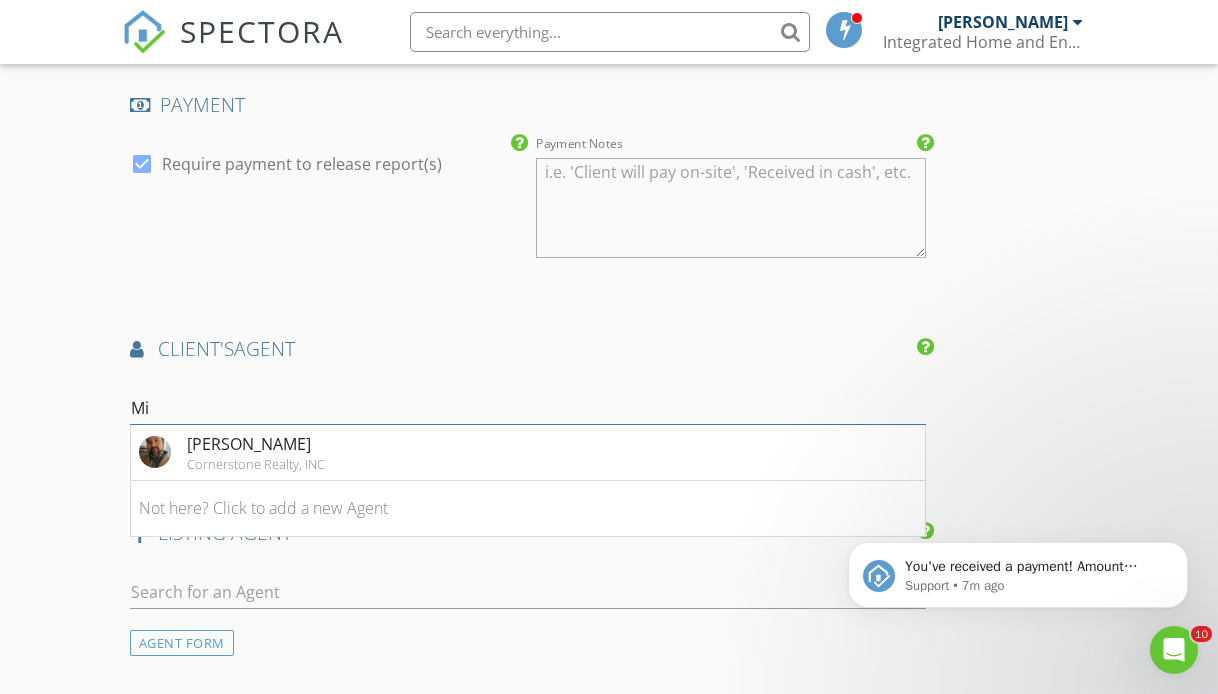 type on "M" 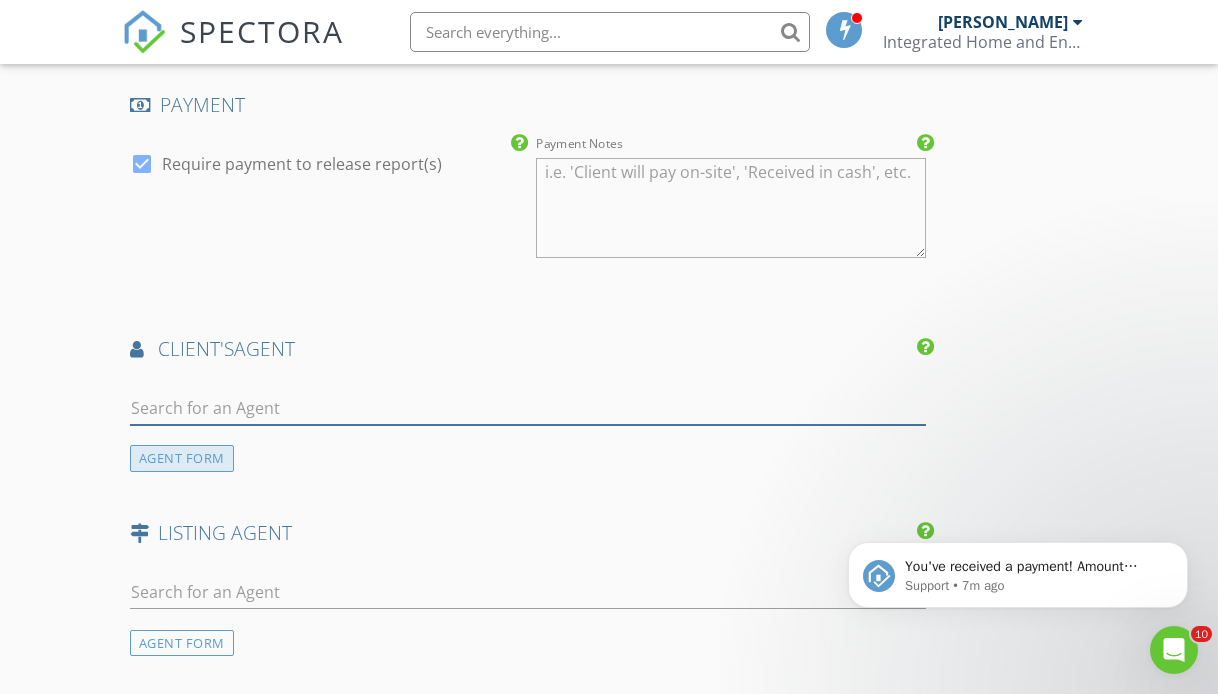 type 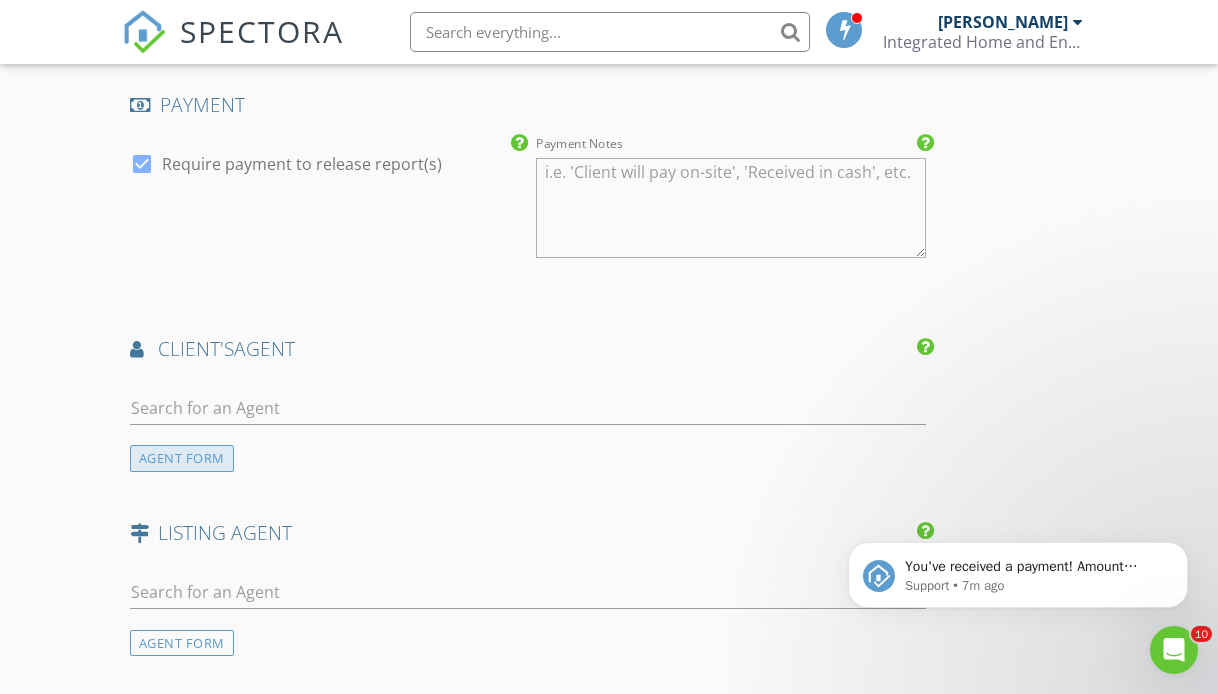 click on "AGENT FORM" at bounding box center (182, 458) 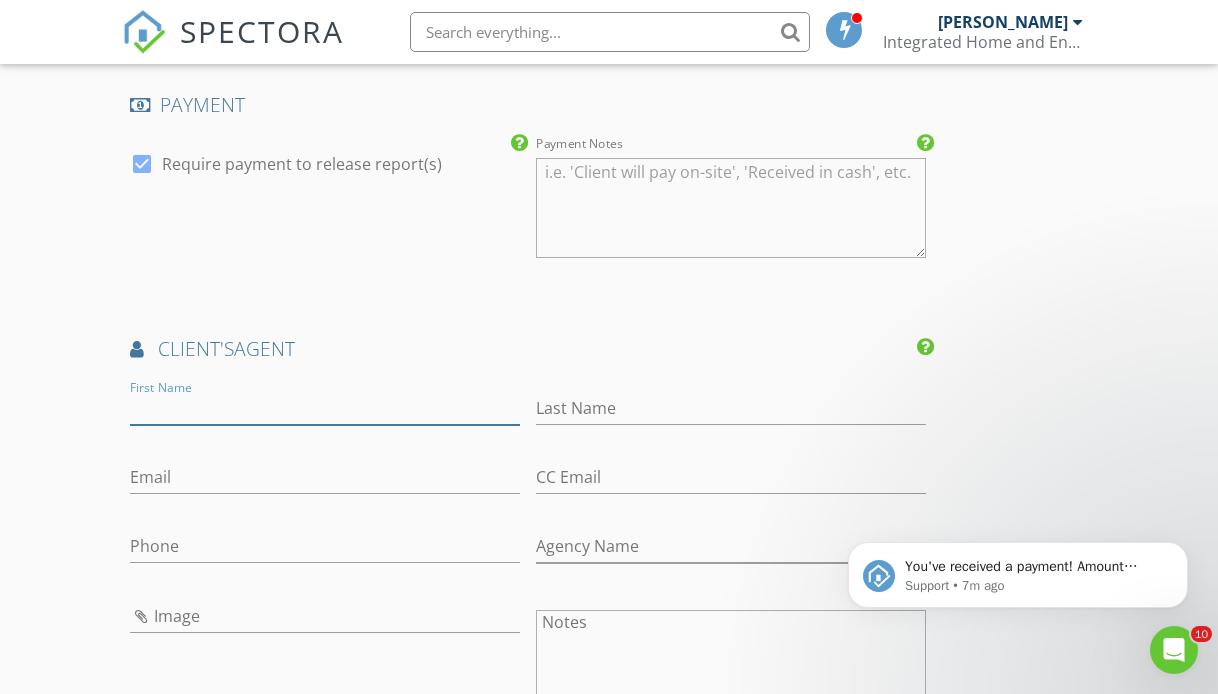 click on "First Name" at bounding box center [325, 408] 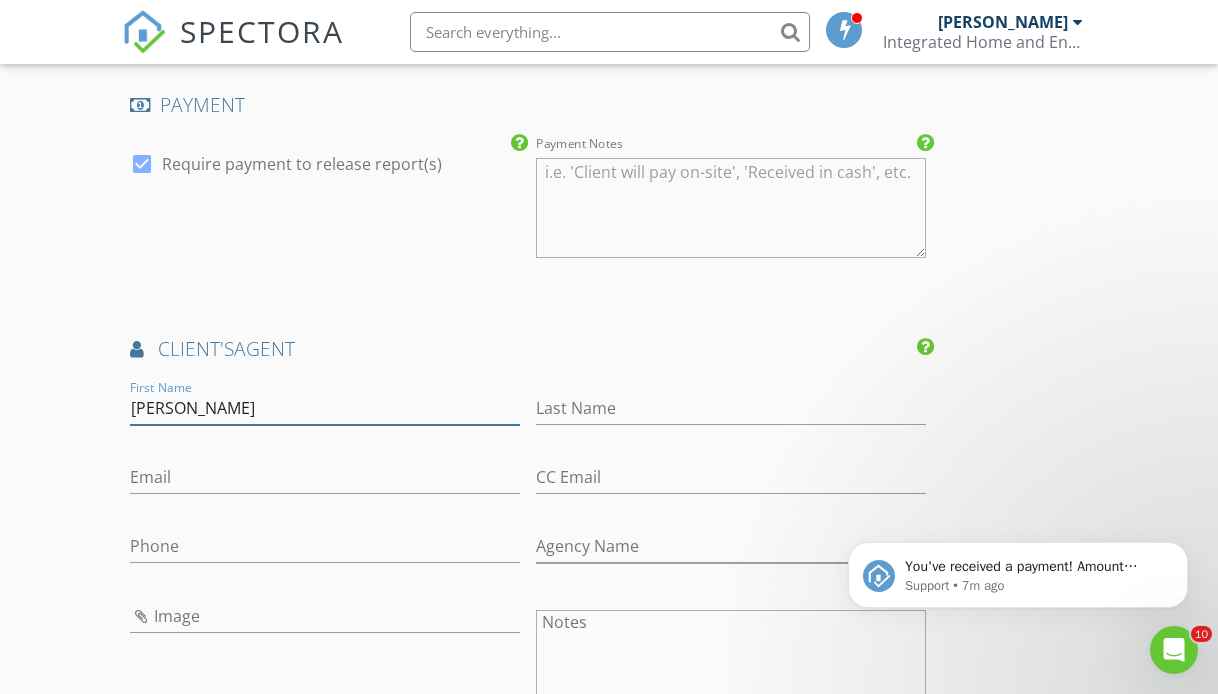 type on "[PERSON_NAME]" 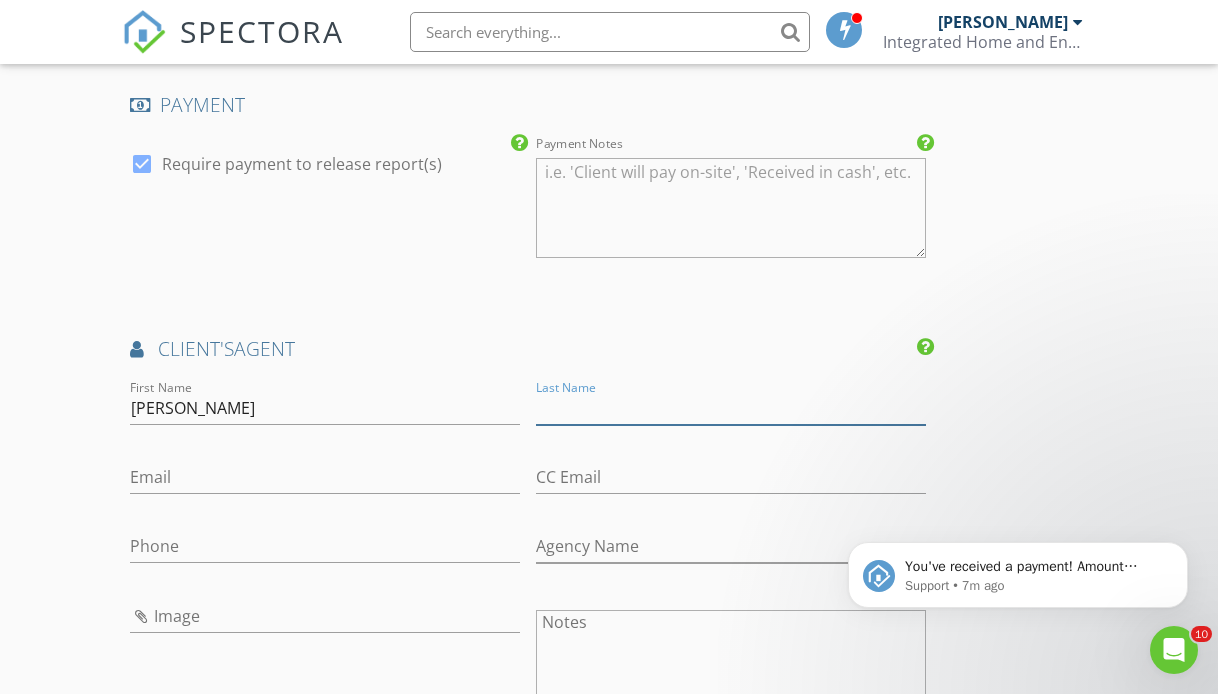 click on "Last Name" at bounding box center (731, 408) 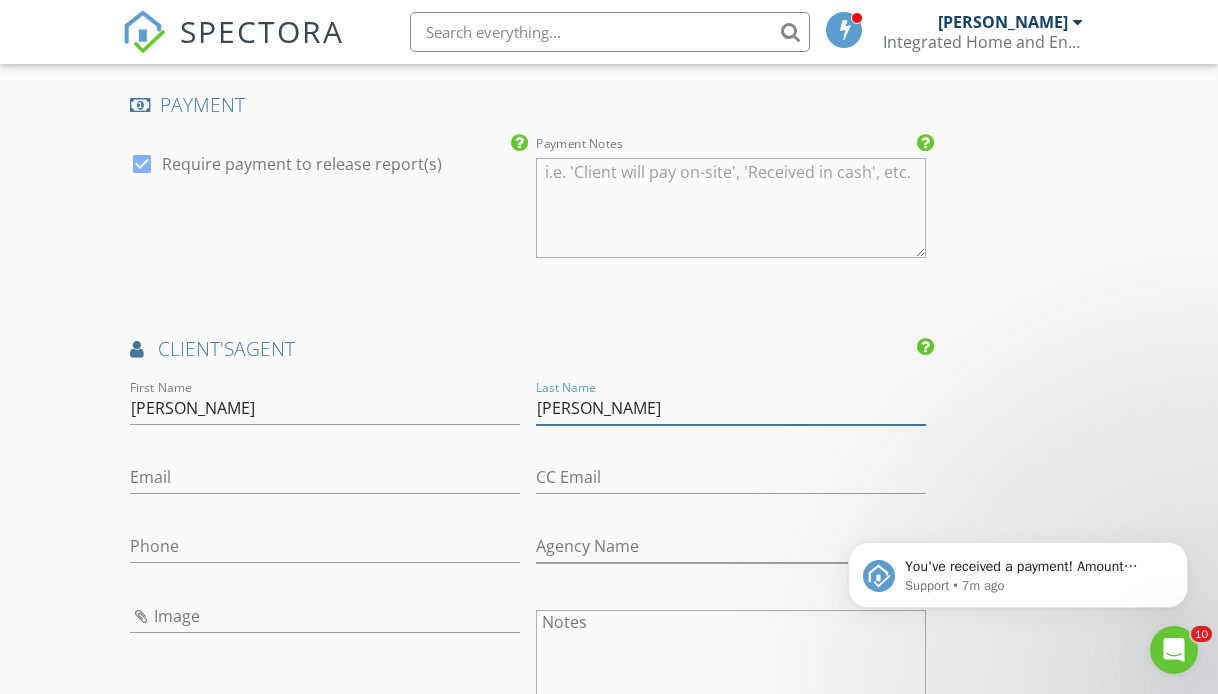 type on "[PERSON_NAME]" 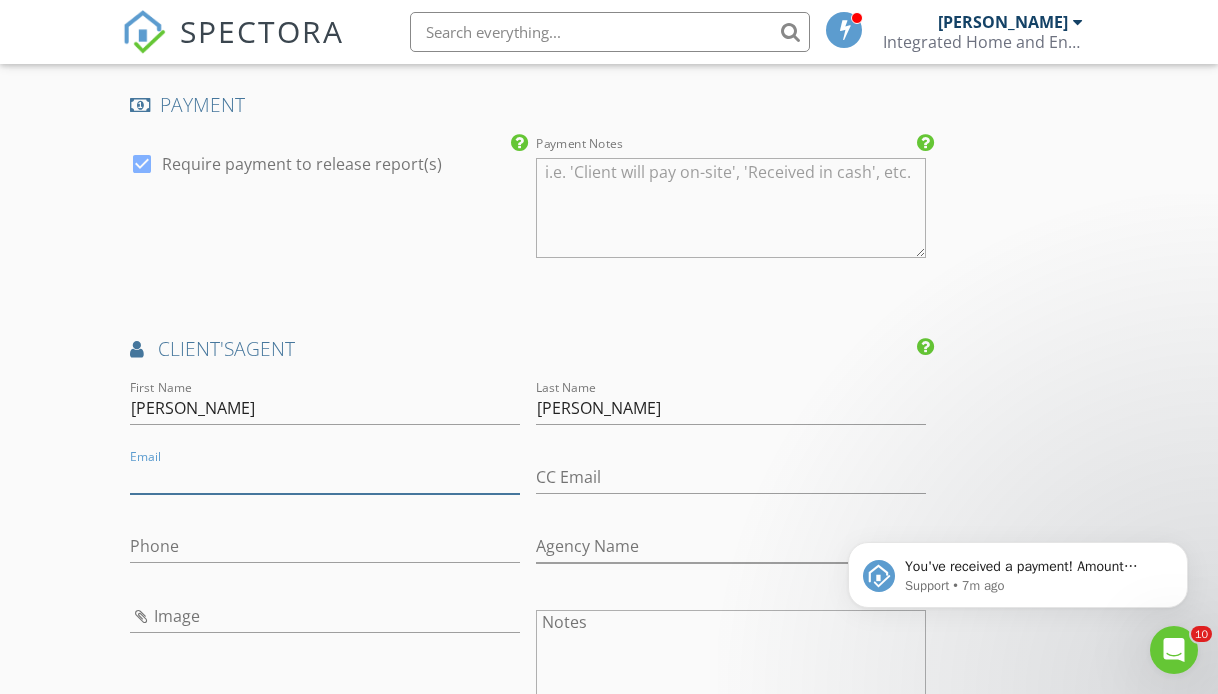 click on "Email" at bounding box center (325, 477) 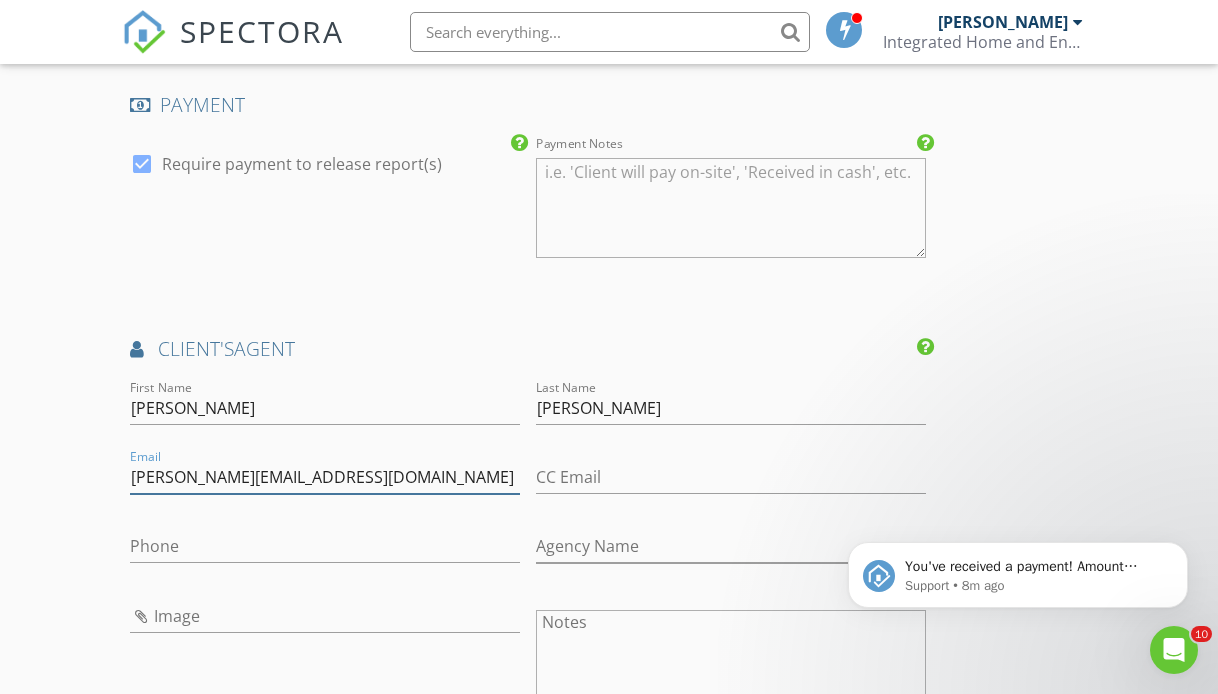 type on "[PERSON_NAME][EMAIL_ADDRESS][DOMAIN_NAME]" 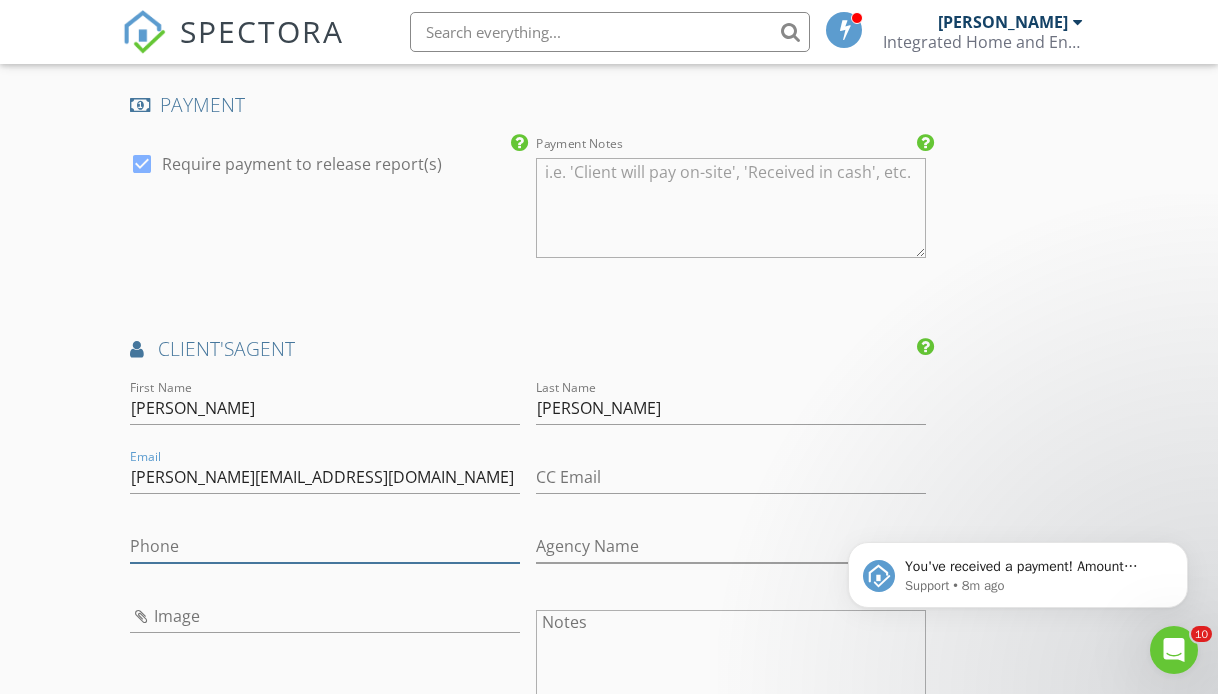 click on "Phone" at bounding box center [325, 546] 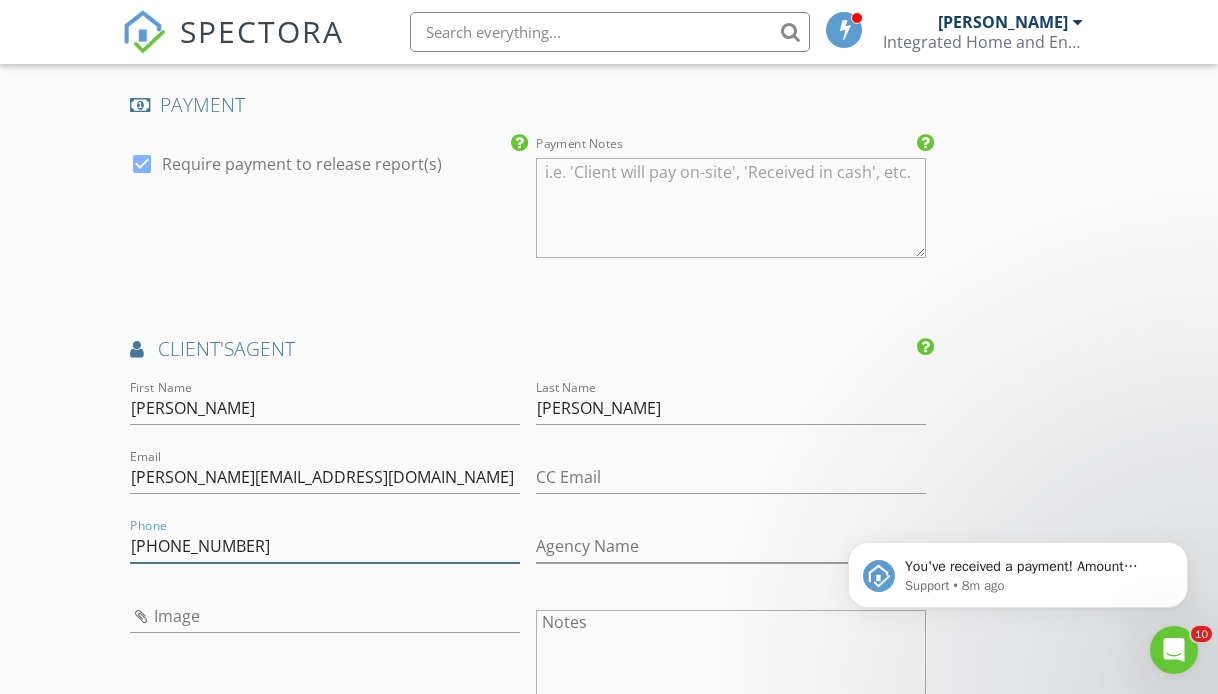 type on "[PHONE_NUMBER]" 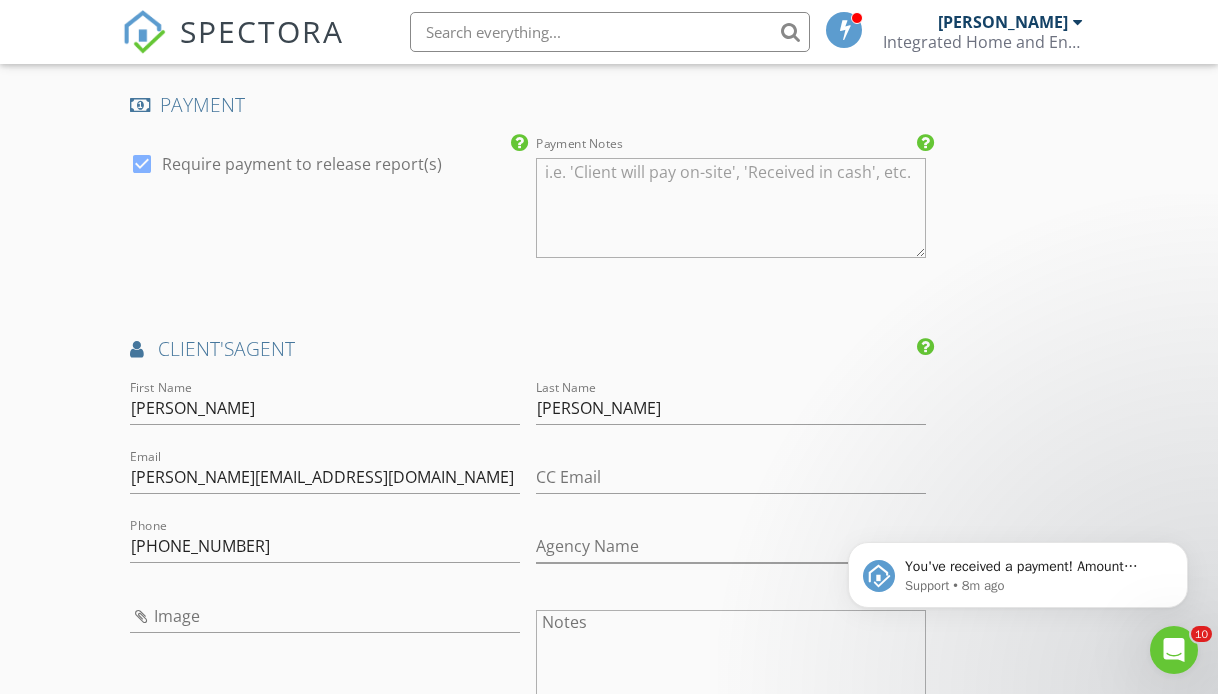 click on "Image" at bounding box center (325, 662) 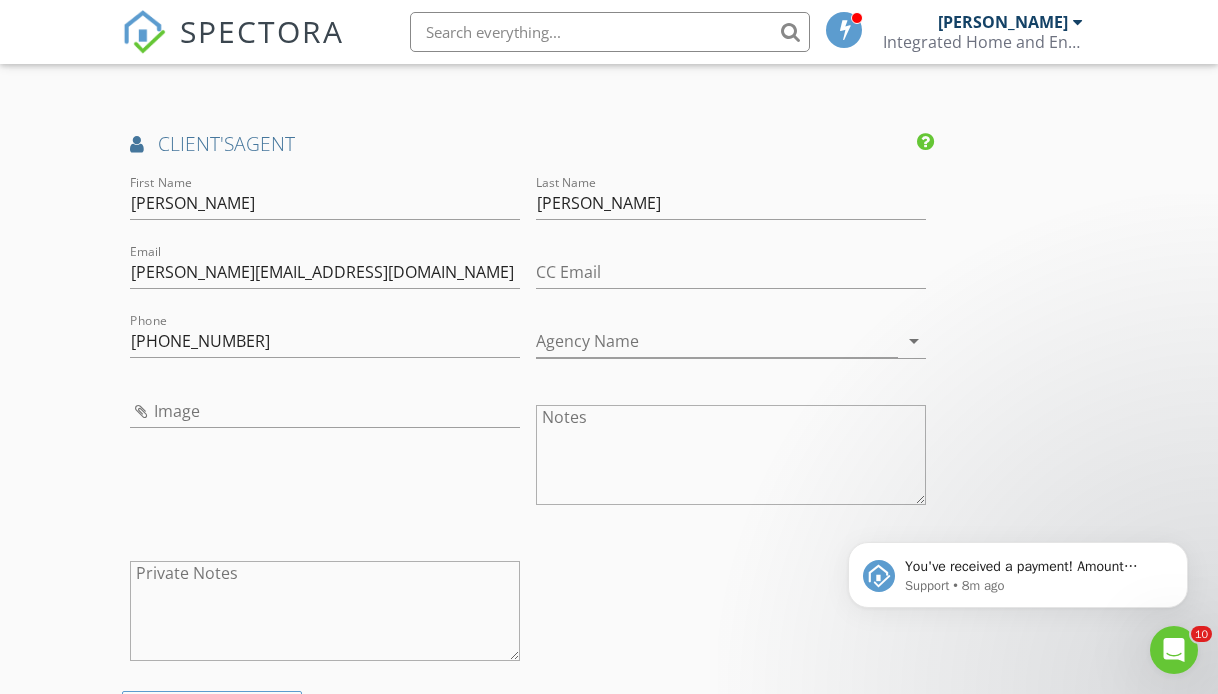 scroll, scrollTop: 2473, scrollLeft: 0, axis: vertical 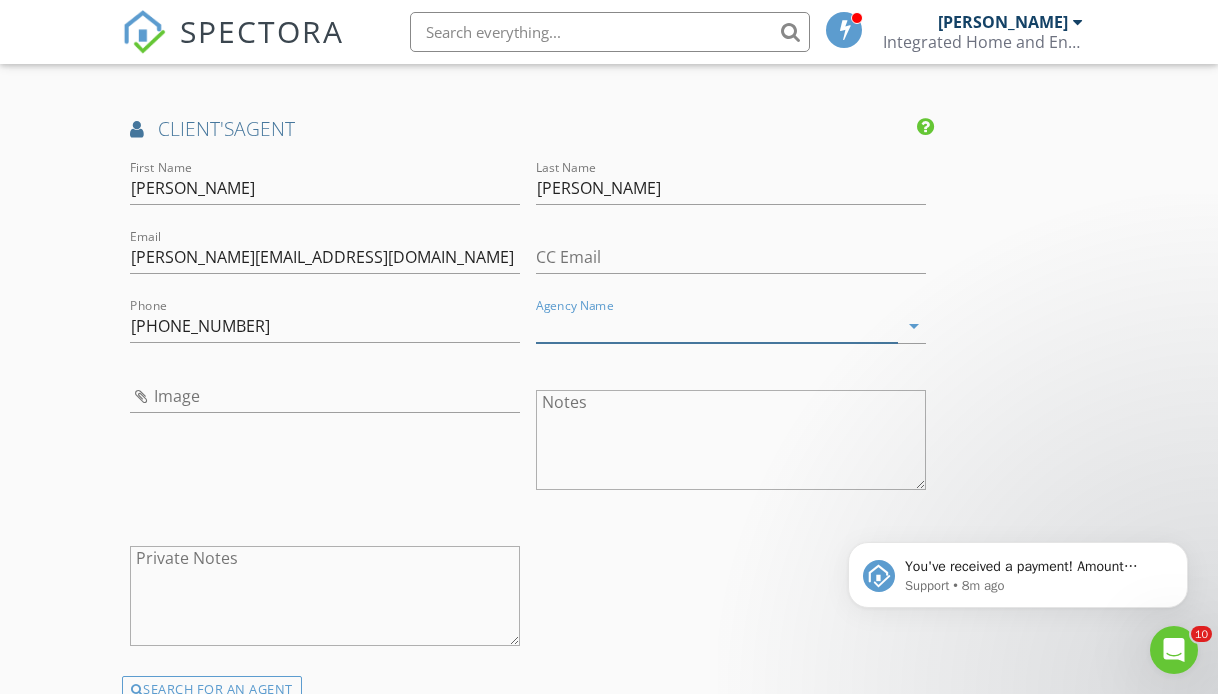 click on "Agency Name" at bounding box center (717, 326) 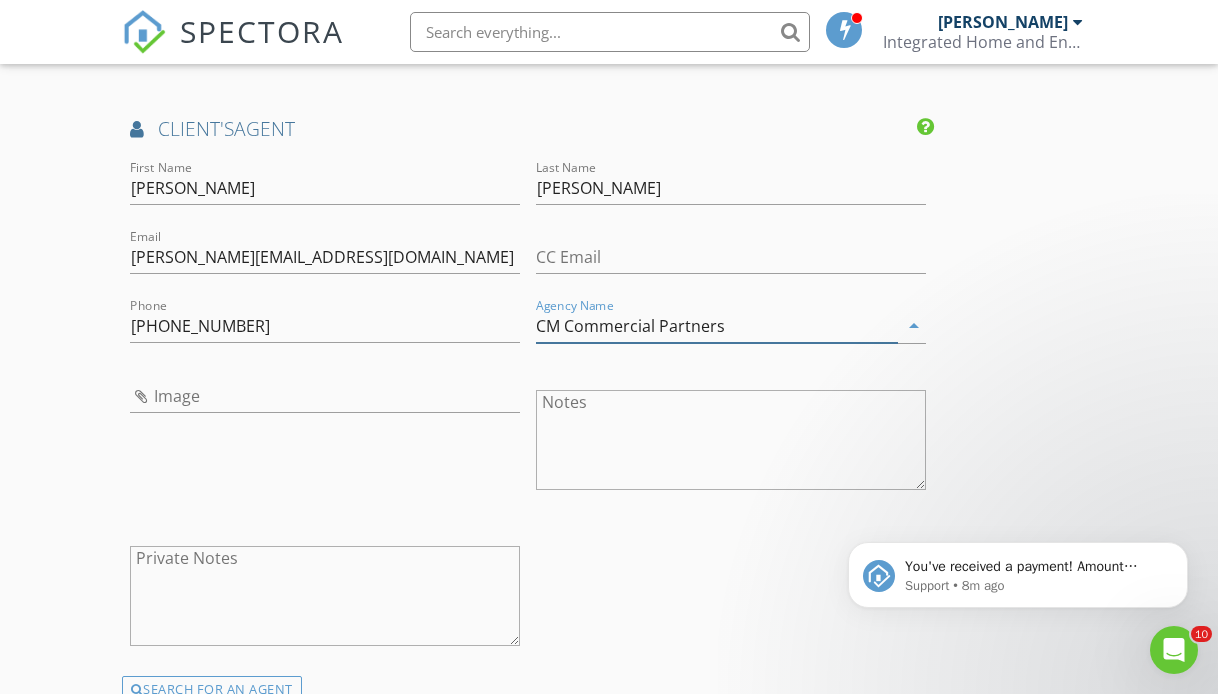 type on "CM Commercial Partners" 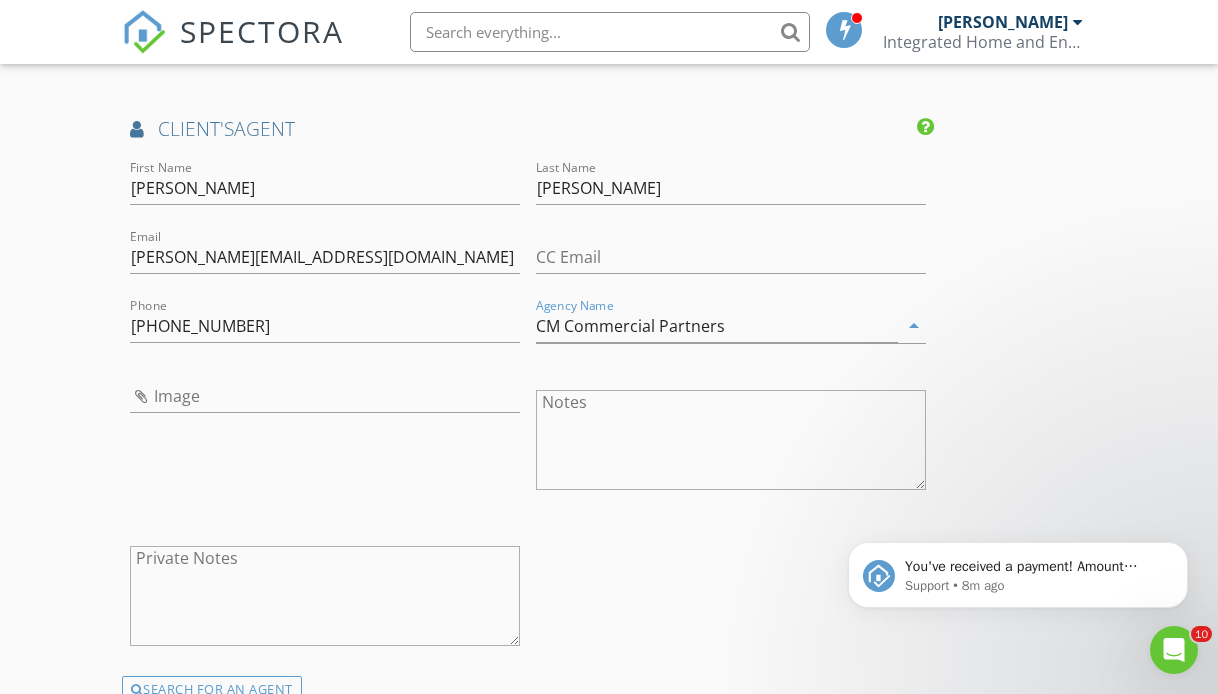 click on "Notes" at bounding box center [731, 450] 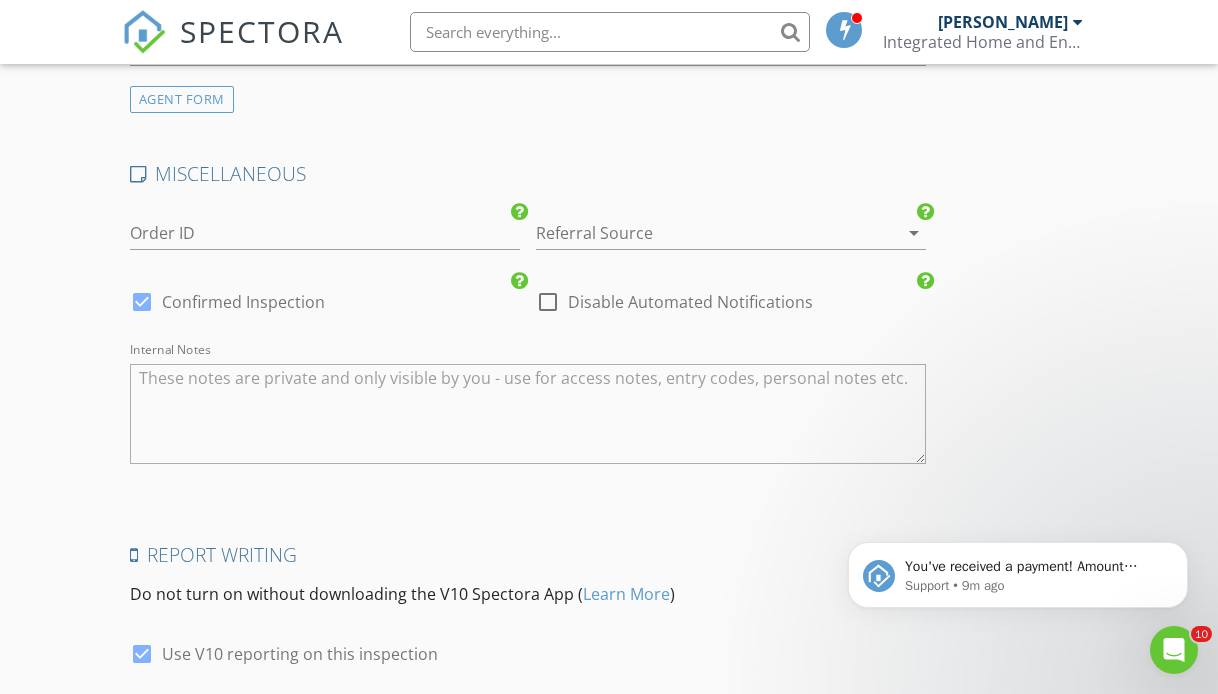 scroll, scrollTop: 3271, scrollLeft: 0, axis: vertical 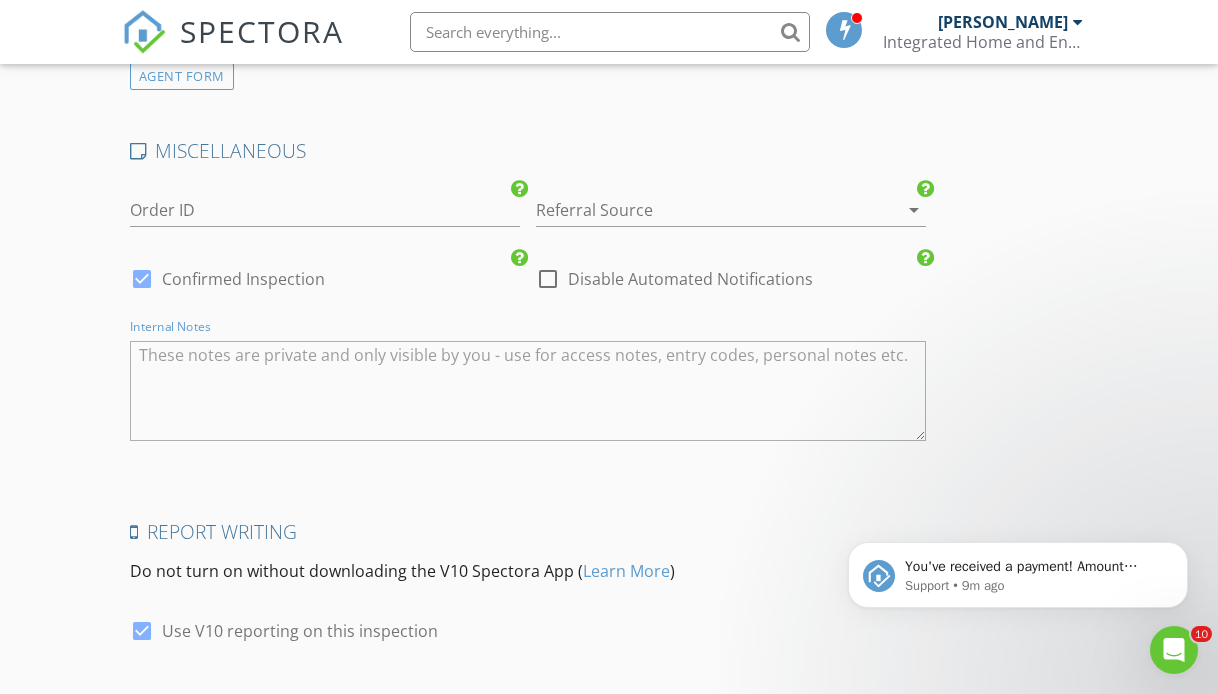 click at bounding box center (528, 391) 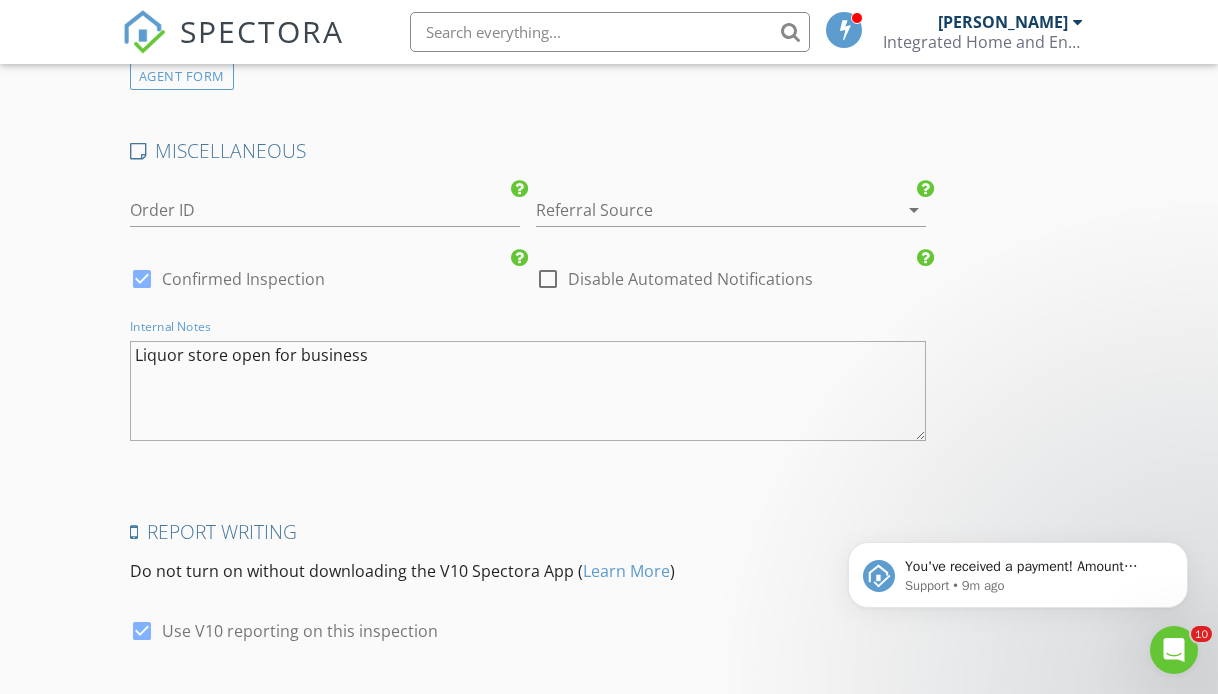 click on "Liquor store open for business" at bounding box center (528, 391) 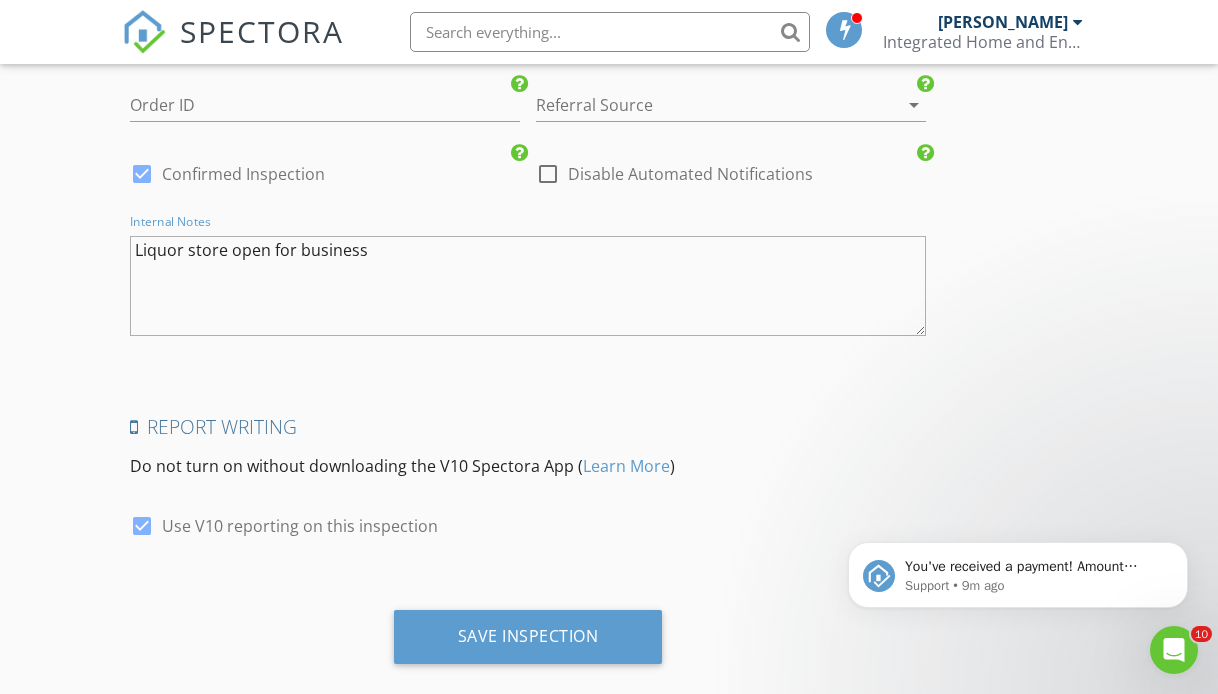 scroll, scrollTop: 3377, scrollLeft: 0, axis: vertical 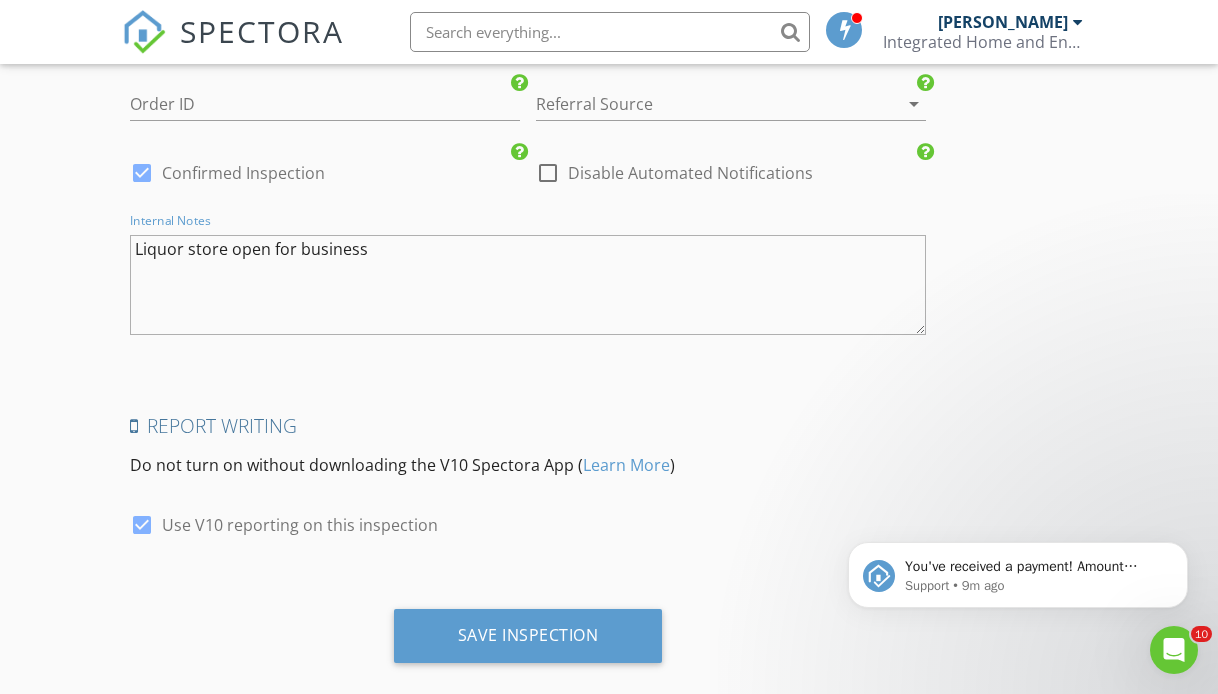 type on "Liquor store open for business" 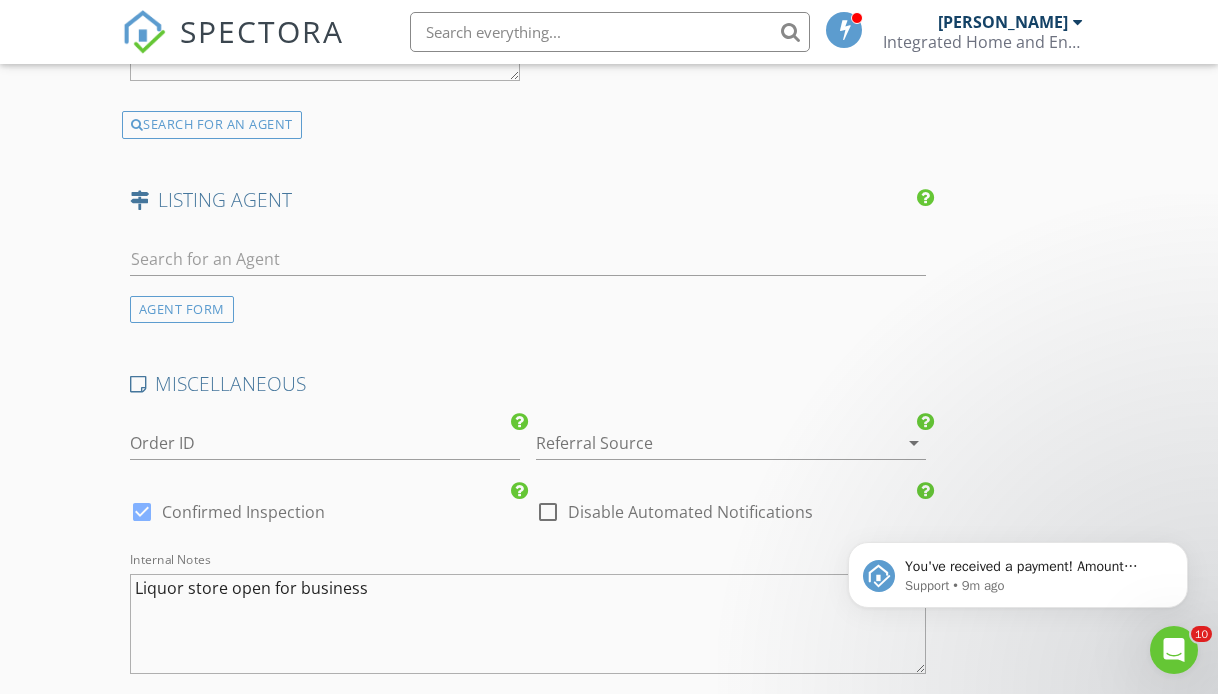 scroll, scrollTop: 3031, scrollLeft: 0, axis: vertical 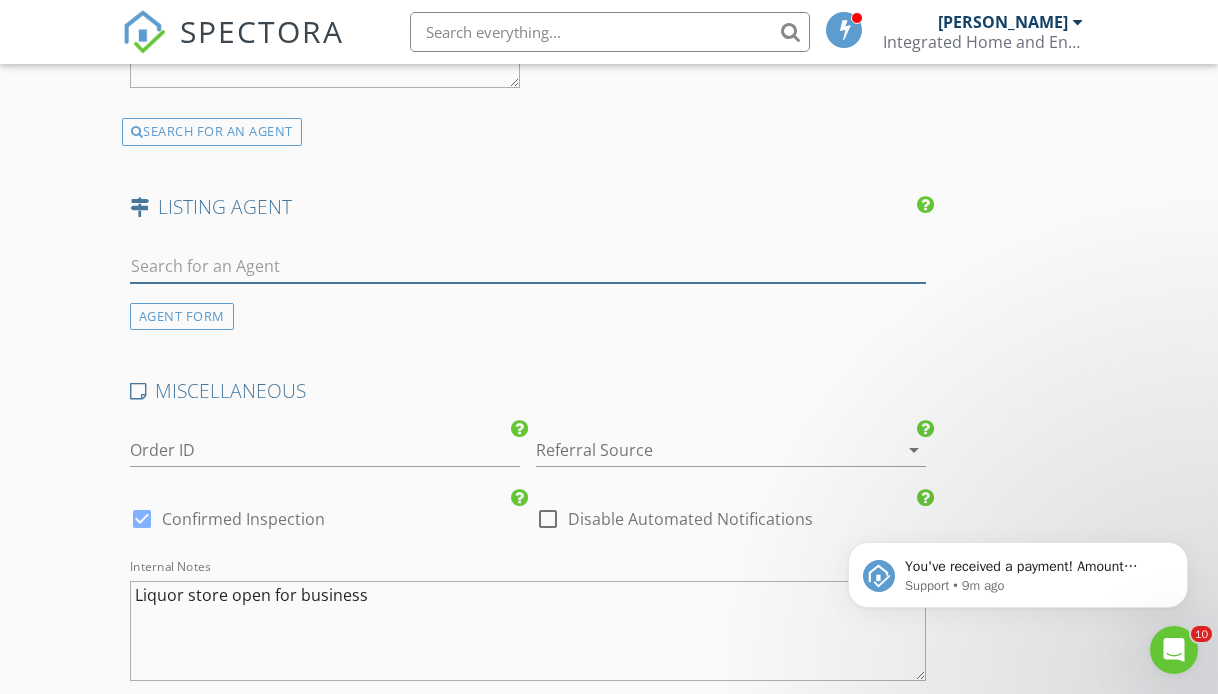click at bounding box center [528, 266] 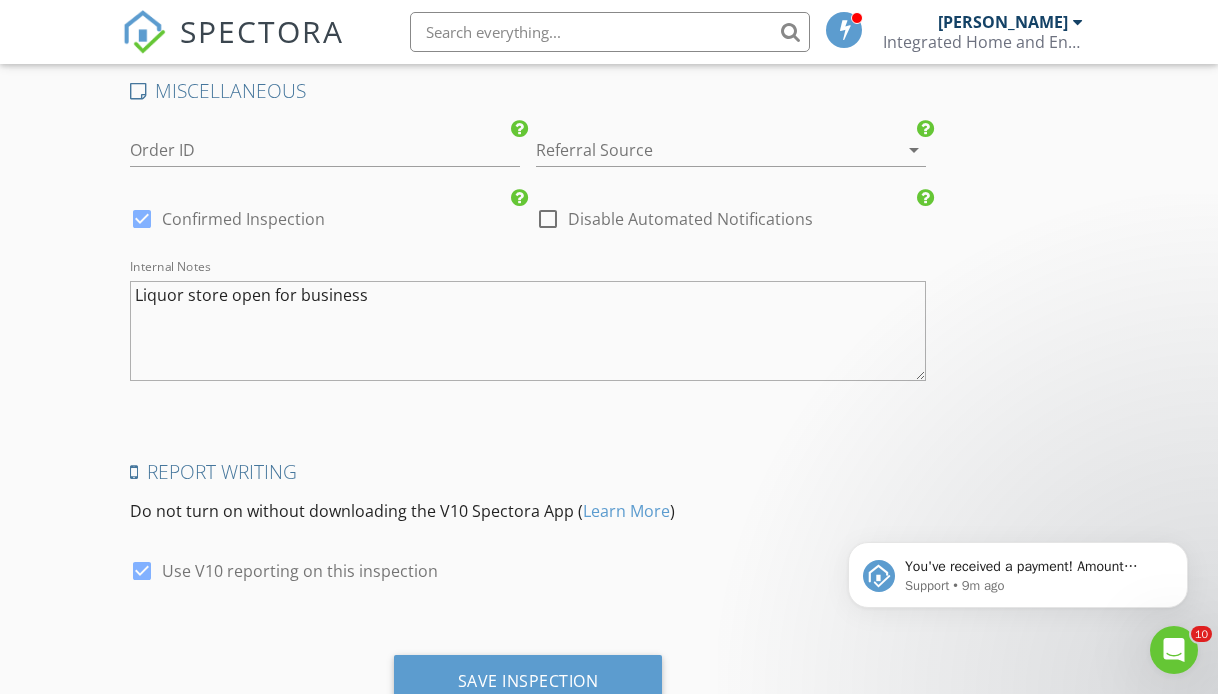 scroll, scrollTop: 3390, scrollLeft: 0, axis: vertical 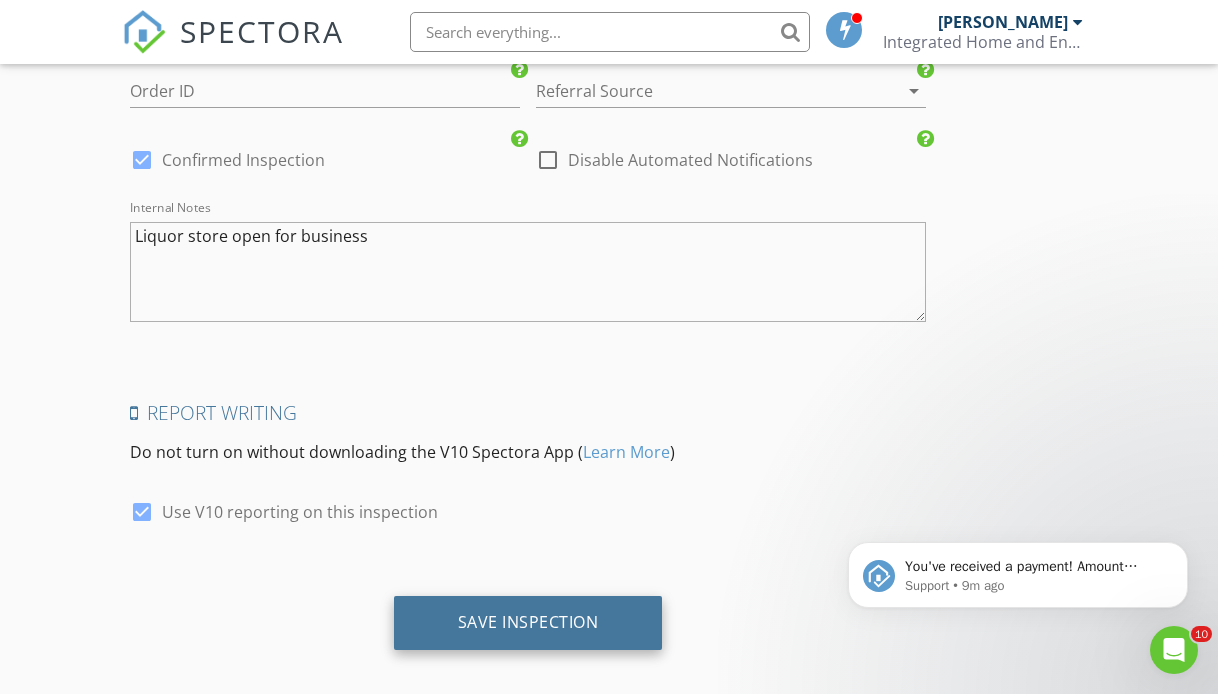 click on "Save Inspection" at bounding box center (528, 622) 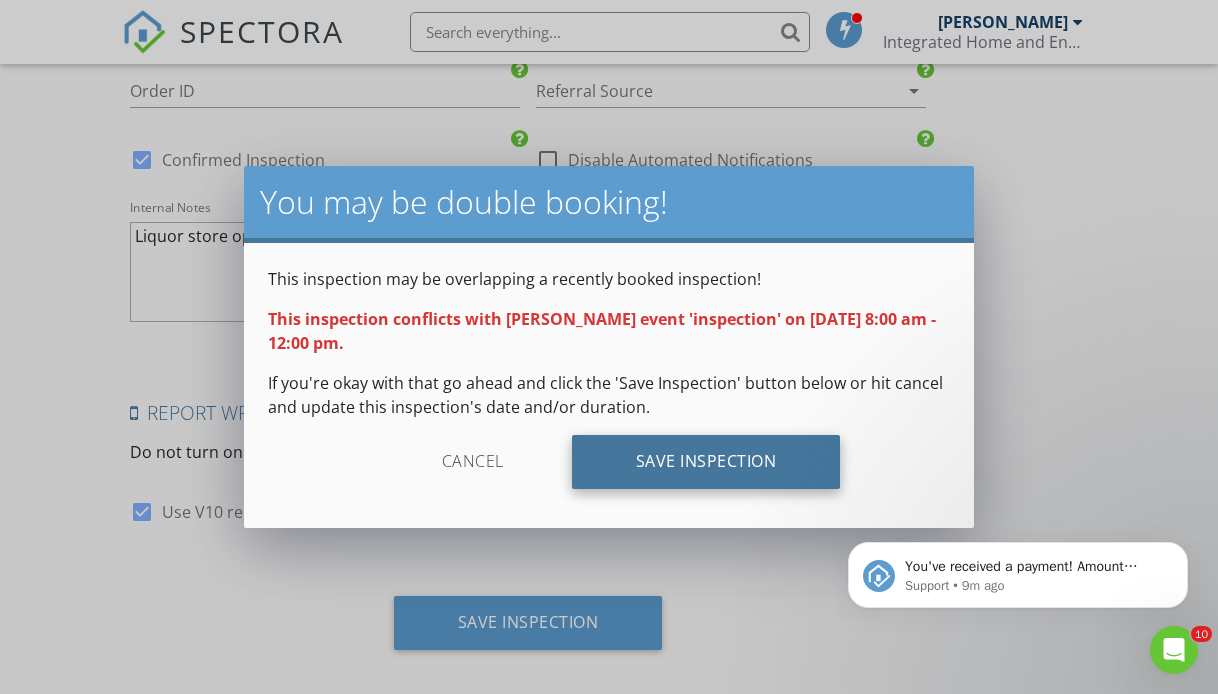 click on "Save Inspection" at bounding box center [706, 462] 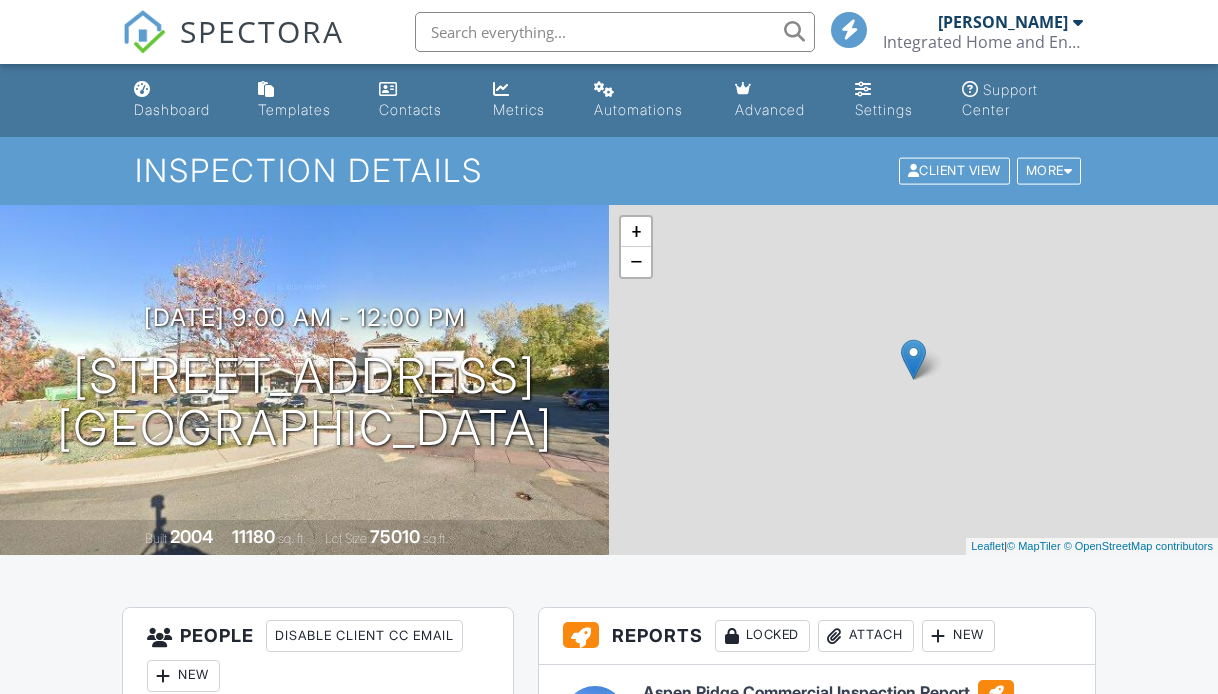 scroll, scrollTop: 0, scrollLeft: 0, axis: both 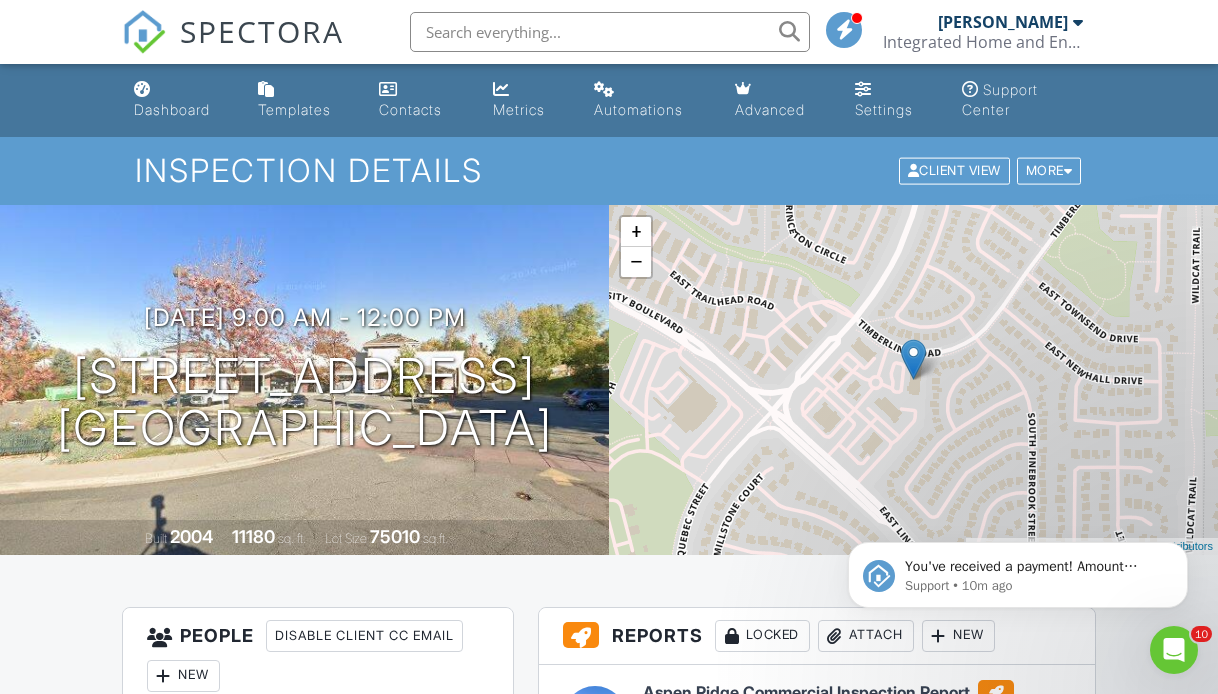 click on "Dashboard
Templates
Contacts
Metrics
Automations
Advanced
Settings
Support Center
Inspection Details
Client View
More
Property Details
Reschedule
Reorder / Copy
Share
Cancel
[GEOGRAPHIC_DATA]
Print Order
Convert to V9
Disable Pass on CC Fees
View Change Log
[DATE]  9:00 am
- 12:00 pm
[STREET_ADDRESS]
[GEOGRAPHIC_DATA]
Built
2004
11180
sq. ft.
Lot Size
75010
sq.ft.
+ − Leaflet  |  © MapTiler   © OpenStreetMap contributors
All emails and texts are disabled for this inspection!
Turn on emails and texts
Turn on and Requeue Notifications
Reports
Locked
Attach
New
Aspen Ridge Commercial Inspection Report
Edit
View" at bounding box center [609, 1510] 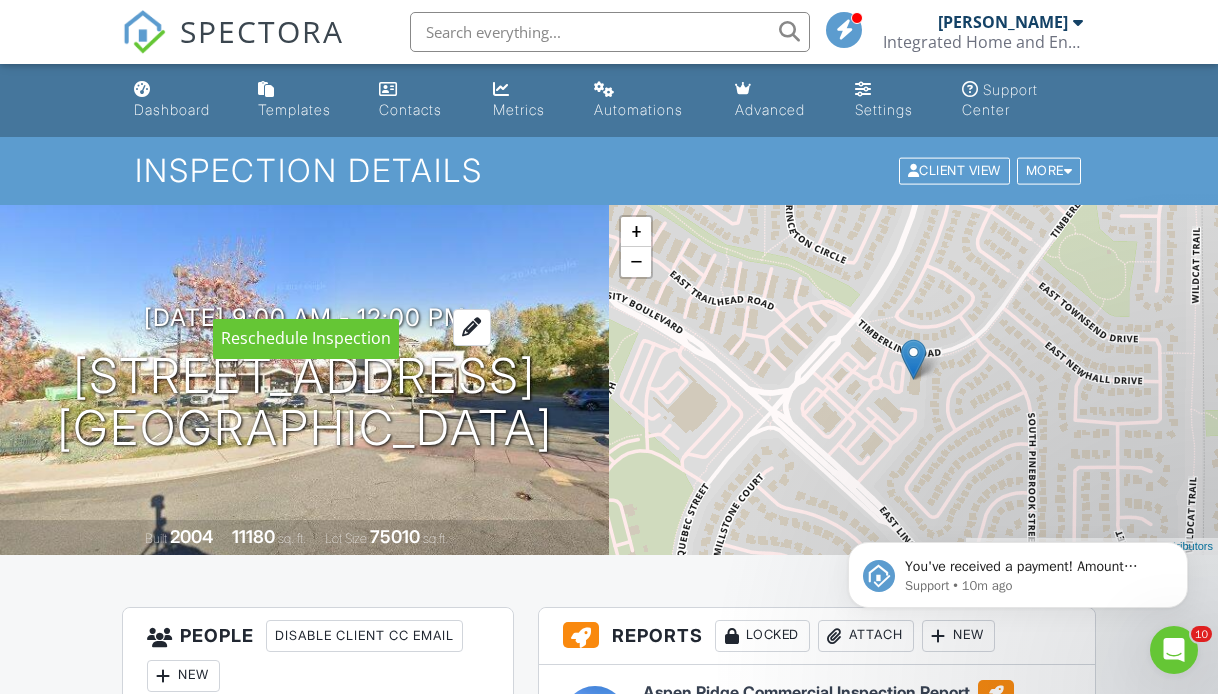 click at bounding box center (472, 327) 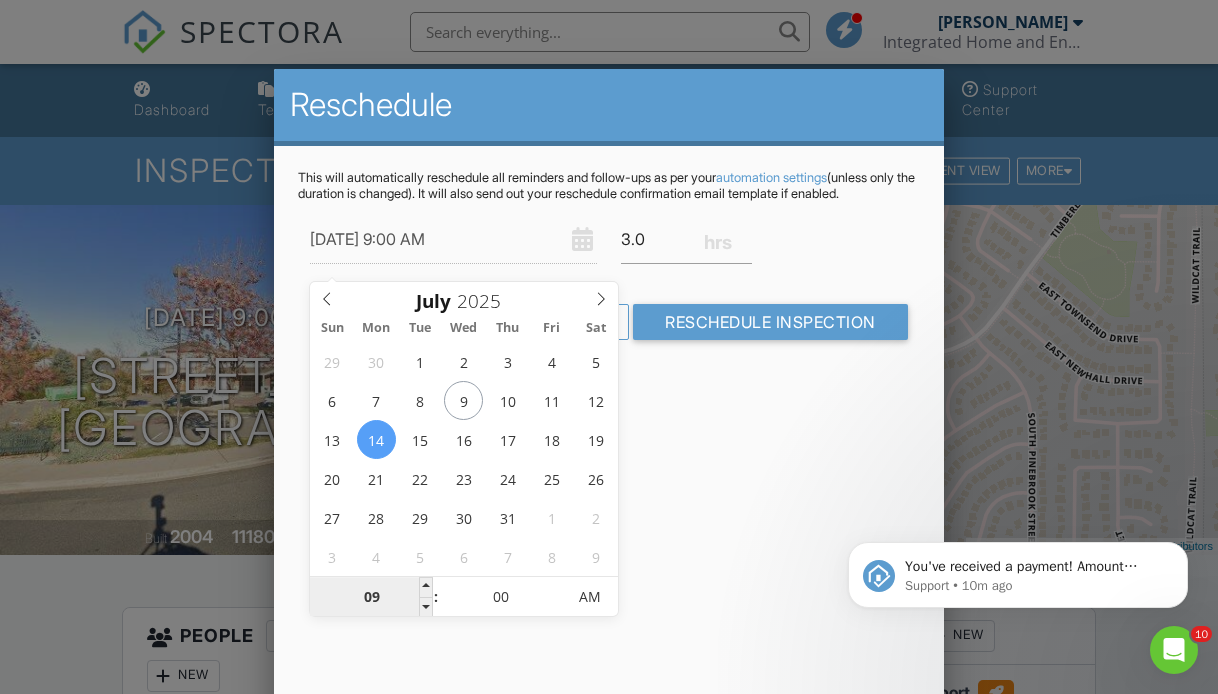 click on "09" at bounding box center (371, 598) 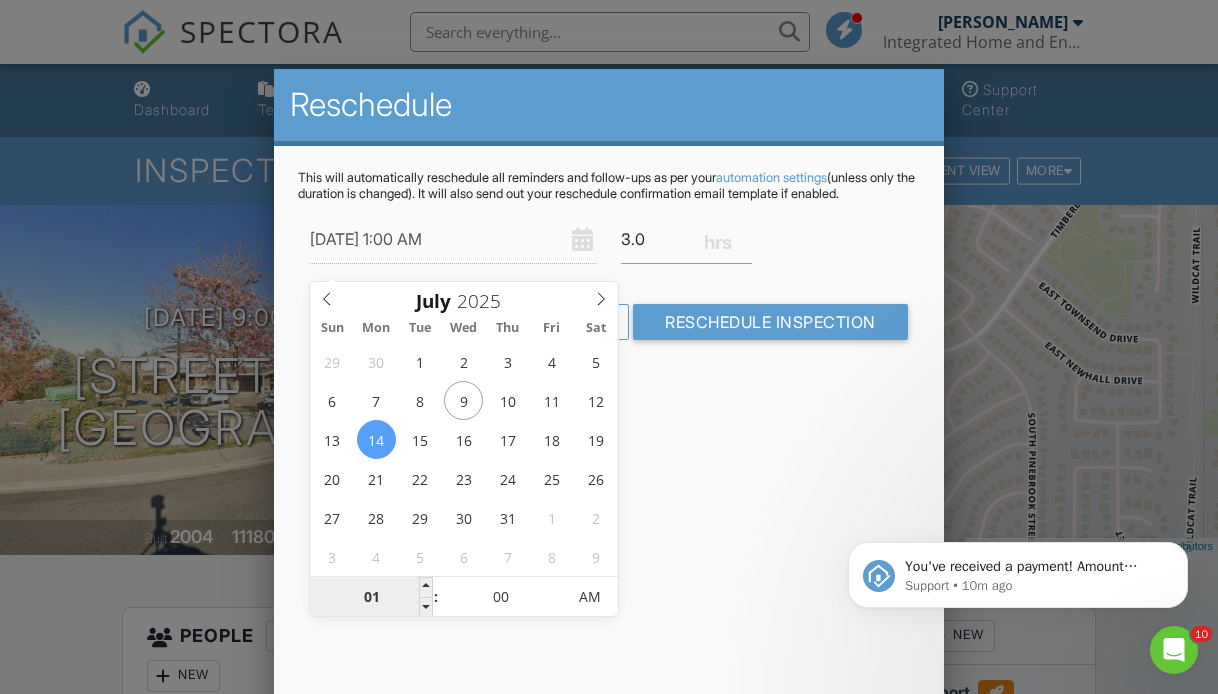 type on "07/14/2025 10:00 AM" 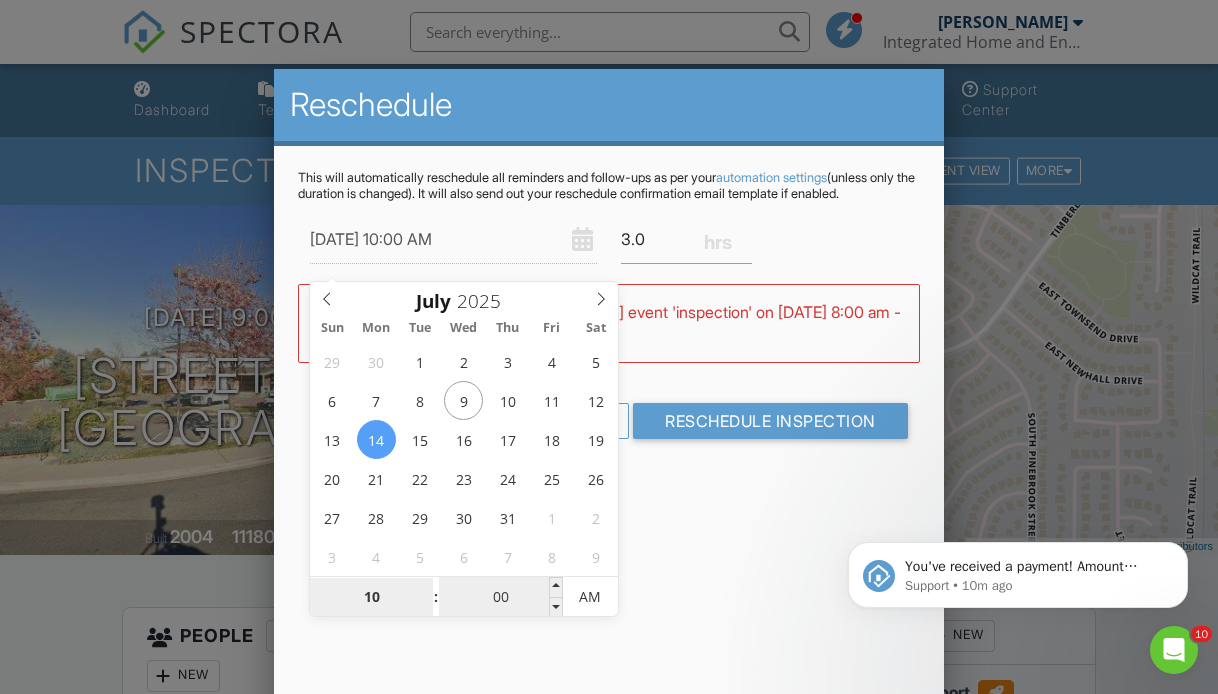 type on "10" 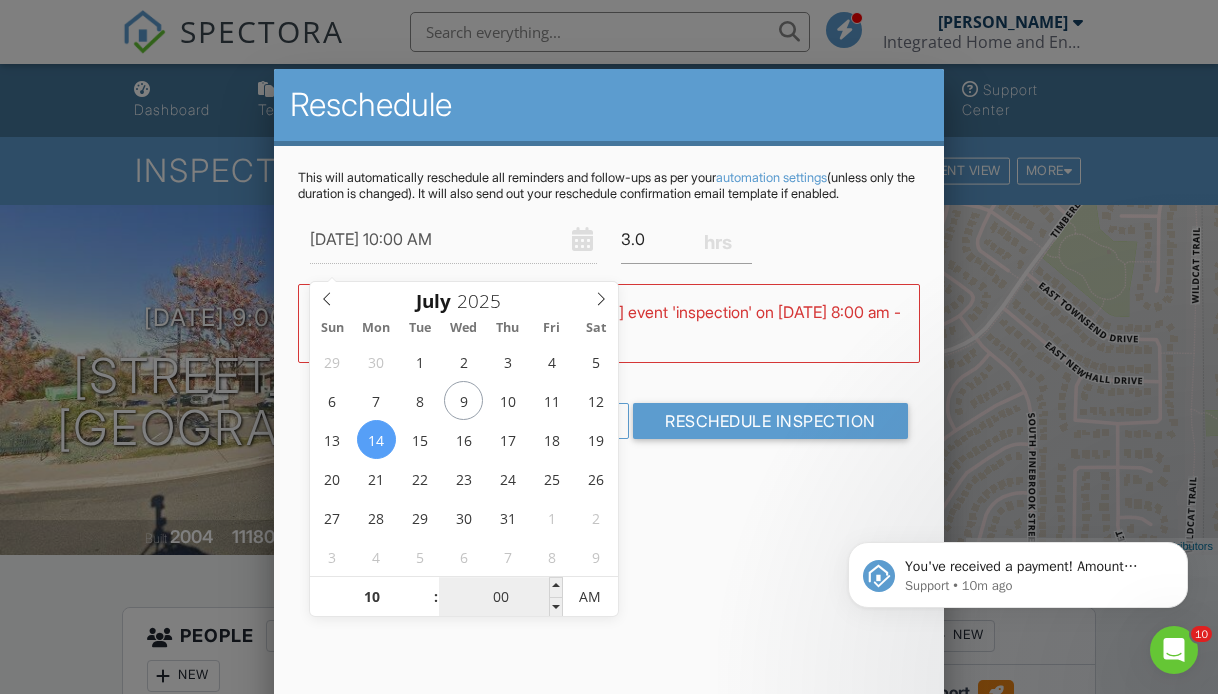 click on "00" at bounding box center (500, 598) 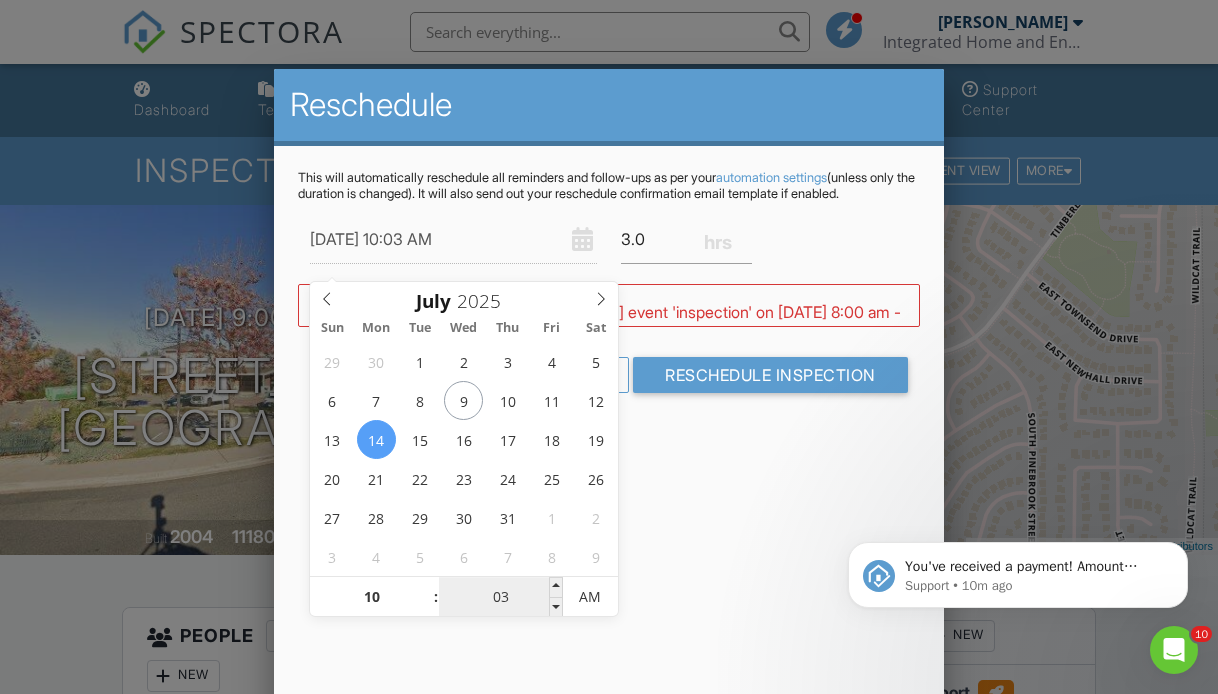 type on "[DATE] 10:30 AM" 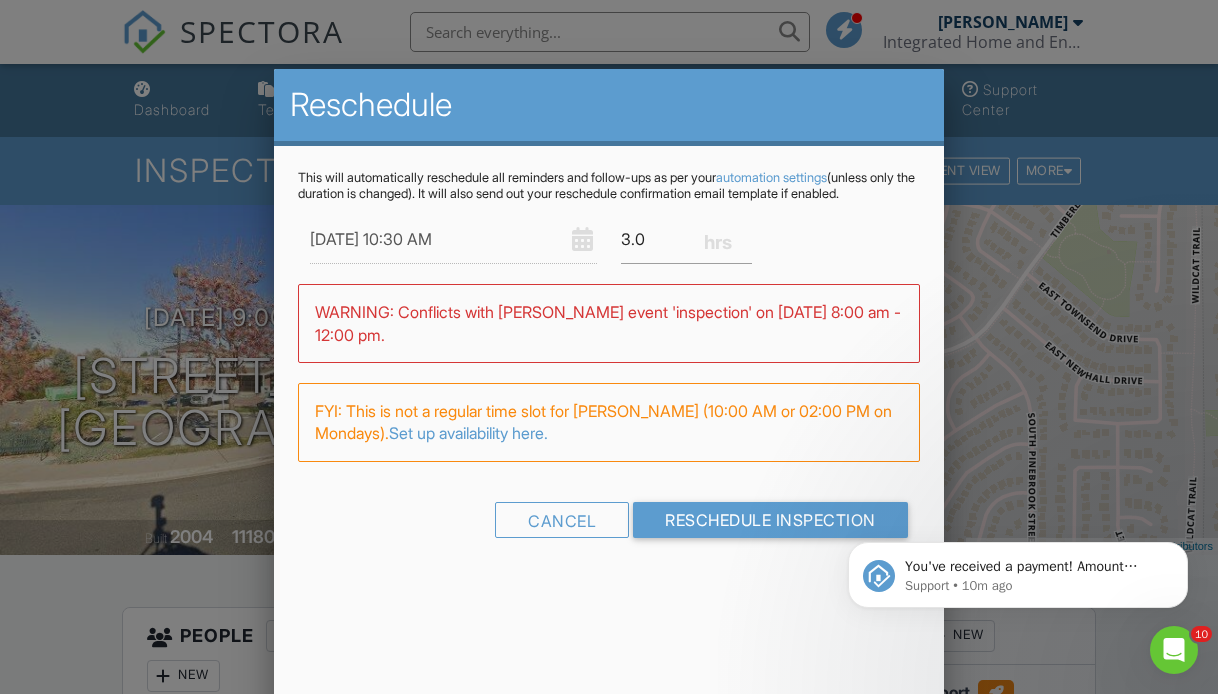 click on "Reschedule
This will automatically reschedule all reminders and follow-ups as per your  automation settings  (unless only the duration is changed). It will also send out your reschedule confirmation email template if enabled.
07/14/2025 10:30 AM
3.0
Warning: this date/time is in the past.
WARNING: Conflicts with Ron Long's event 'inspection' on 07/14/2025  8:00 am - 12:00 pm.
FYI: This is not a regular time slot for Ron Long (10:00 AM or 02:00 PM on Mondays).  Set up availability here.
Cancel
Reschedule Inspection" at bounding box center (609, 419) 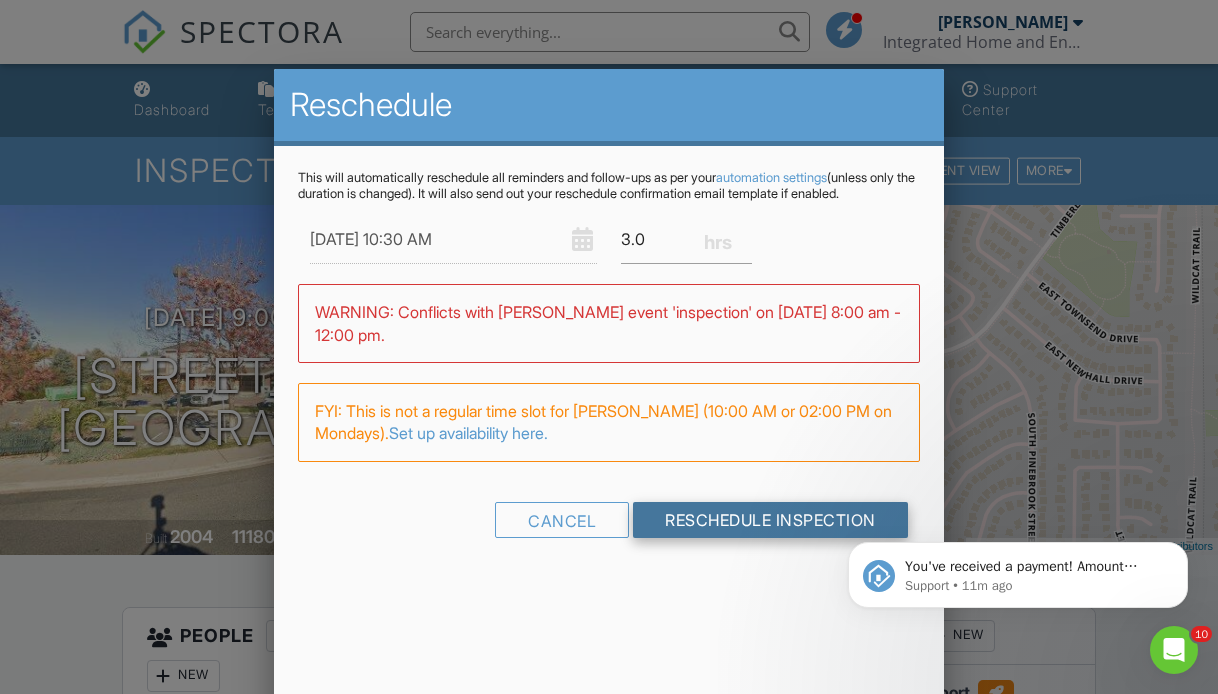 click on "Reschedule Inspection" at bounding box center (770, 520) 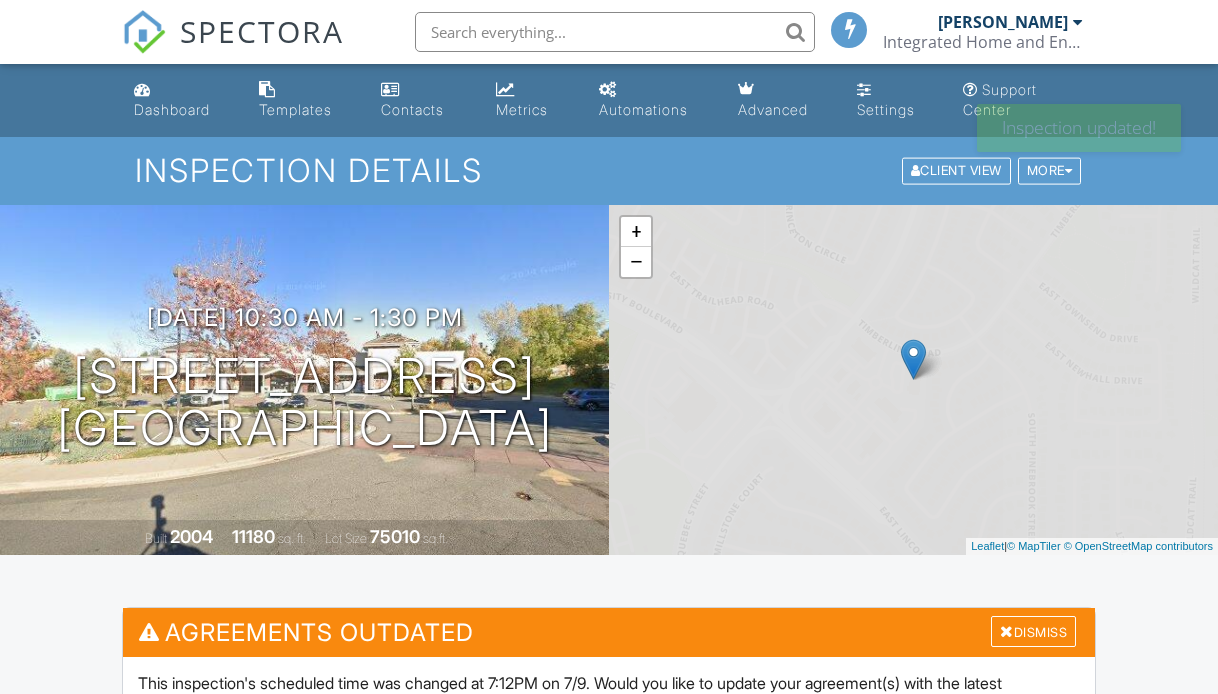 scroll, scrollTop: 0, scrollLeft: 0, axis: both 